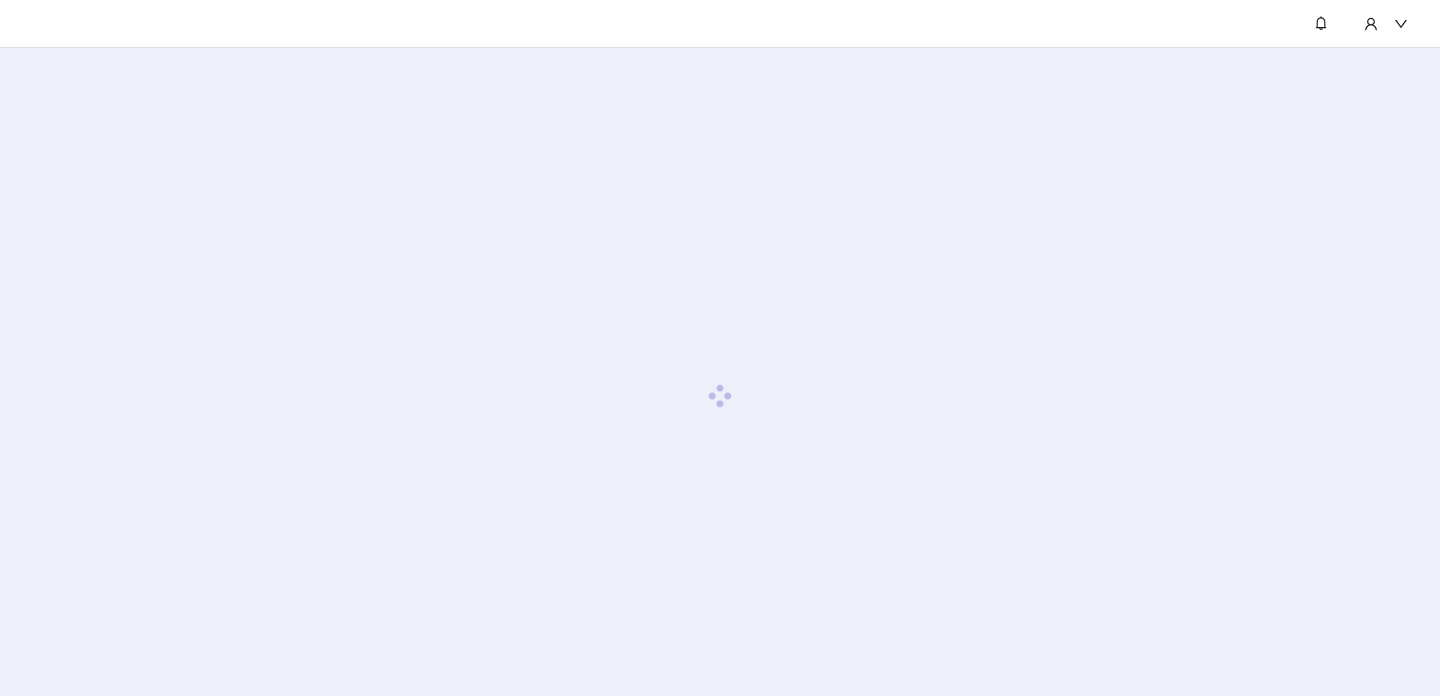 scroll, scrollTop: 0, scrollLeft: 0, axis: both 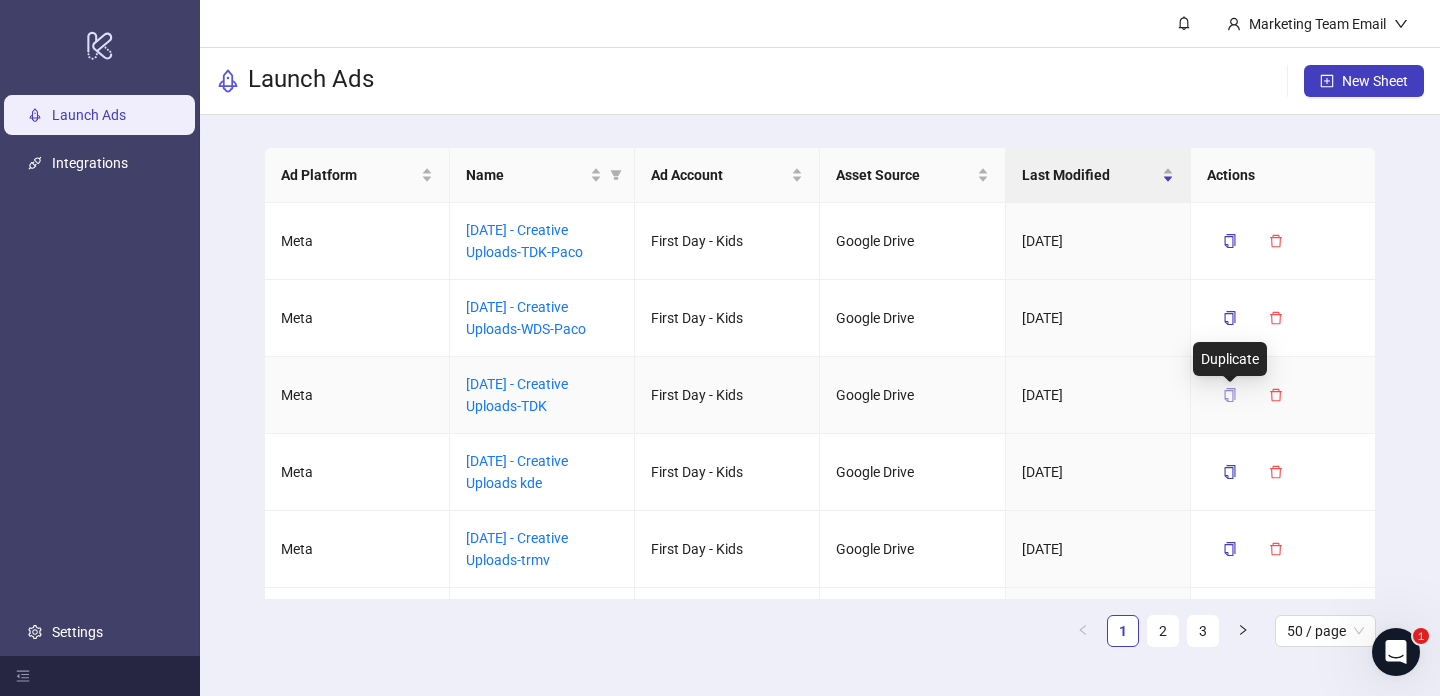 click at bounding box center [1230, 395] 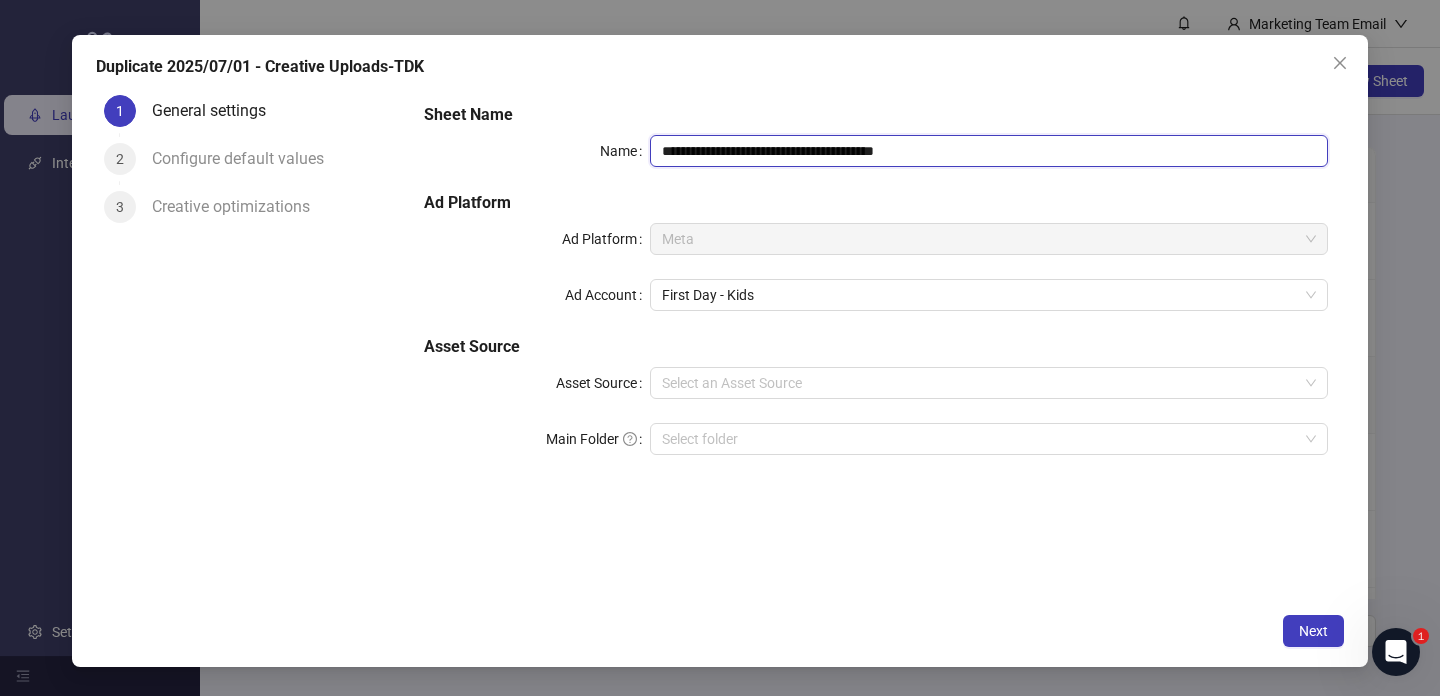 click on "**********" at bounding box center (989, 151) 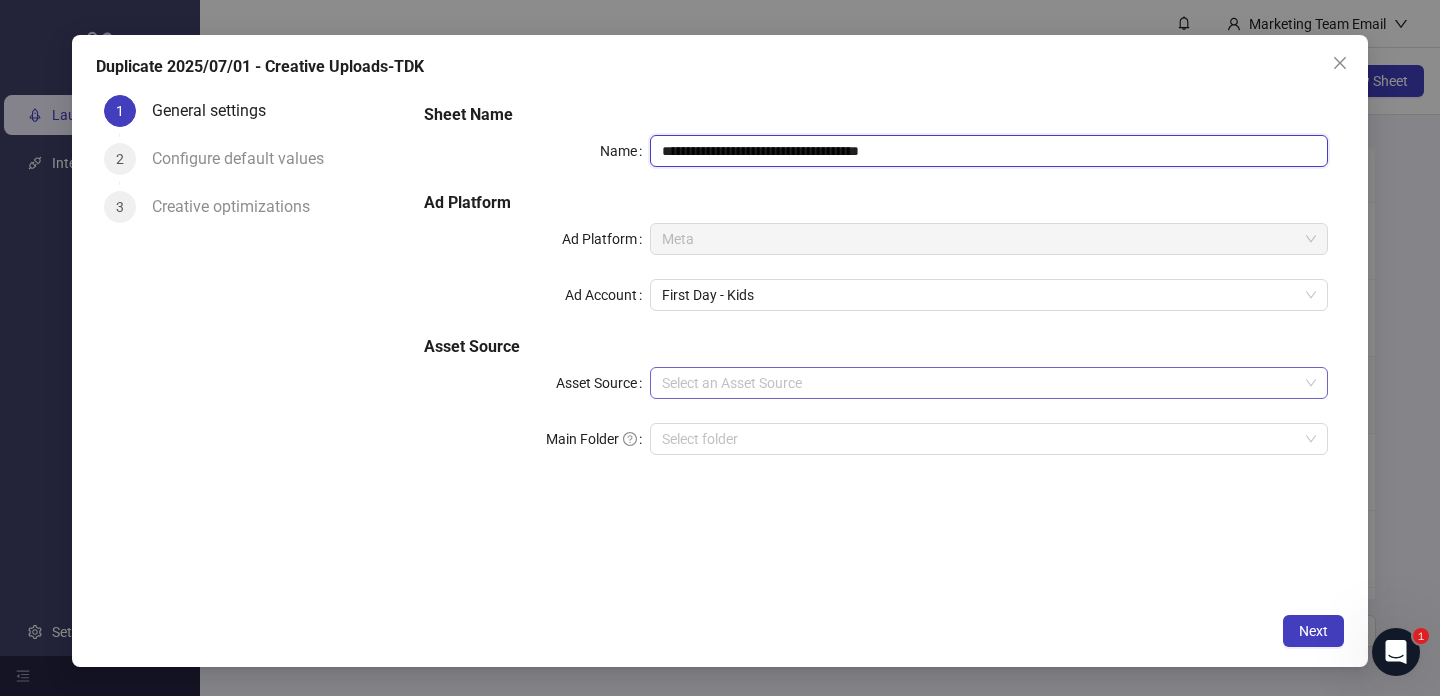 type on "**********" 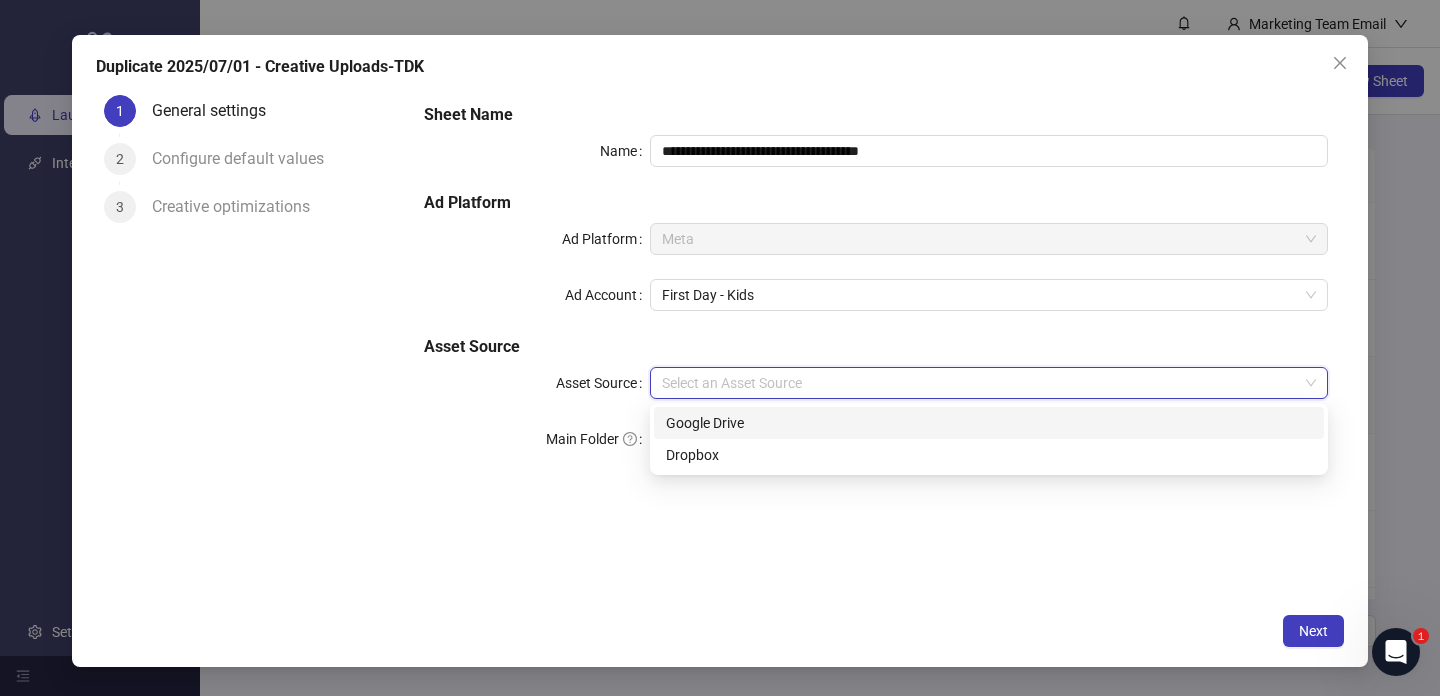 click on "Asset Source" at bounding box center (980, 383) 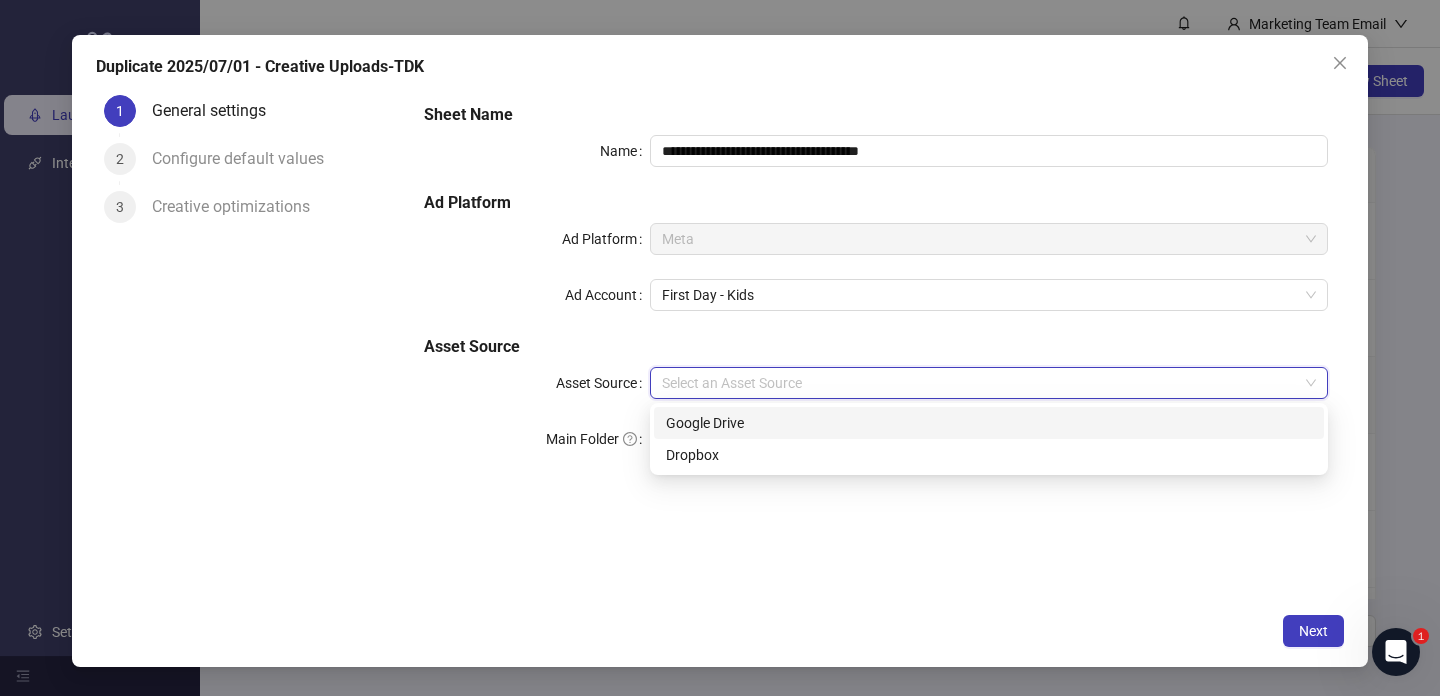 click on "Google Drive" at bounding box center (989, 423) 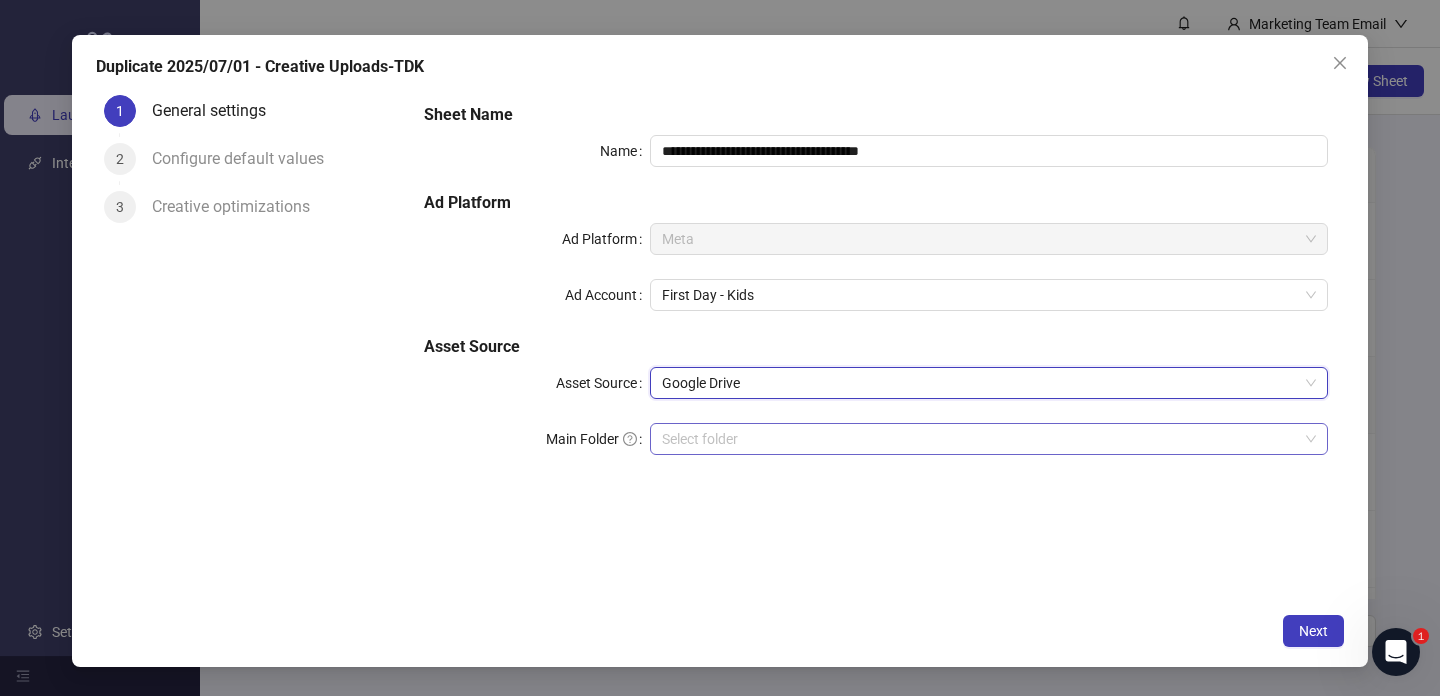 click on "Main Folder" at bounding box center [980, 439] 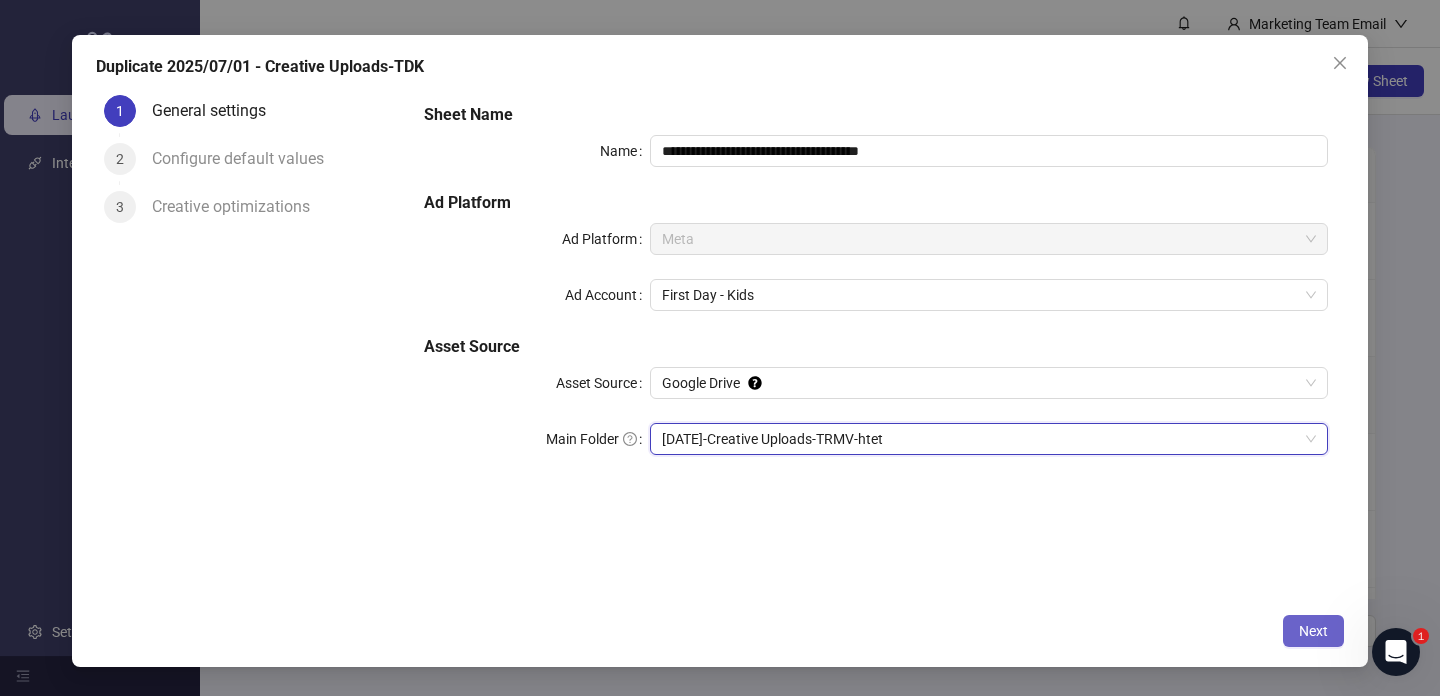 click on "Next" at bounding box center [1313, 631] 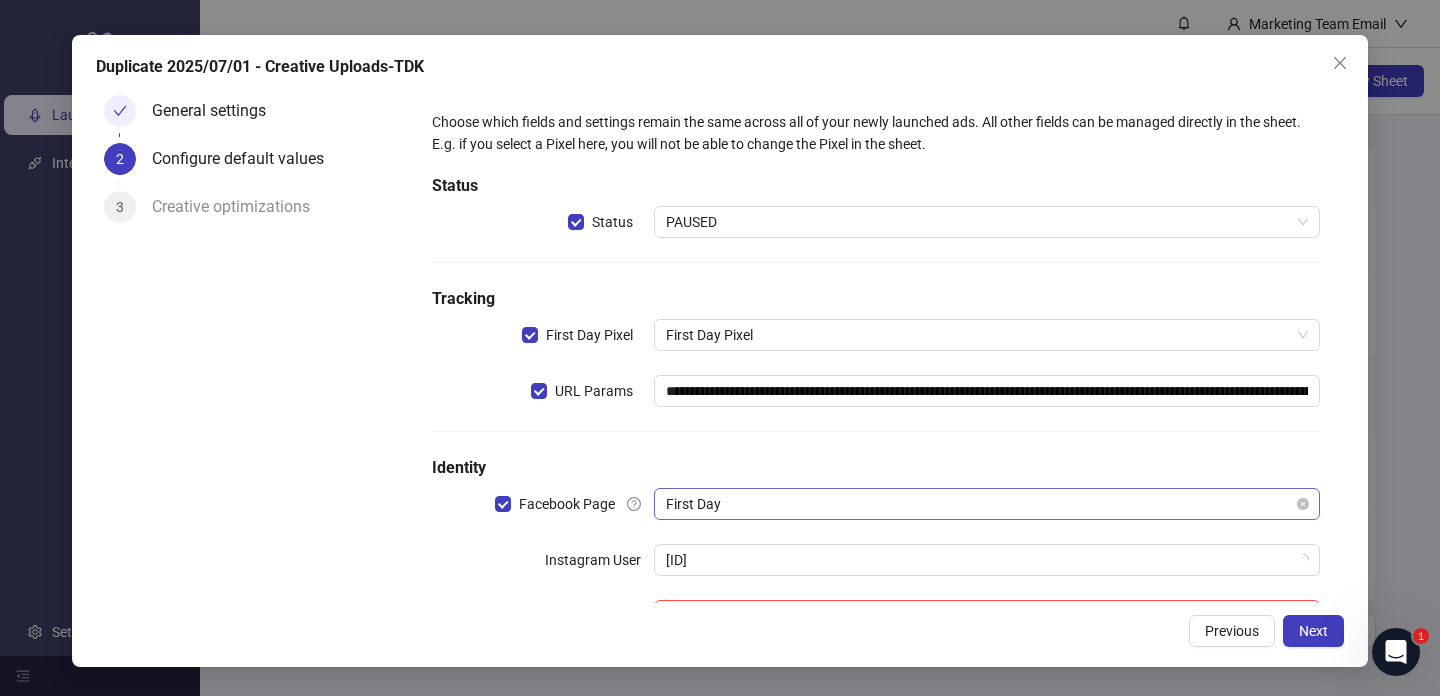 scroll, scrollTop: 77, scrollLeft: 0, axis: vertical 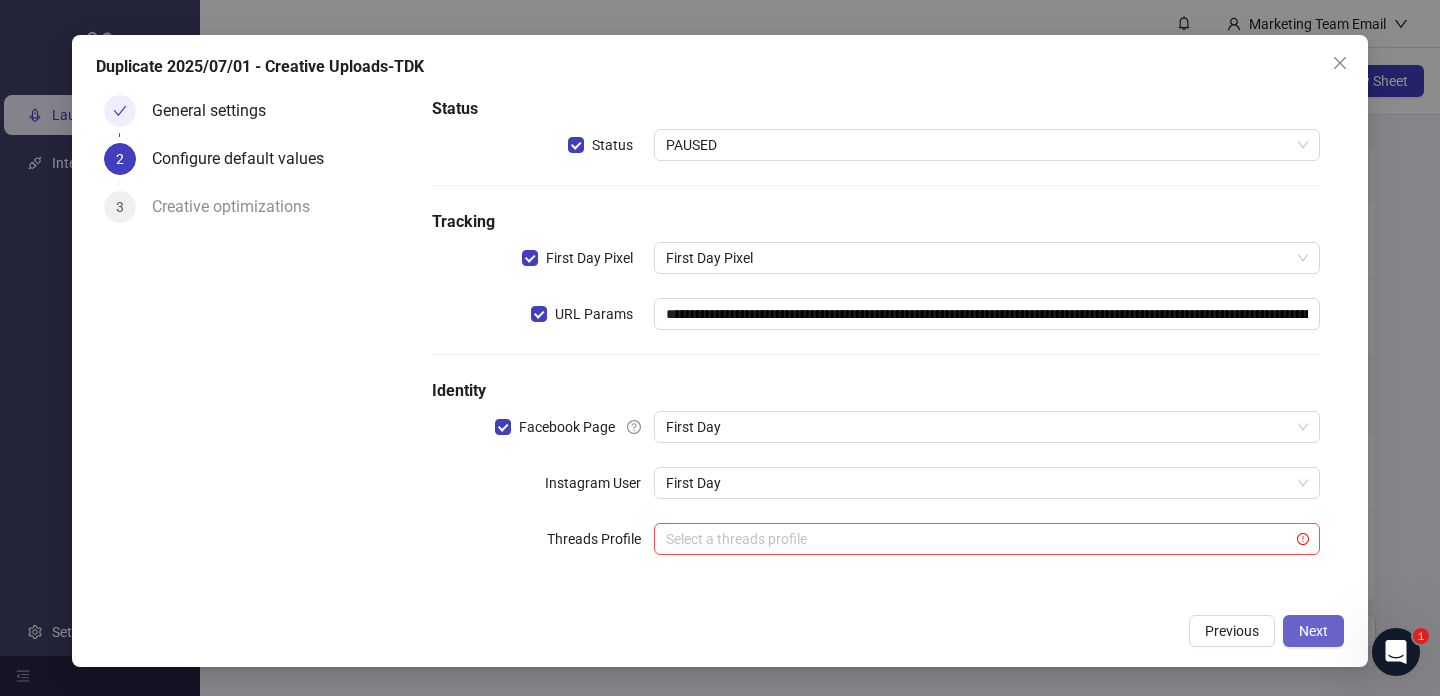 click on "Next" at bounding box center (1313, 631) 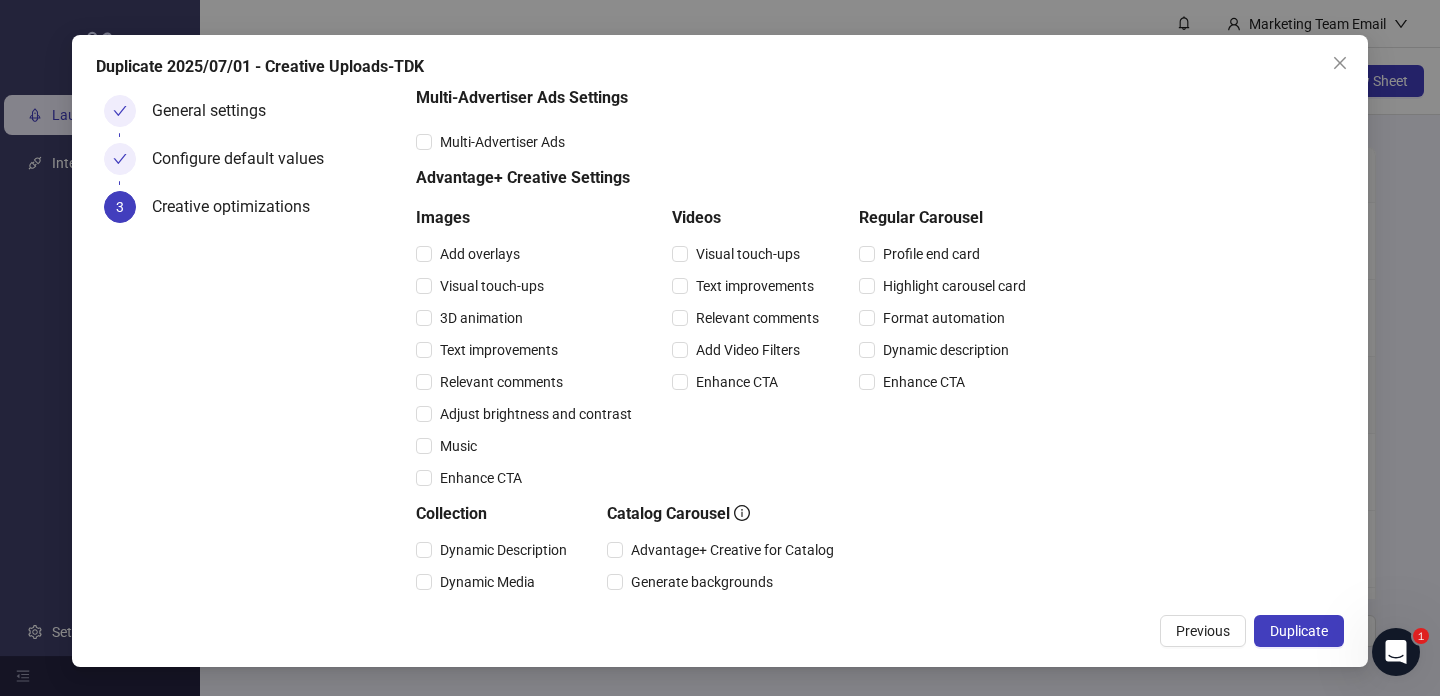 scroll, scrollTop: 312, scrollLeft: 0, axis: vertical 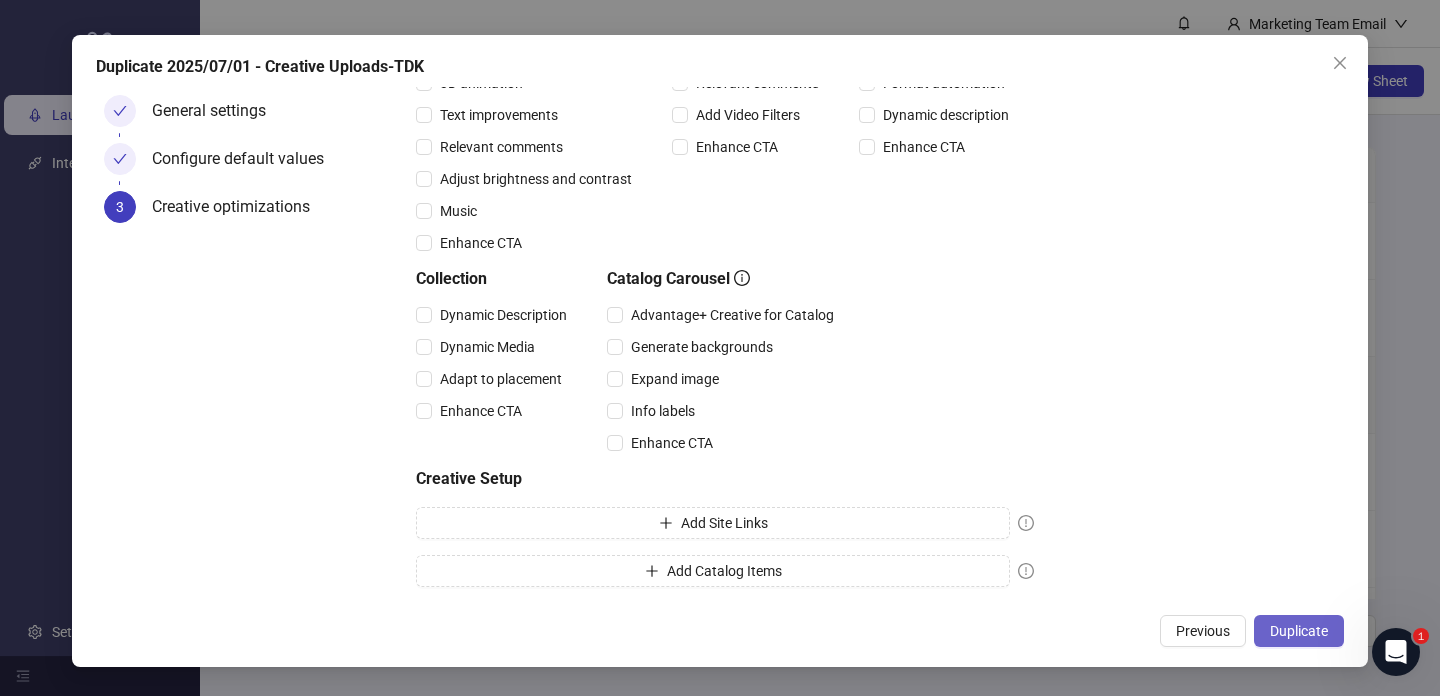 click on "Duplicate" at bounding box center [1299, 631] 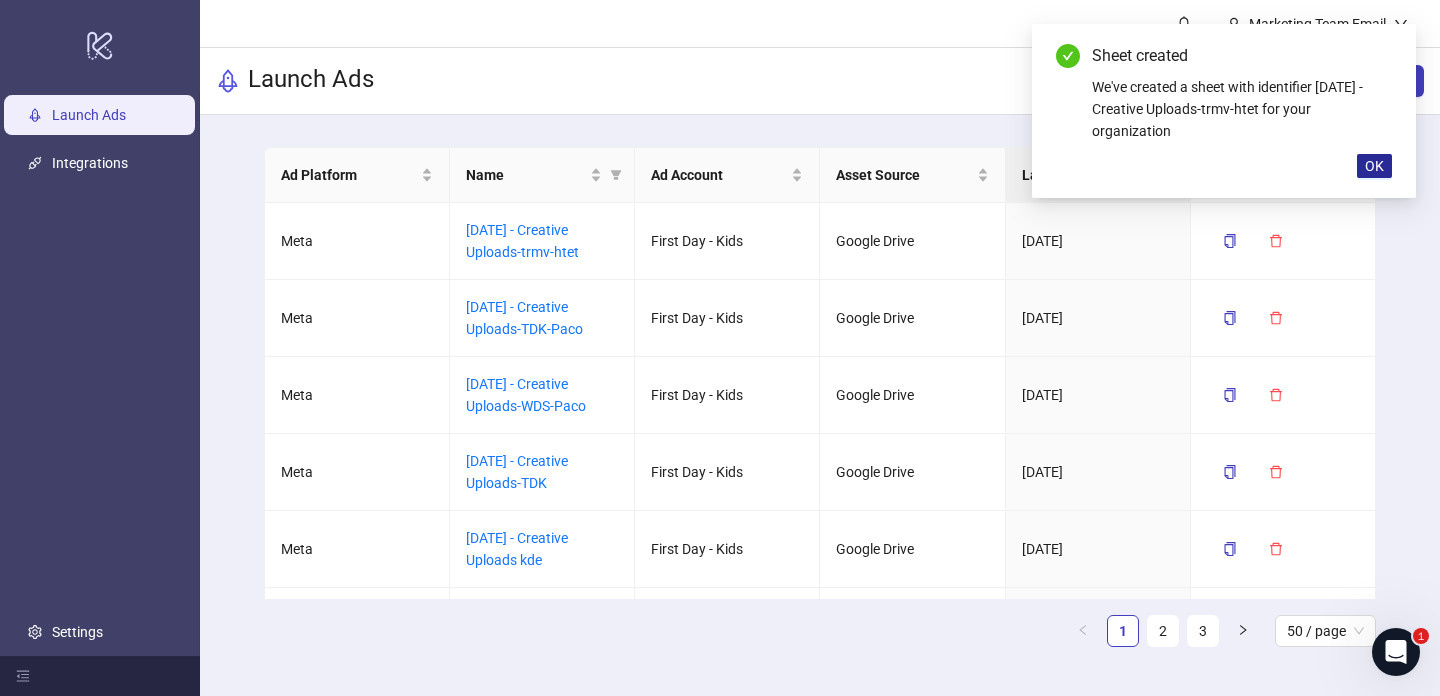 click on "OK" at bounding box center [1374, 166] 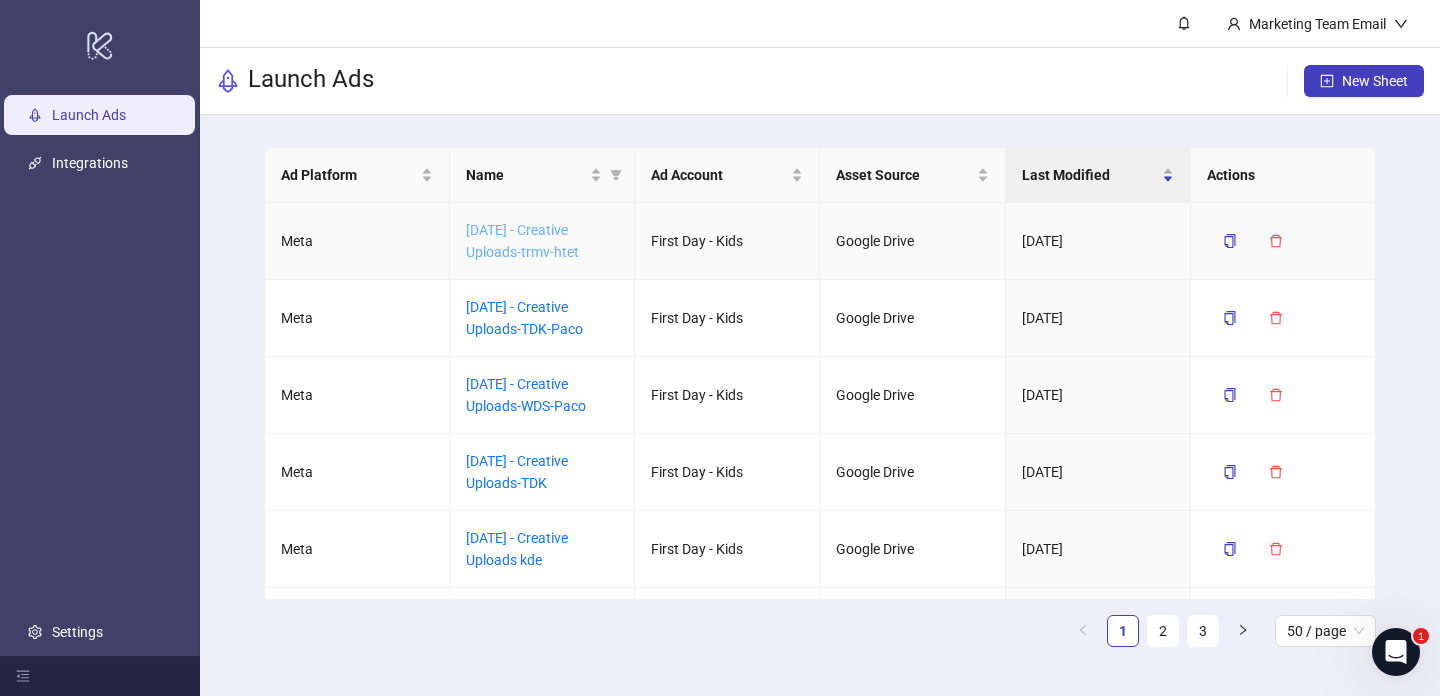 click on "[DATE] - Creative Uploads-trmv-htet" at bounding box center [522, 241] 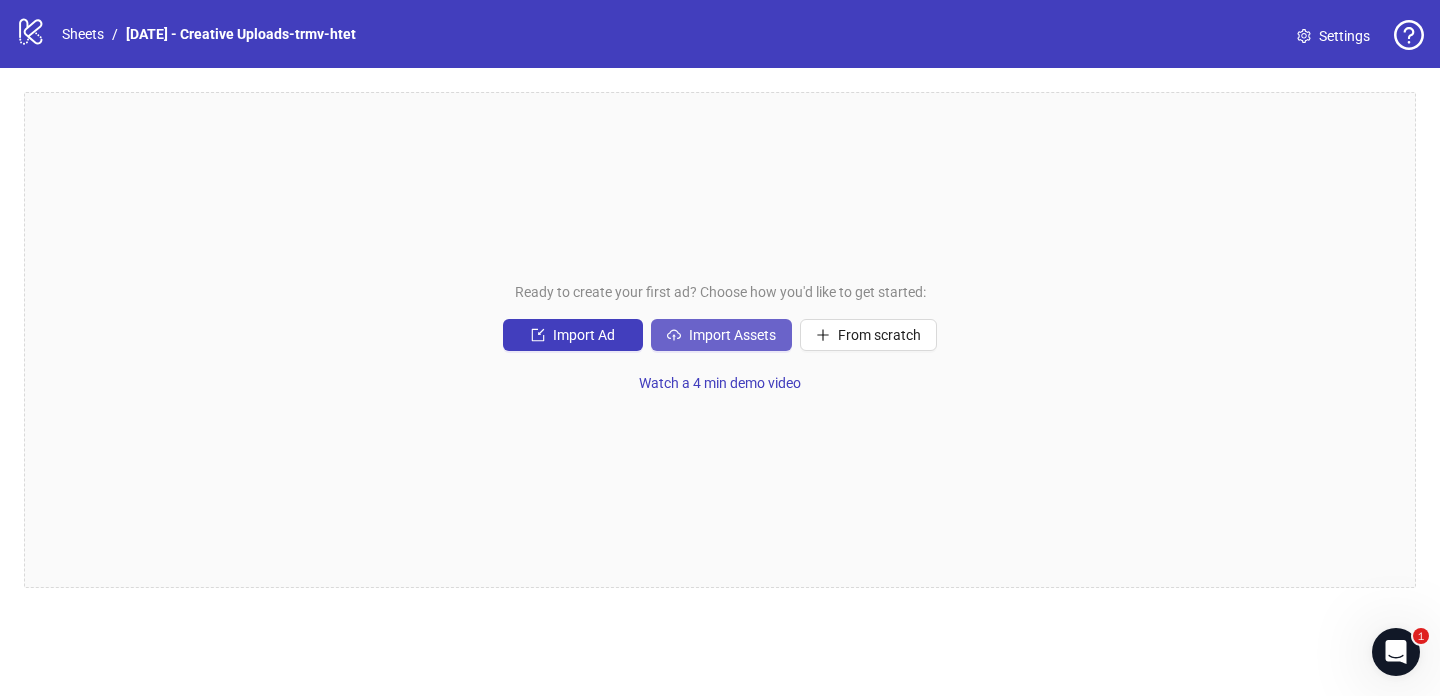 click on "Import Assets" at bounding box center (584, 335) 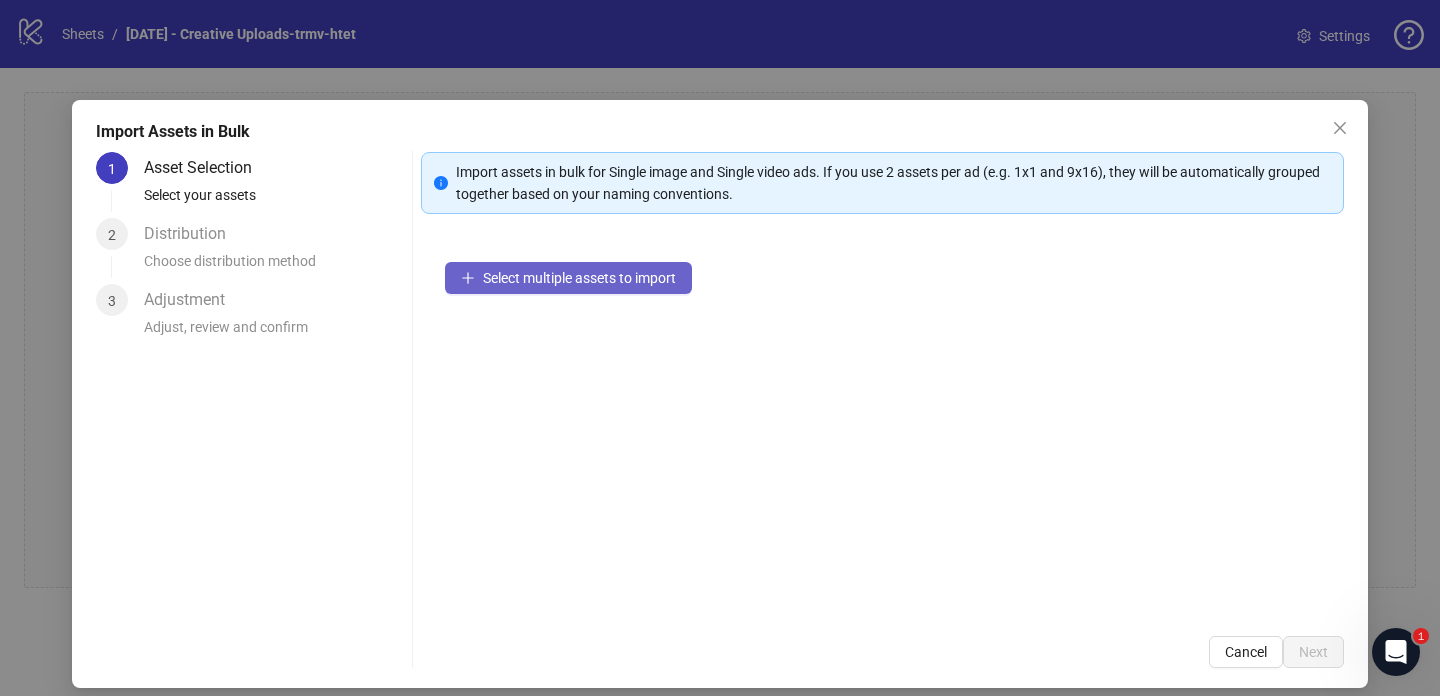 click on "Select multiple assets to import" at bounding box center (579, 278) 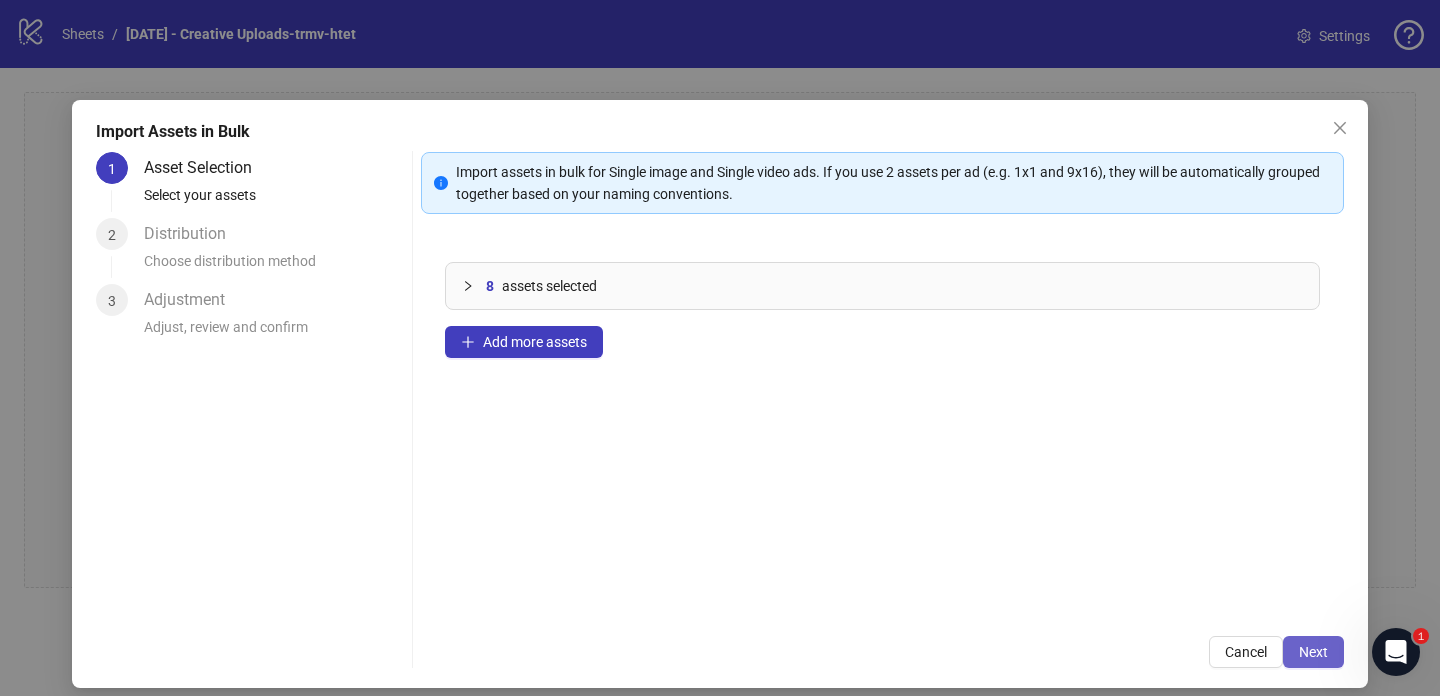 click on "Next" at bounding box center [1313, 652] 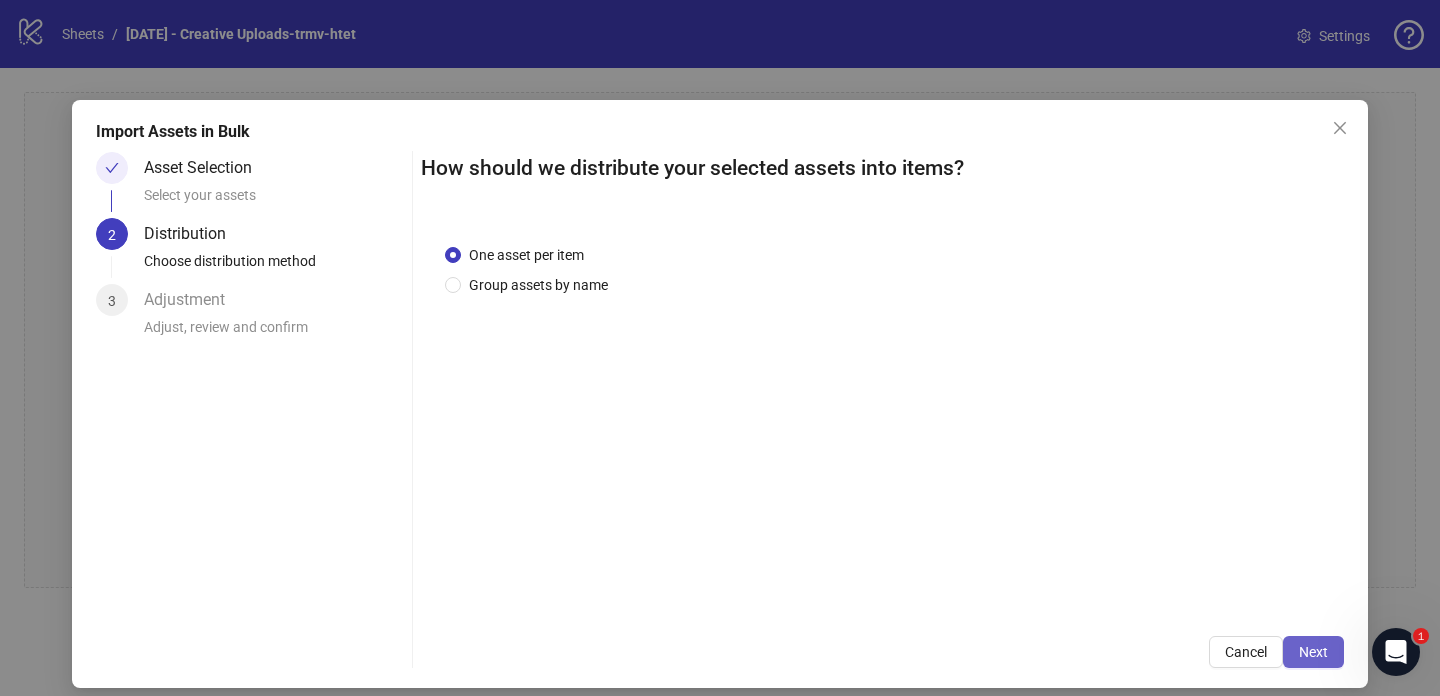 click on "Next" at bounding box center (1313, 652) 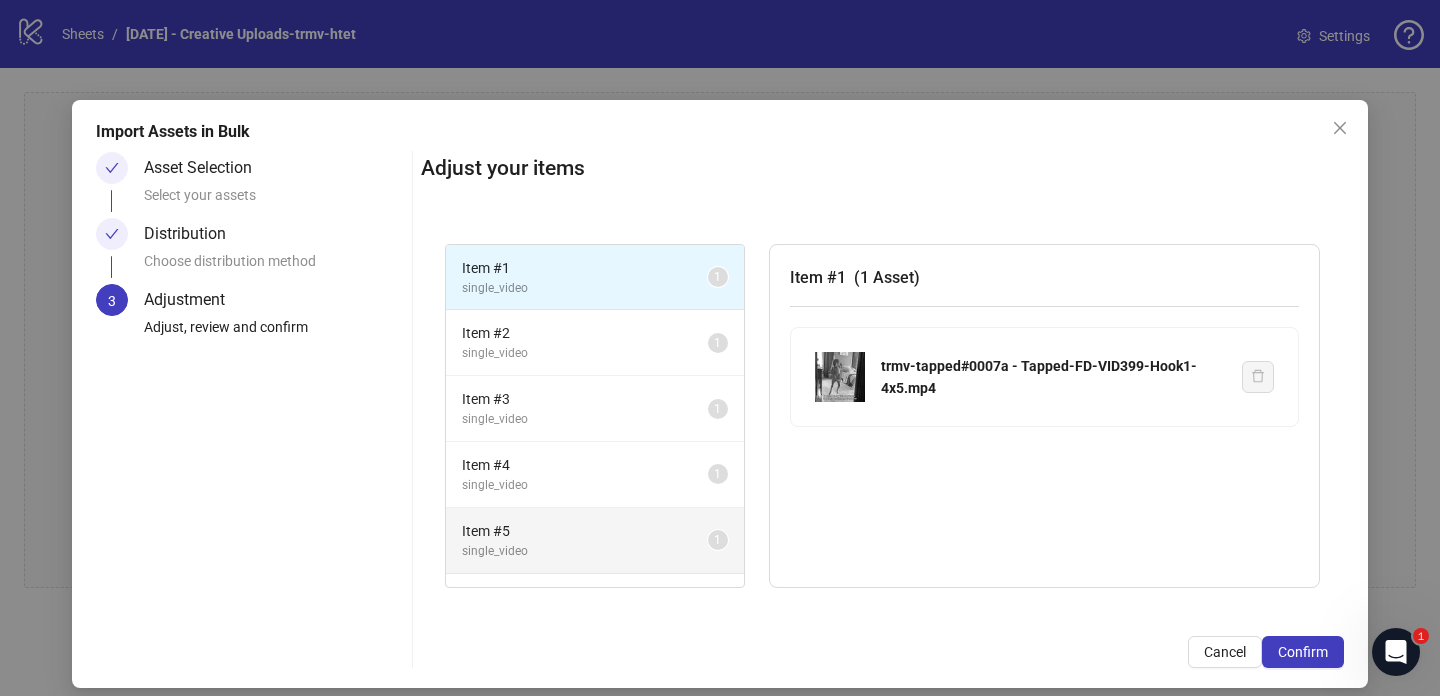scroll, scrollTop: 183, scrollLeft: 0, axis: vertical 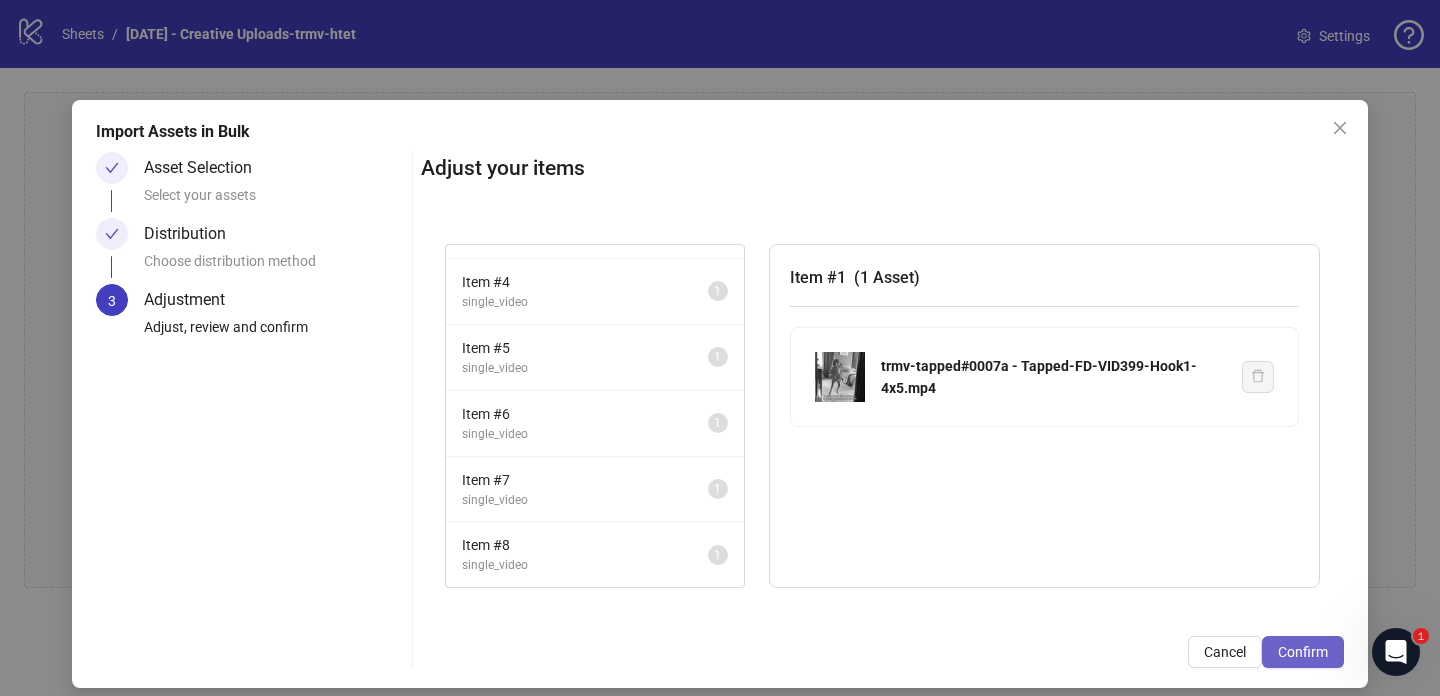 click on "Confirm" at bounding box center [1303, 652] 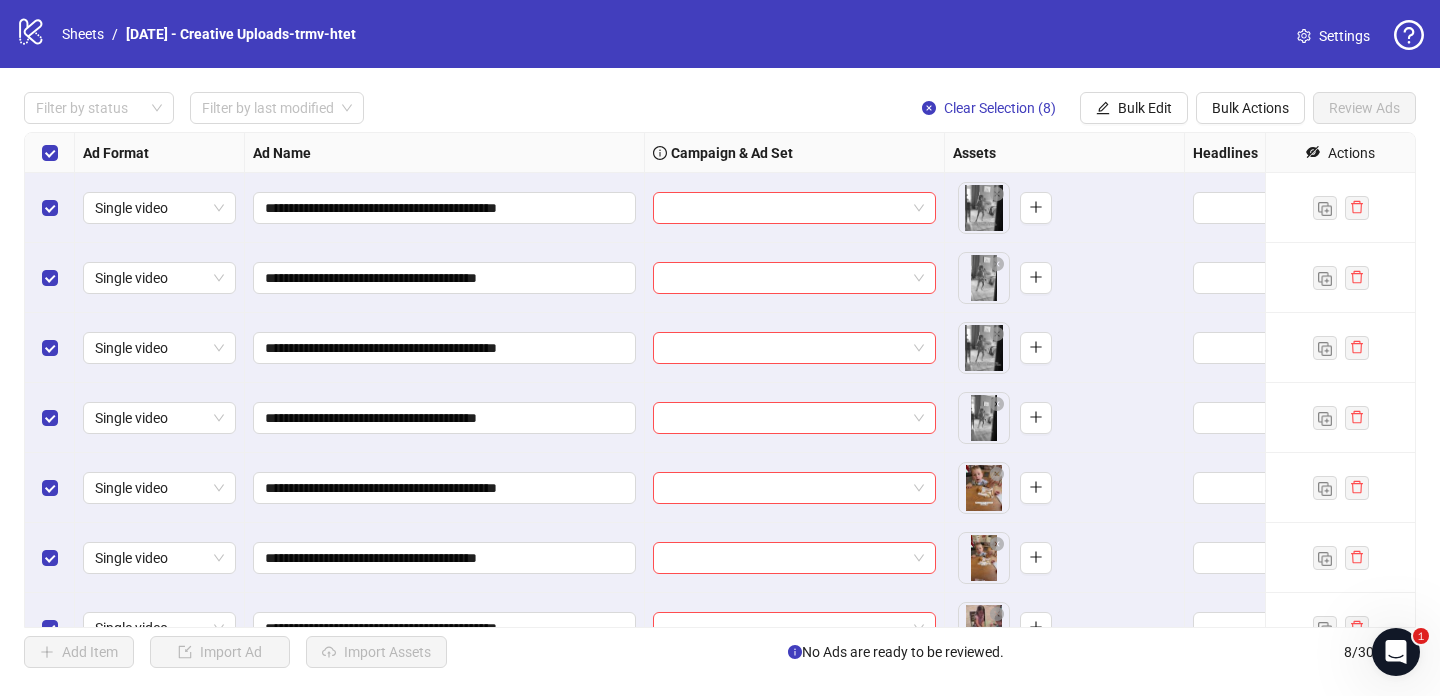 click on "Filter by status Filter by last modified Clear Selection (8) Bulk Edit Bulk Actions Review Ads" at bounding box center (720, 34) 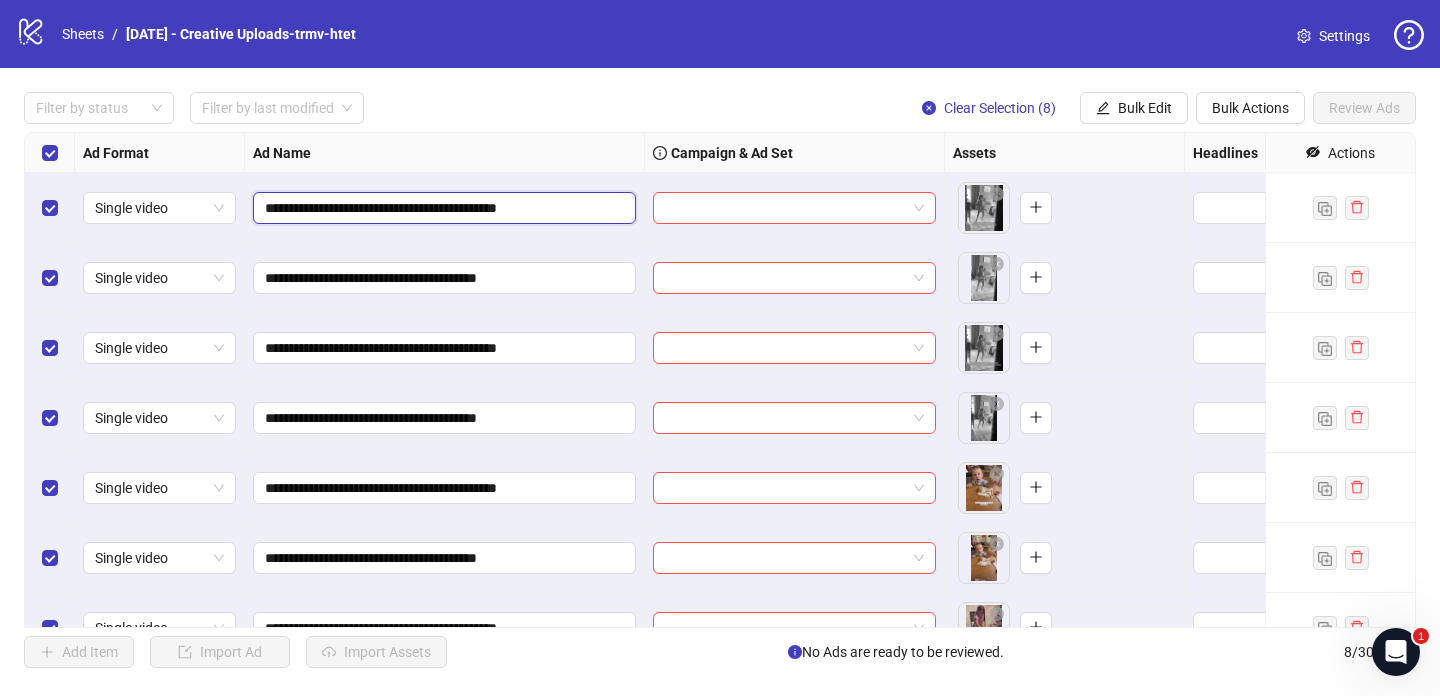 click on "**********" at bounding box center (442, 208) 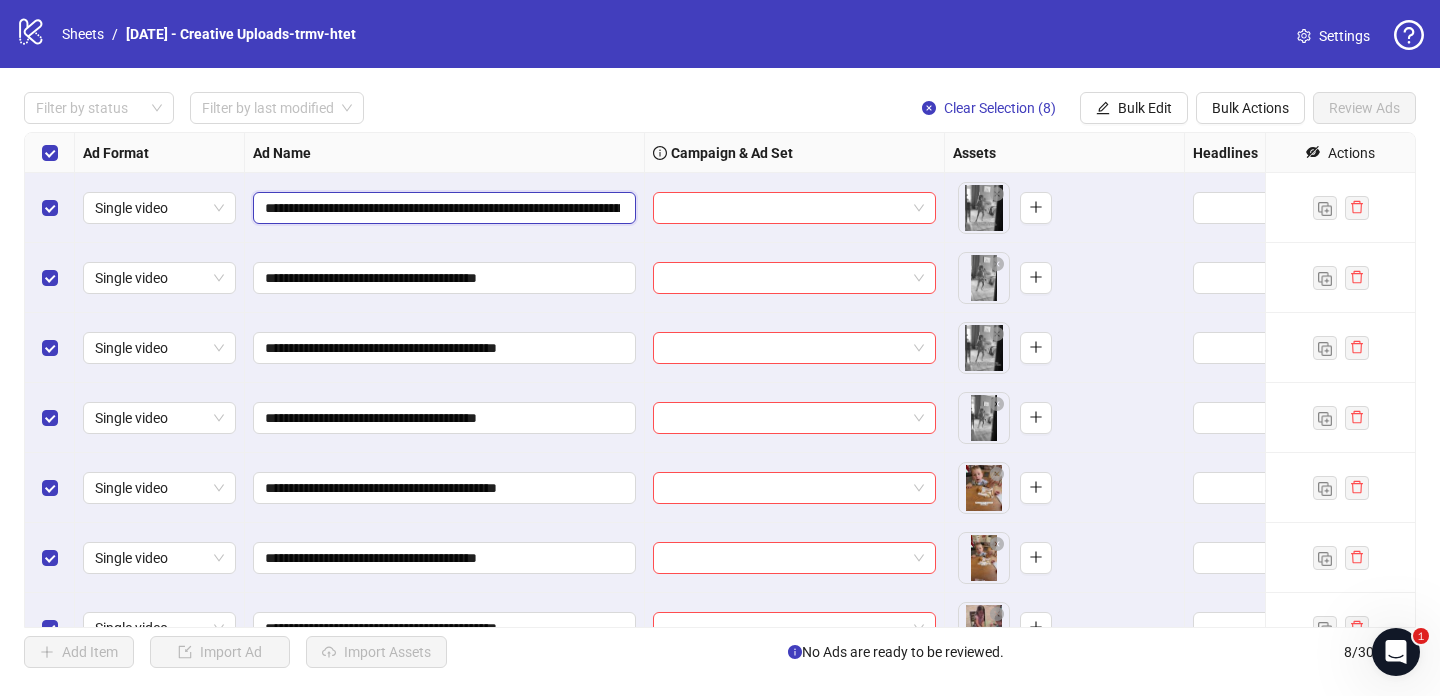 scroll, scrollTop: 0, scrollLeft: 976, axis: horizontal 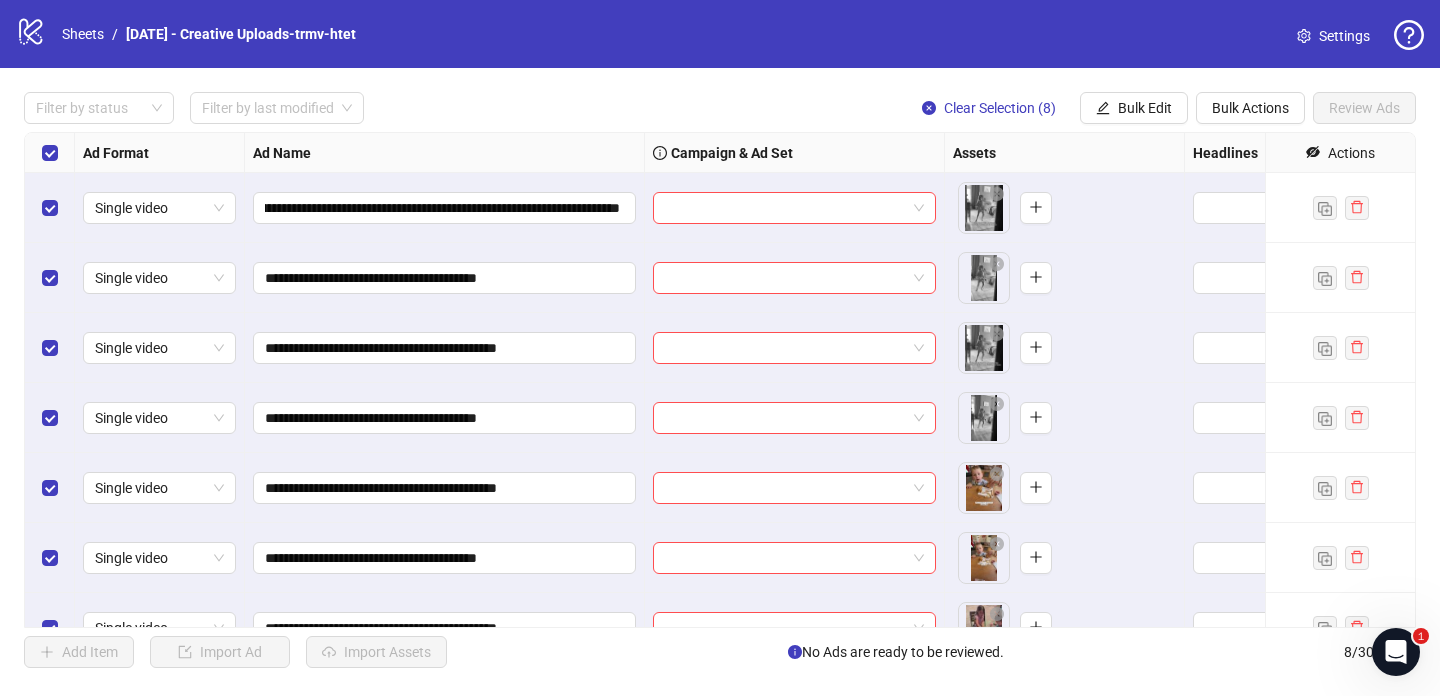 click on "**********" at bounding box center [445, 278] 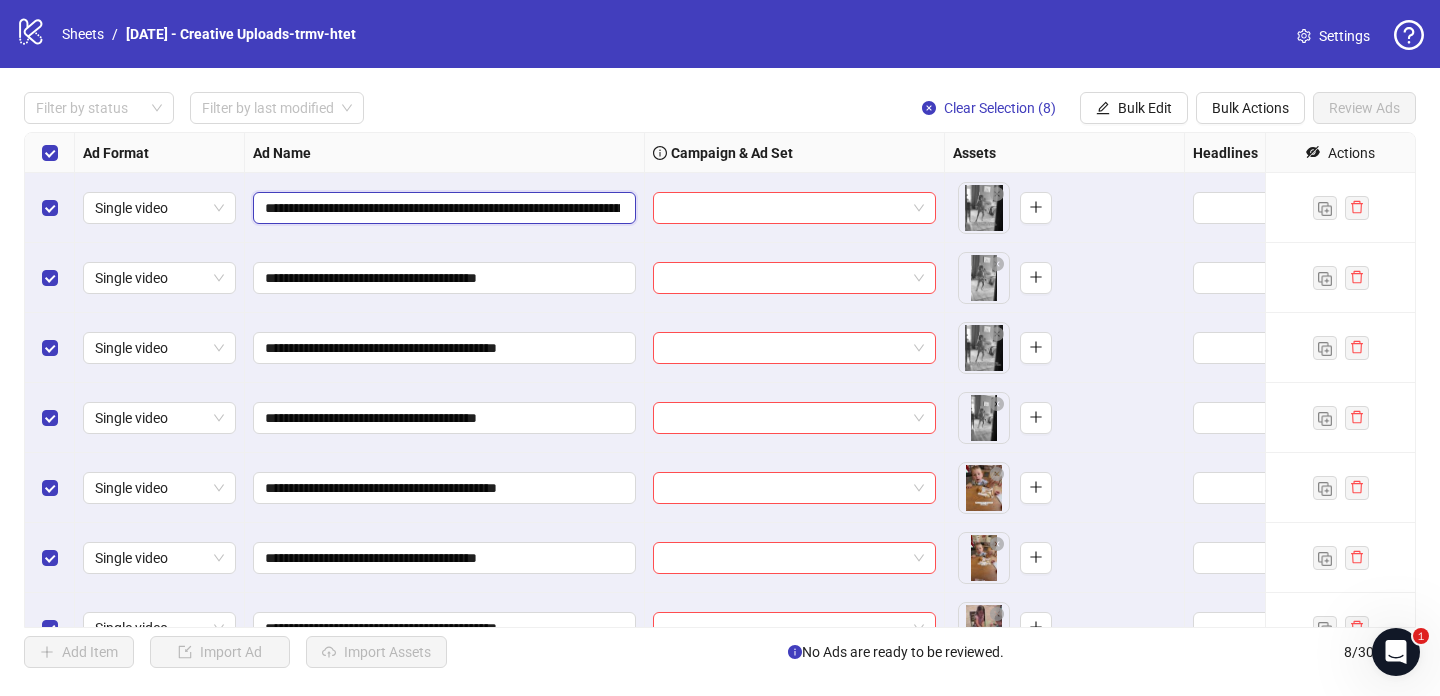 click on "**********" at bounding box center [442, 208] 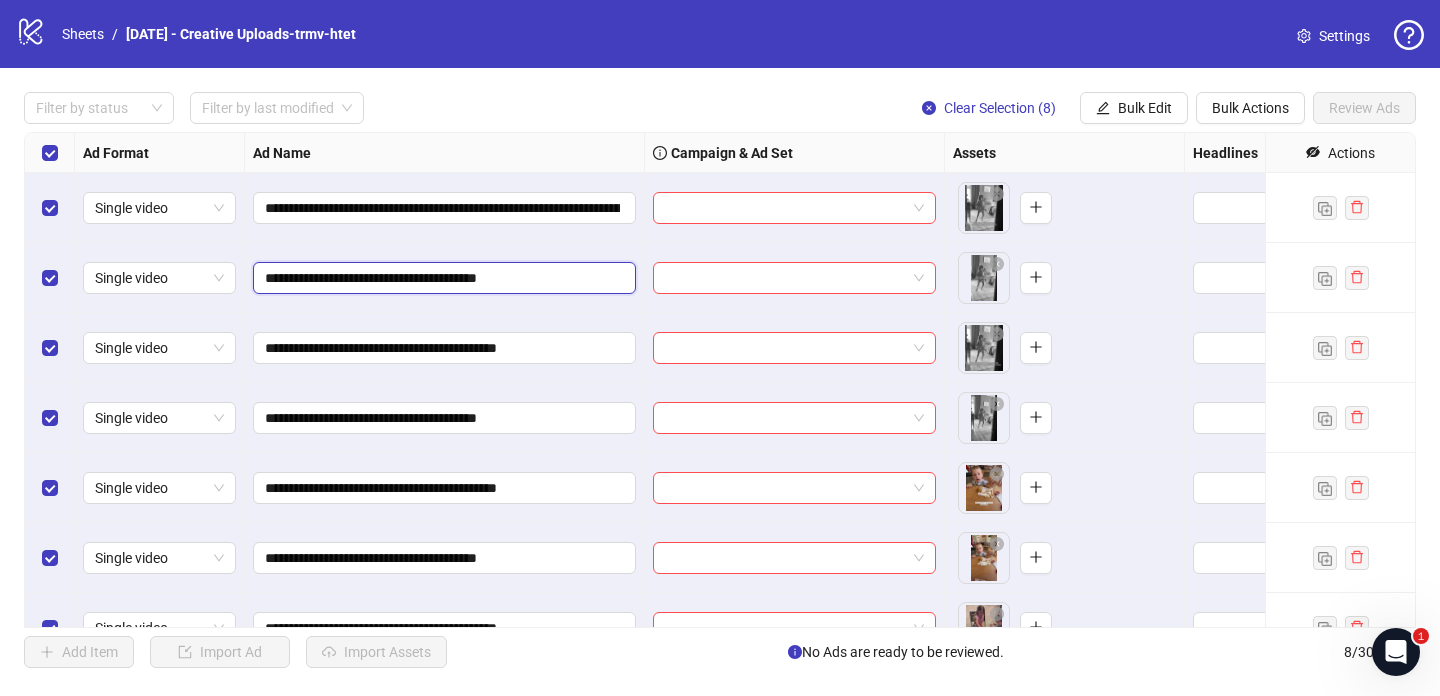 click on "**********" at bounding box center (442, 278) 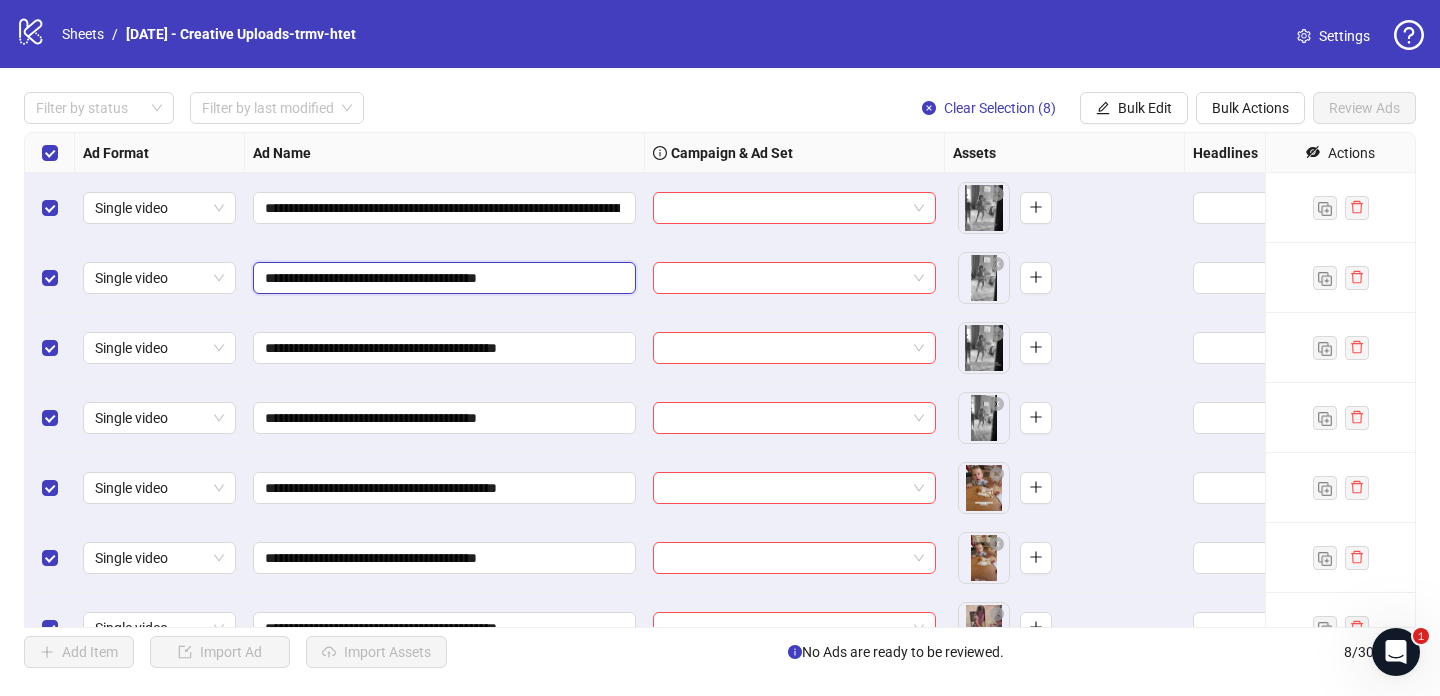 click on "**********" at bounding box center [442, 278] 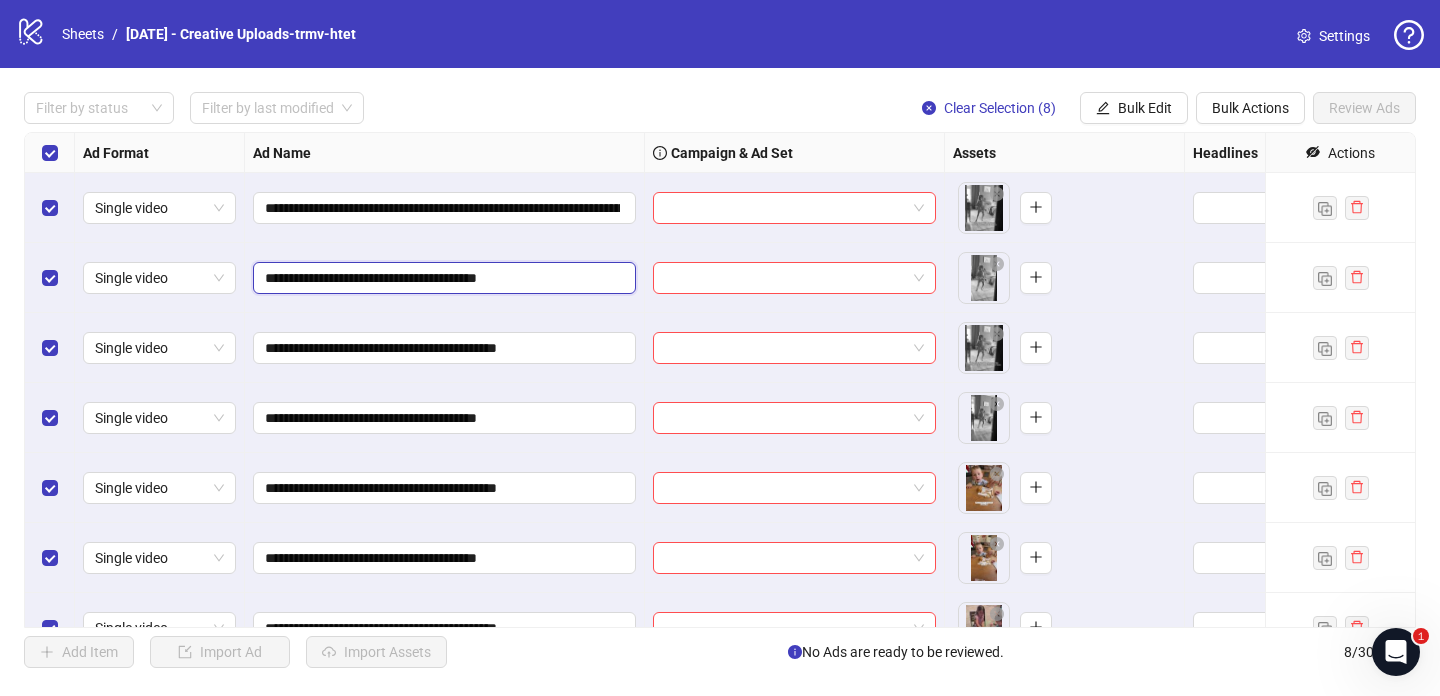 paste on "**********" 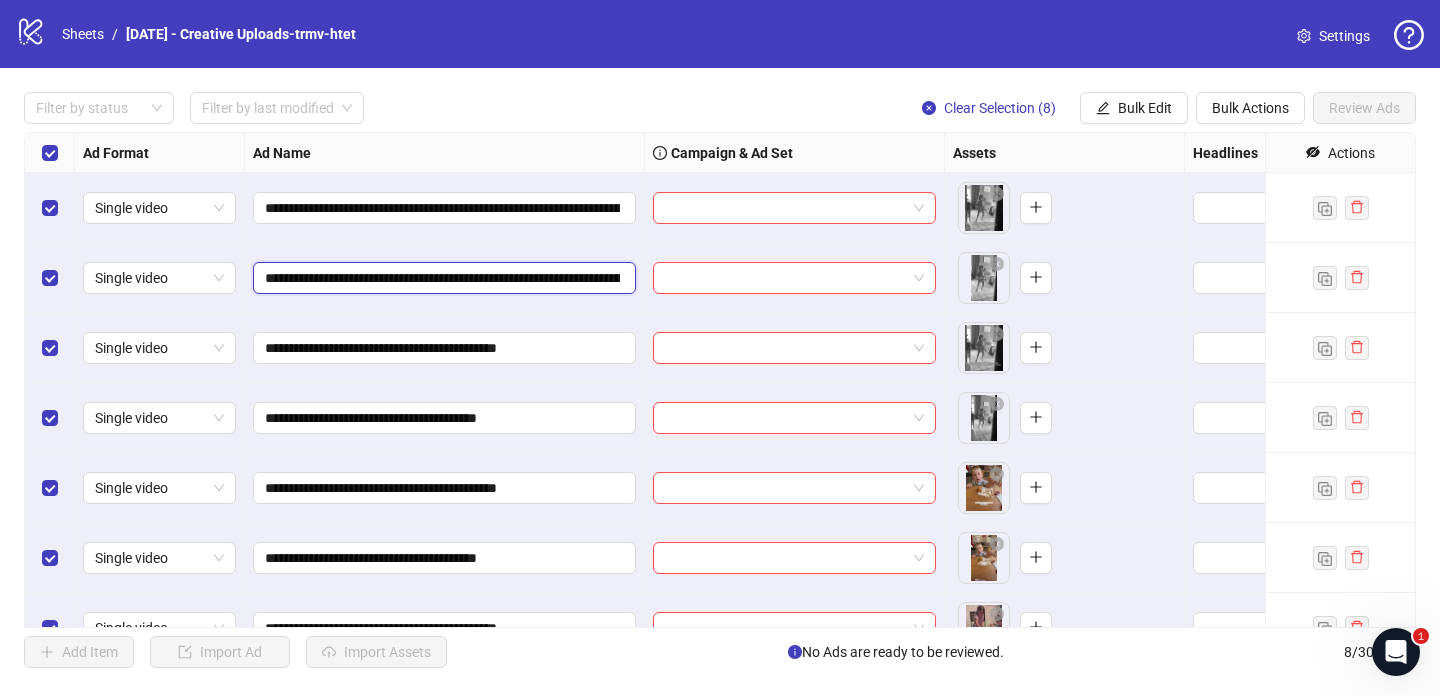 scroll, scrollTop: 0, scrollLeft: 976, axis: horizontal 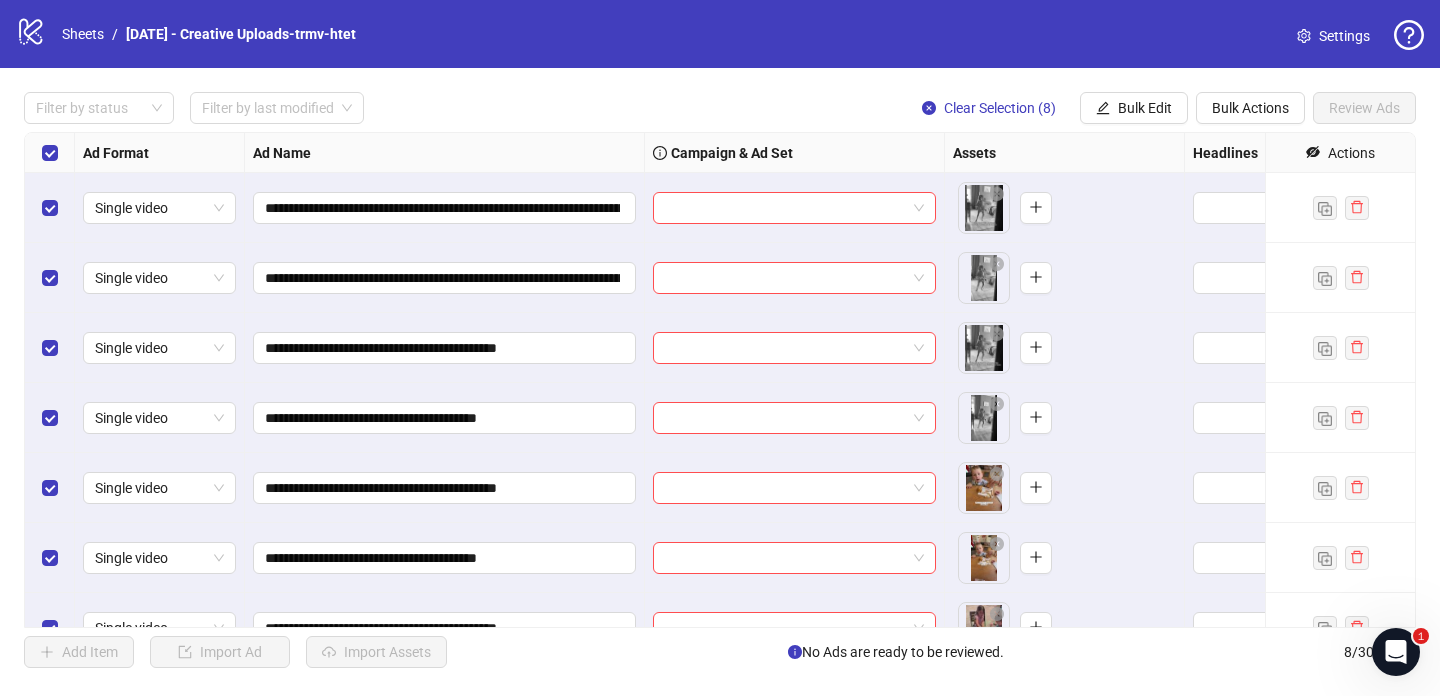 click on "**********" at bounding box center (445, 278) 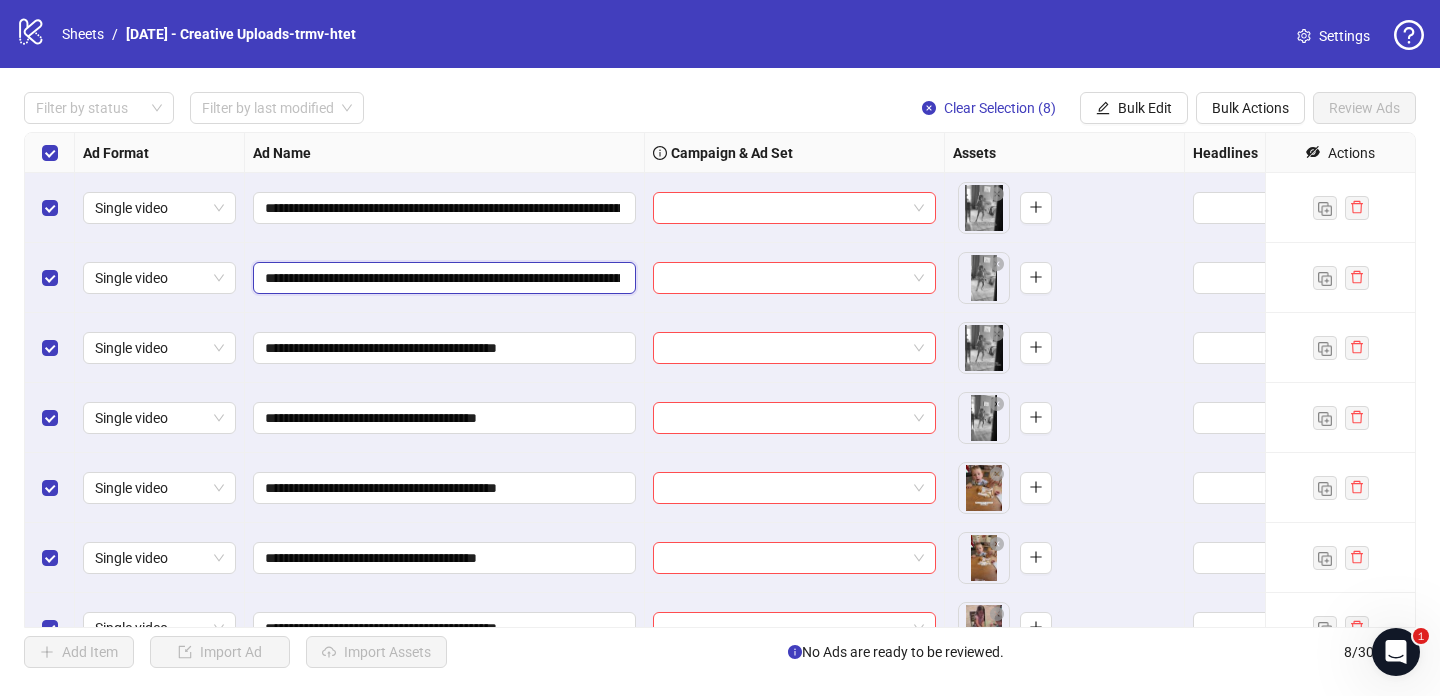 click on "**********" at bounding box center [442, 278] 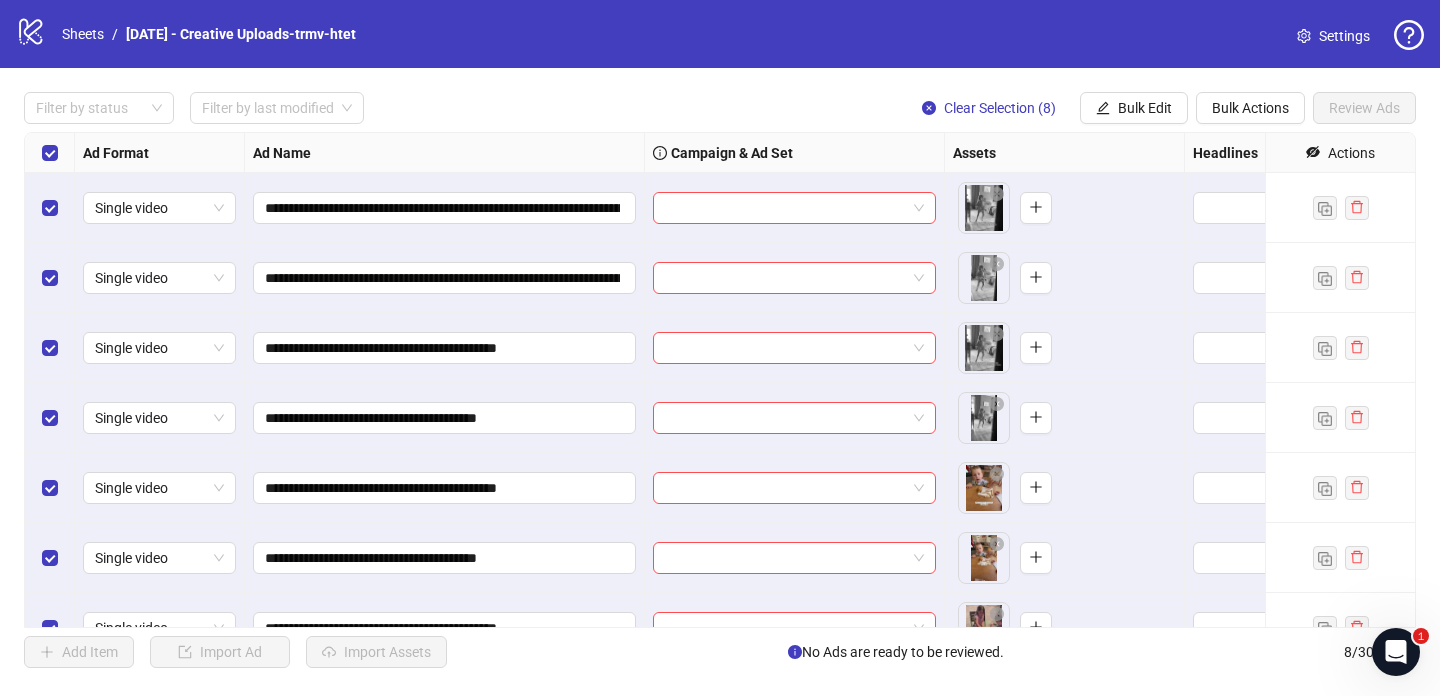 click on "**********" at bounding box center [445, 278] 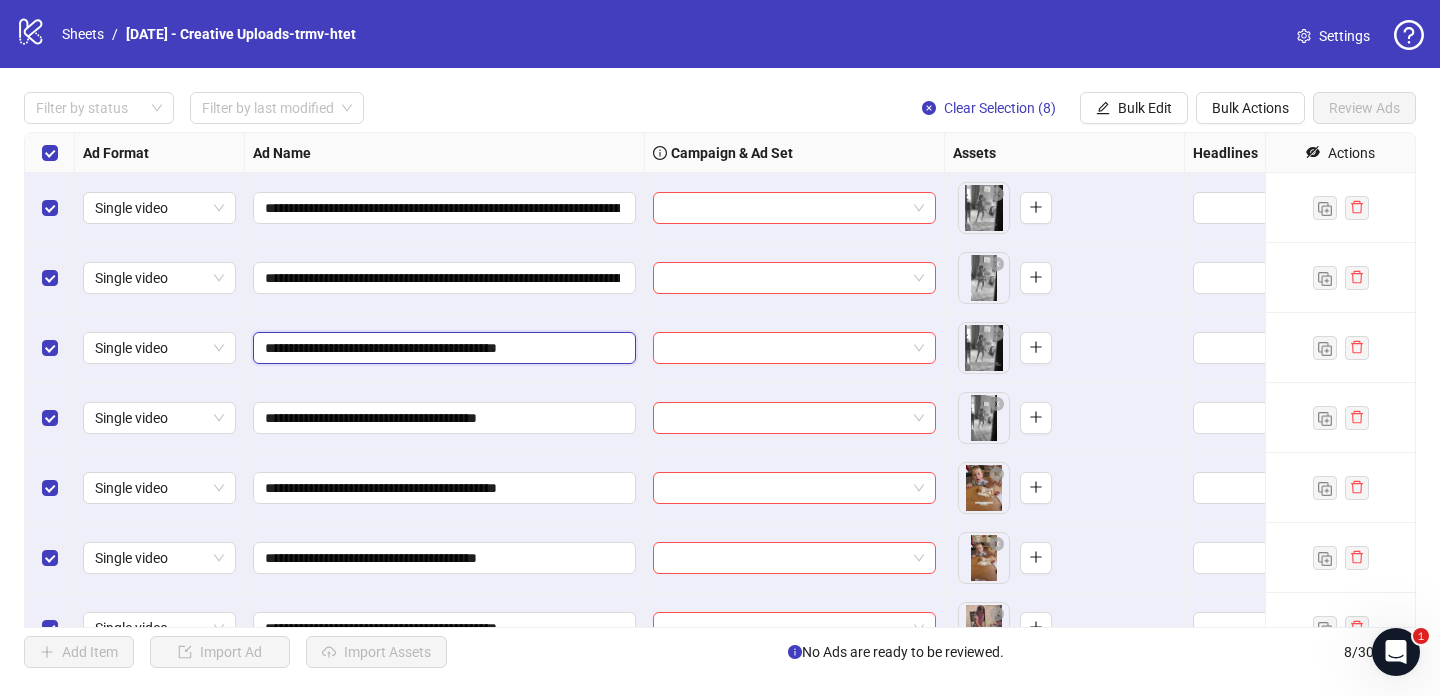 click on "**********" at bounding box center [442, 348] 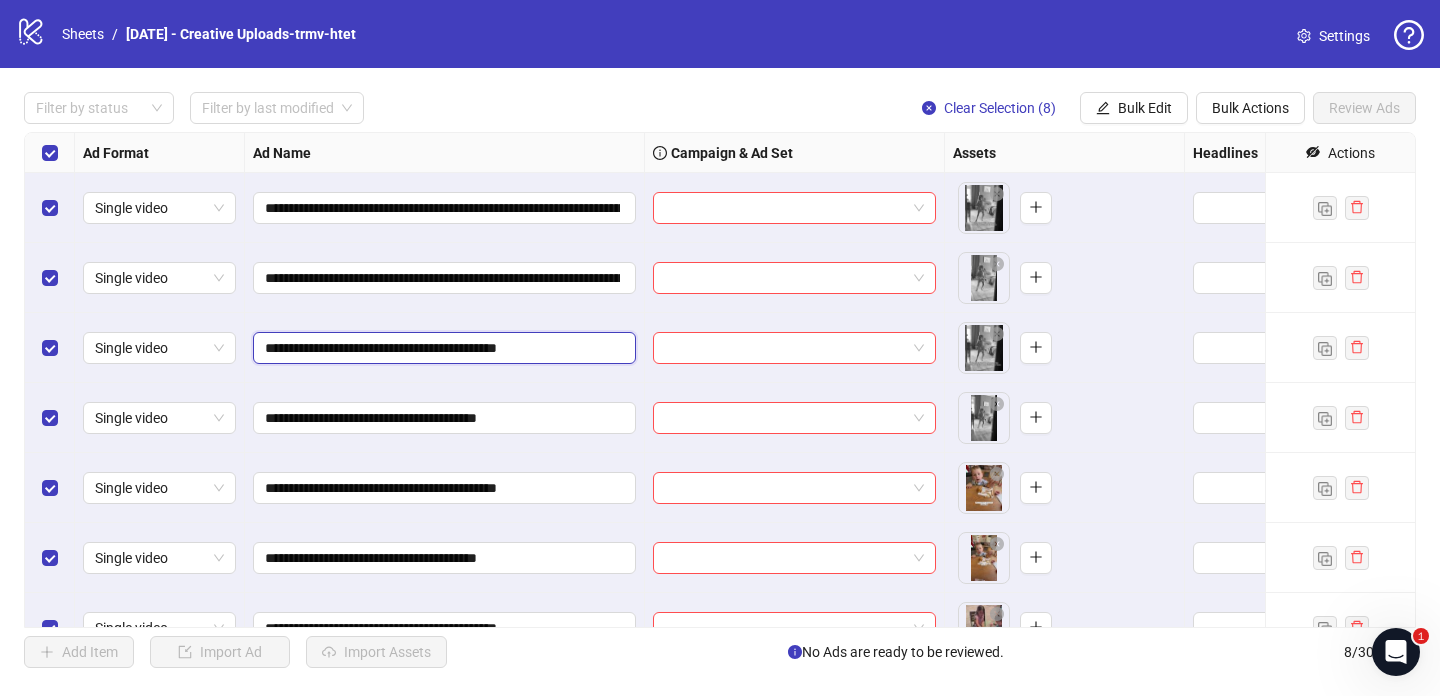paste on "**********" 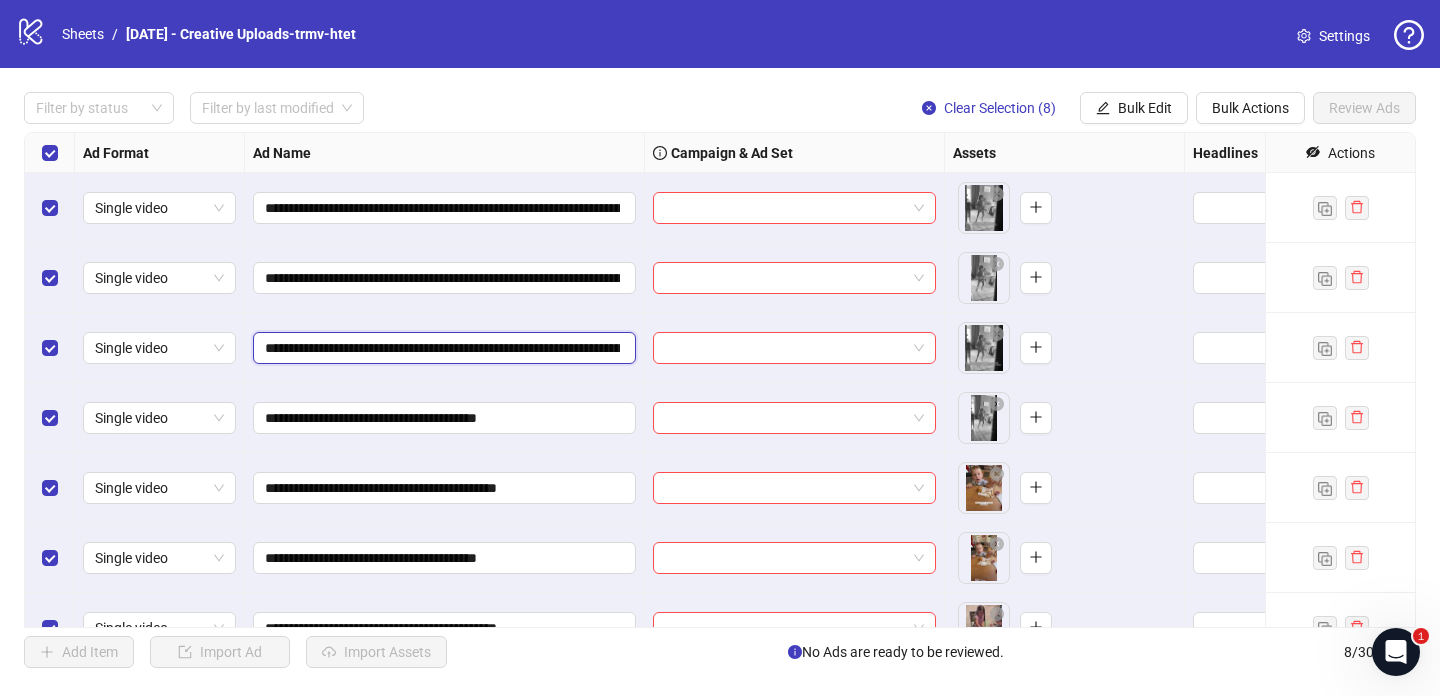 scroll, scrollTop: 0, scrollLeft: 976, axis: horizontal 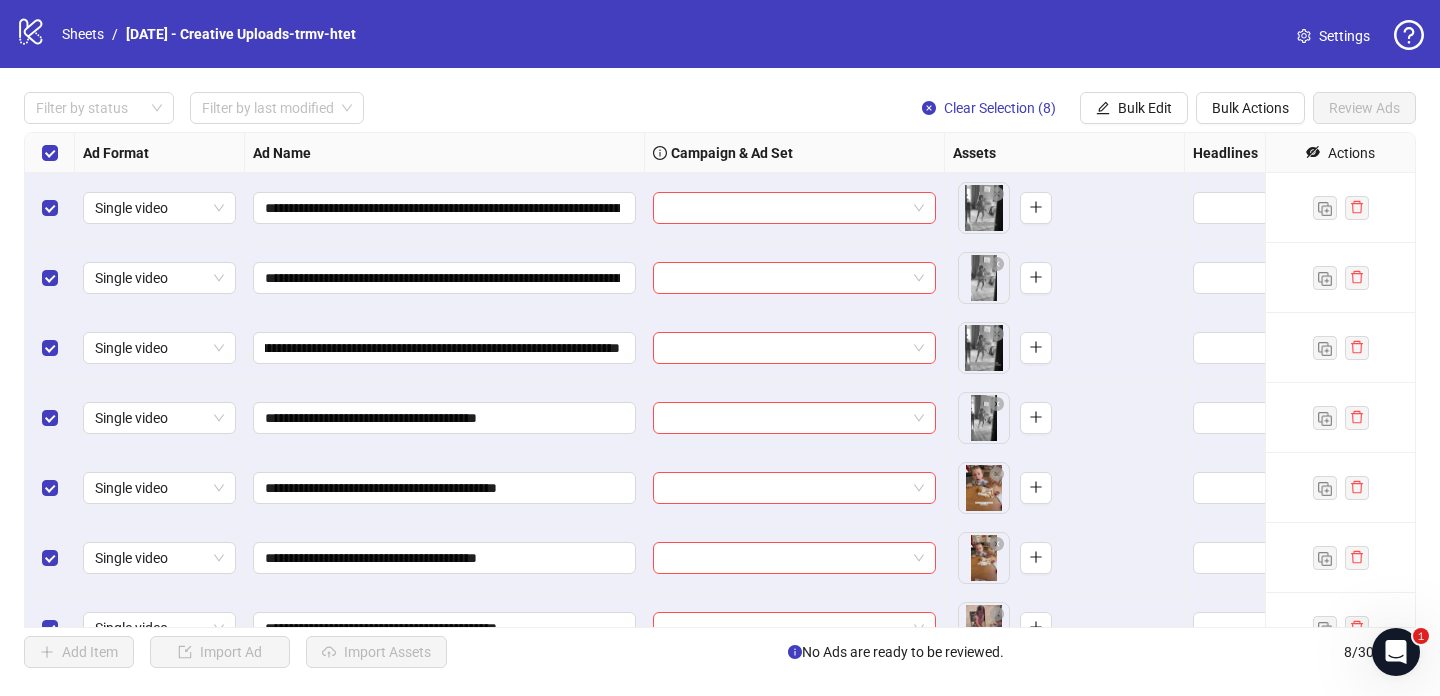 click on "**********" at bounding box center (445, 348) 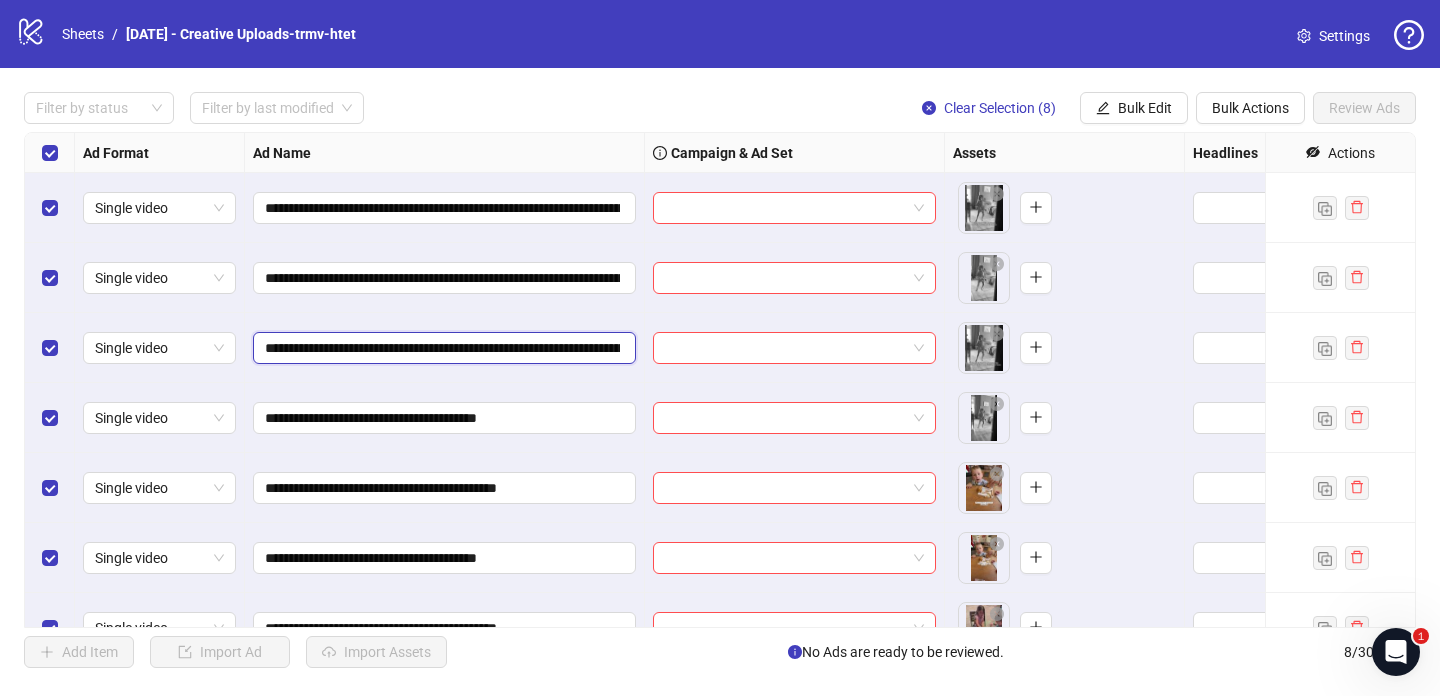 click on "**********" at bounding box center (442, 348) 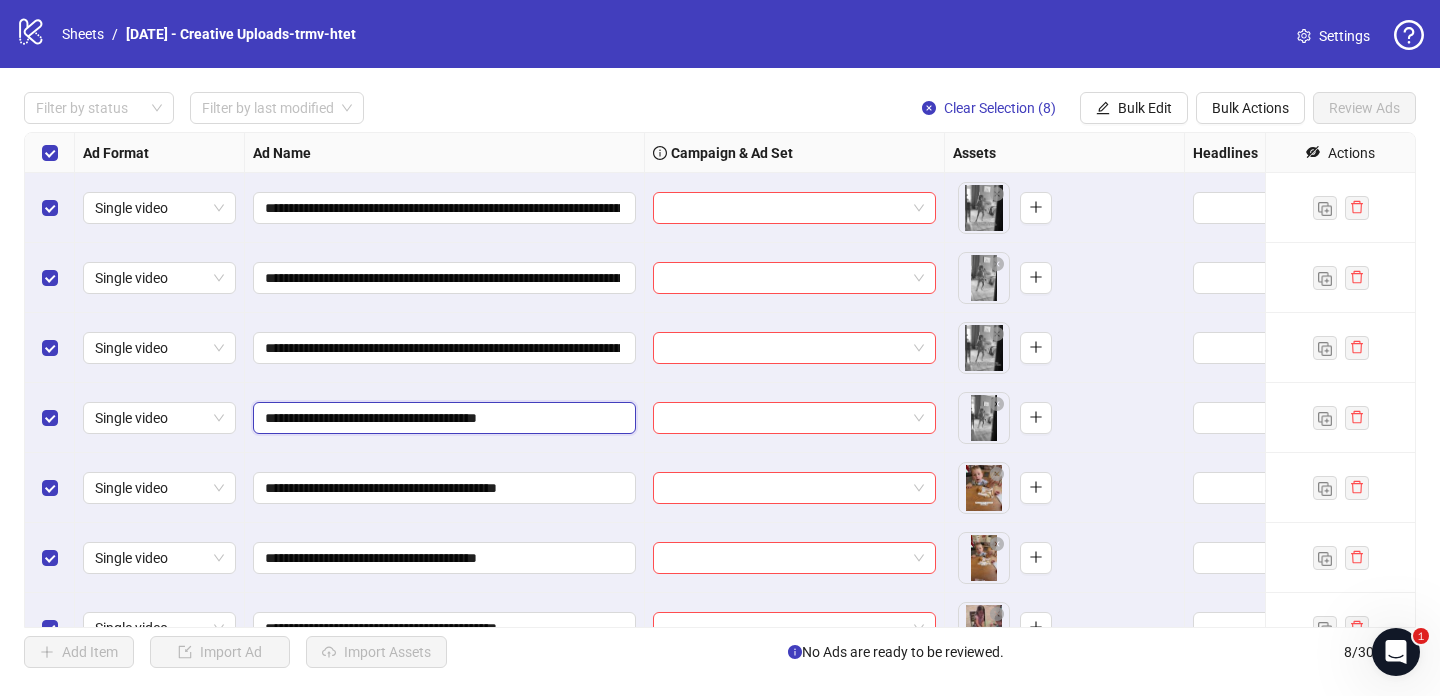 click on "**********" at bounding box center [442, 418] 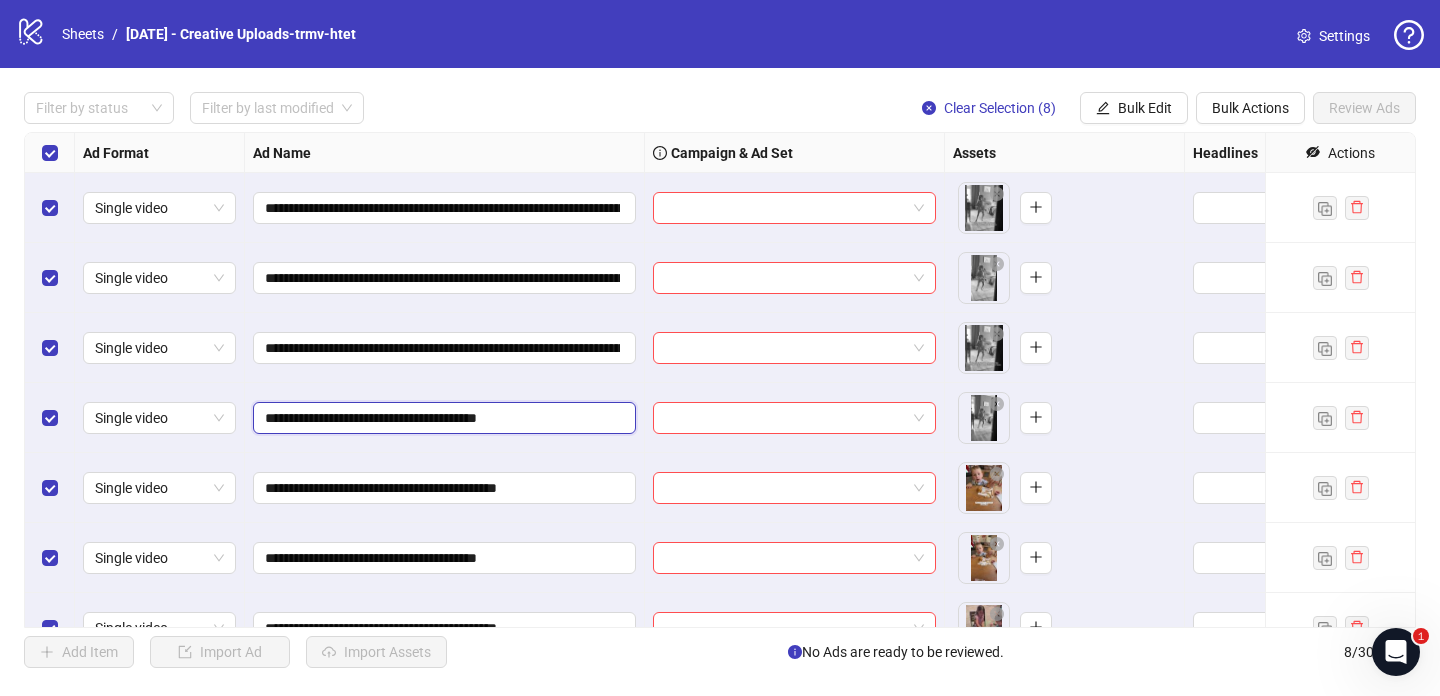 click on "**********" at bounding box center (442, 418) 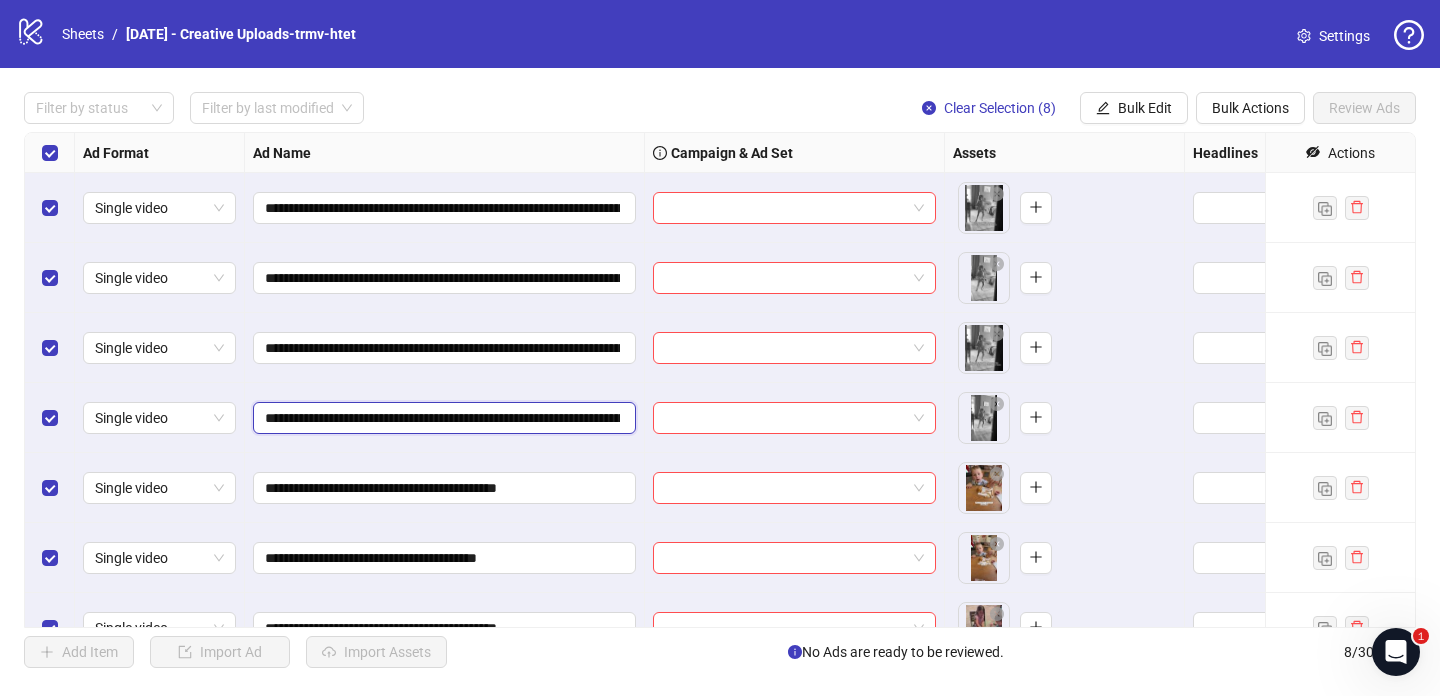 scroll, scrollTop: 0, scrollLeft: 976, axis: horizontal 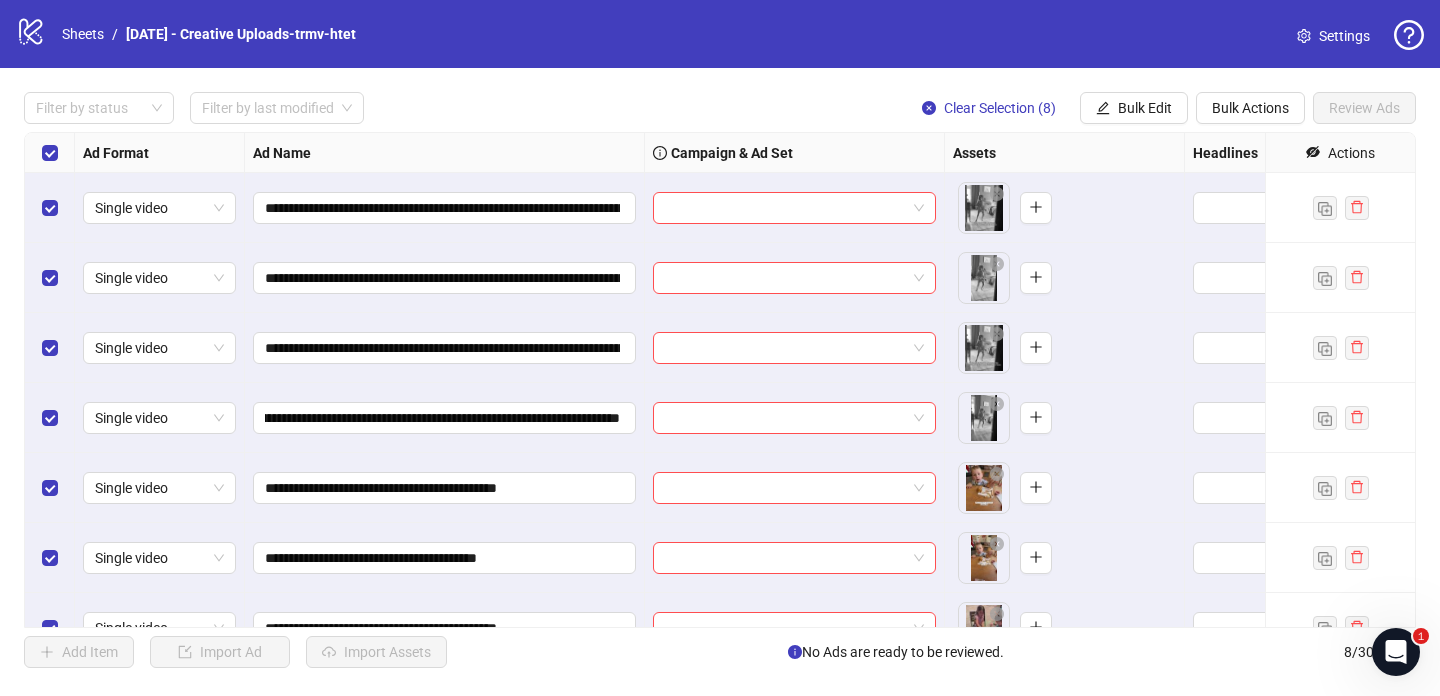 click on "**********" at bounding box center (445, 488) 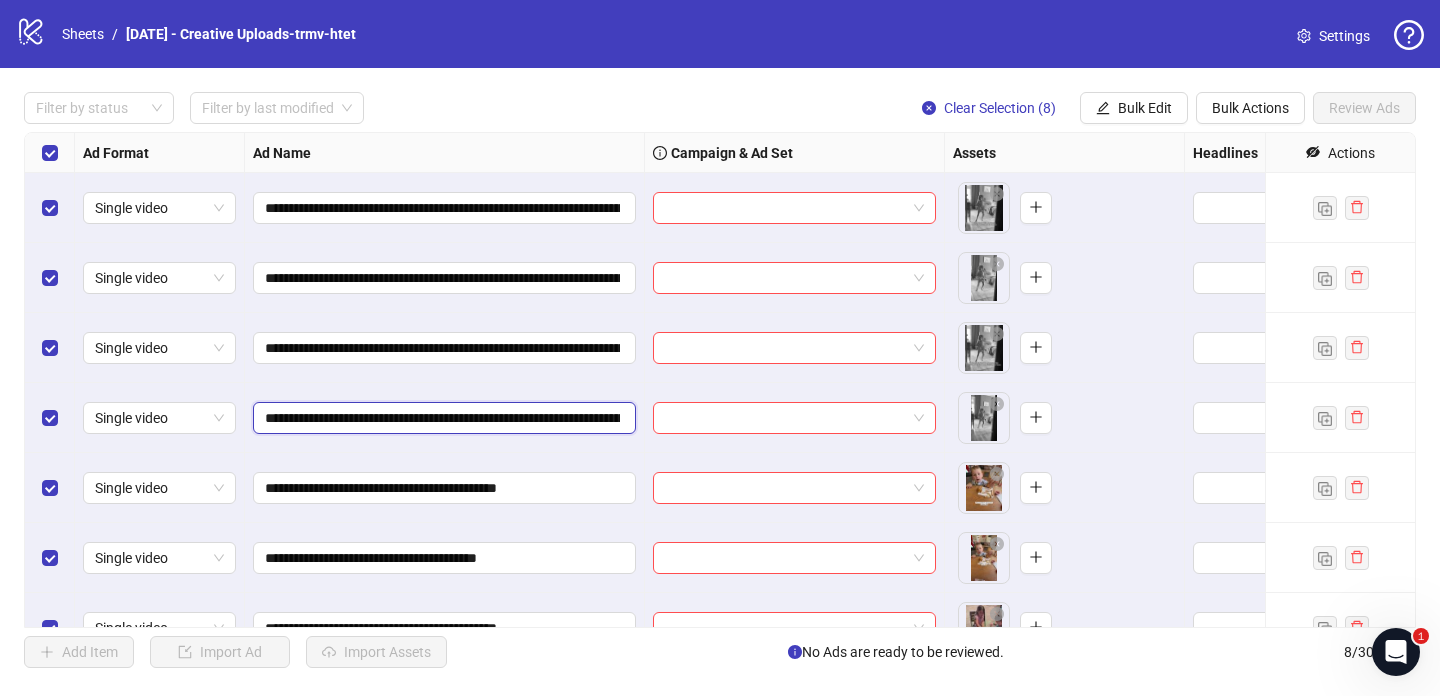 click on "**********" at bounding box center (442, 418) 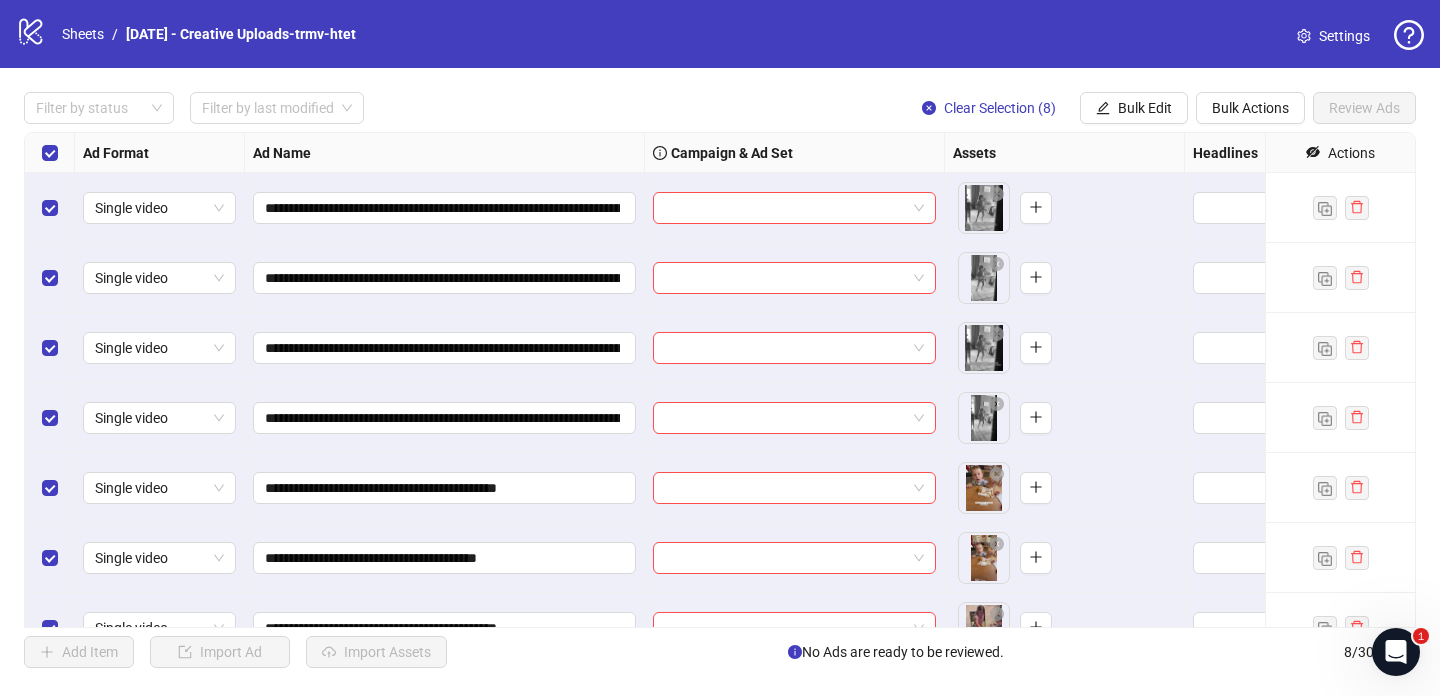 click on "**********" at bounding box center (445, 418) 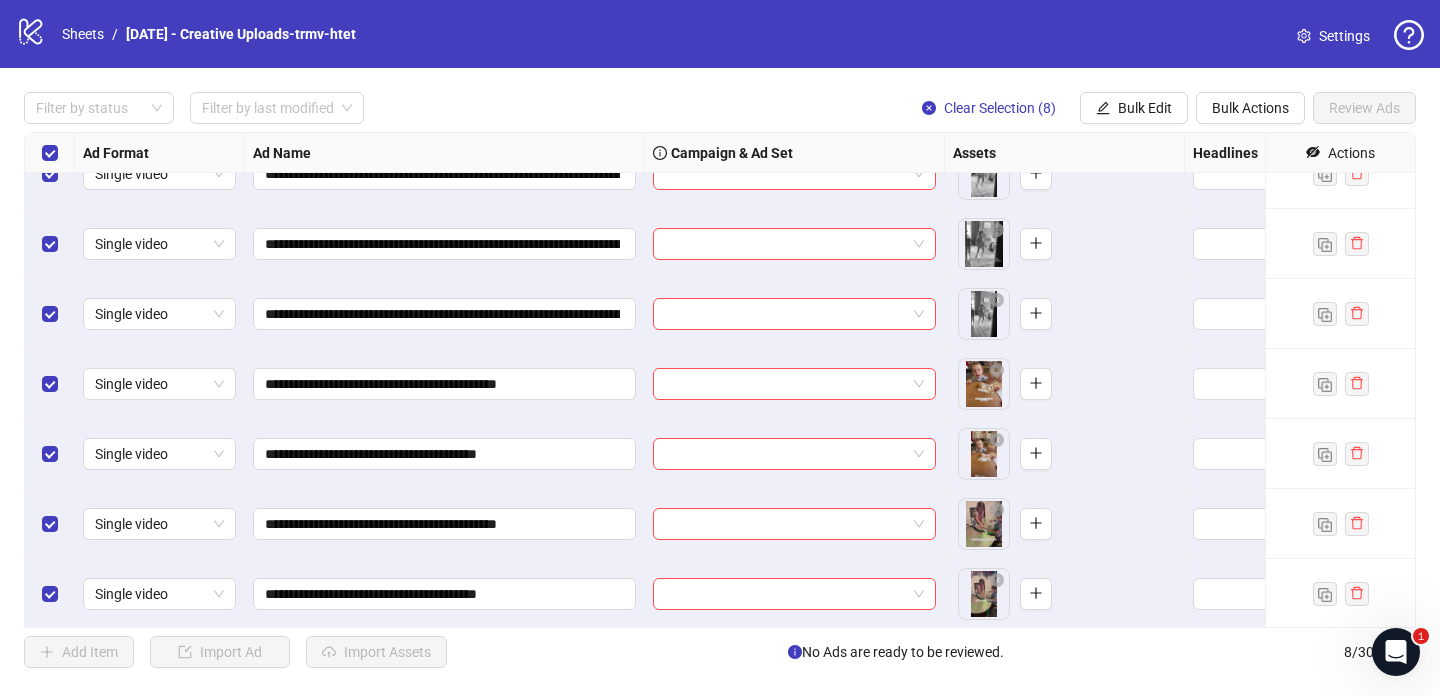 scroll, scrollTop: 62, scrollLeft: 0, axis: vertical 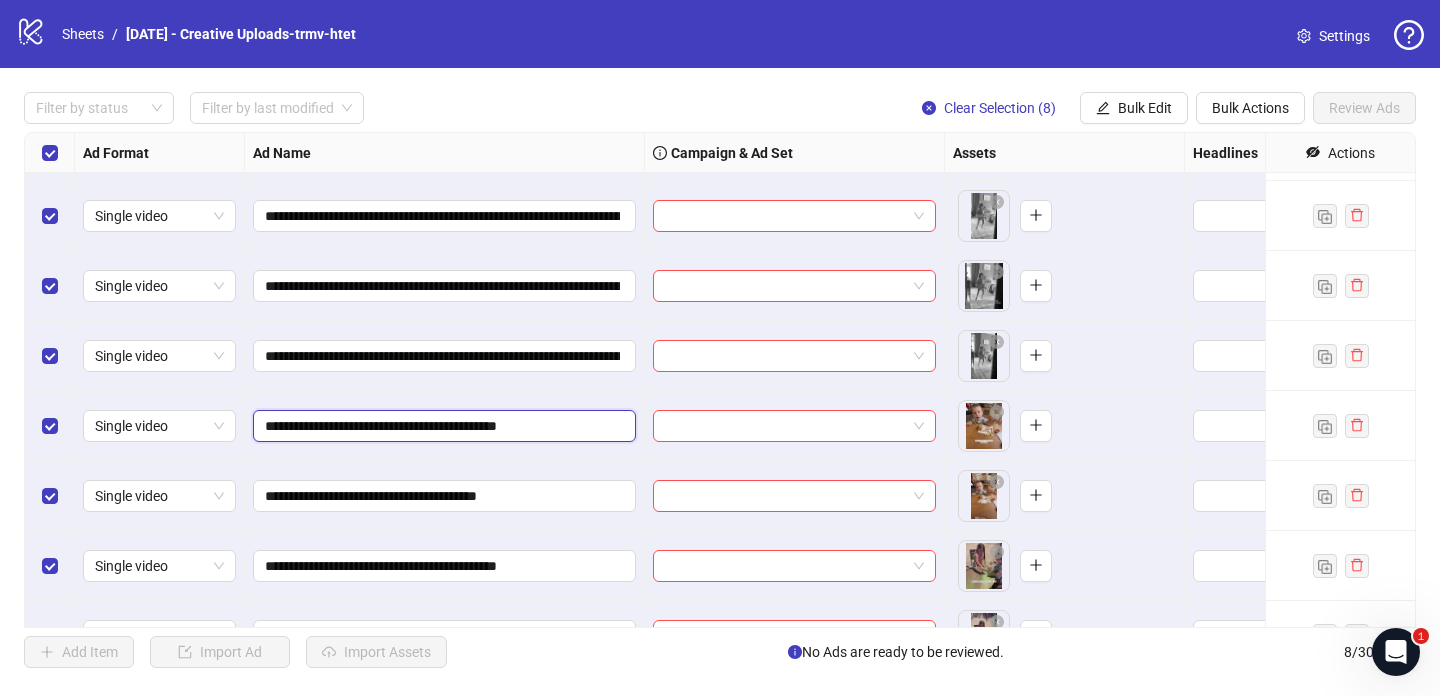click on "**********" at bounding box center (442, 426) 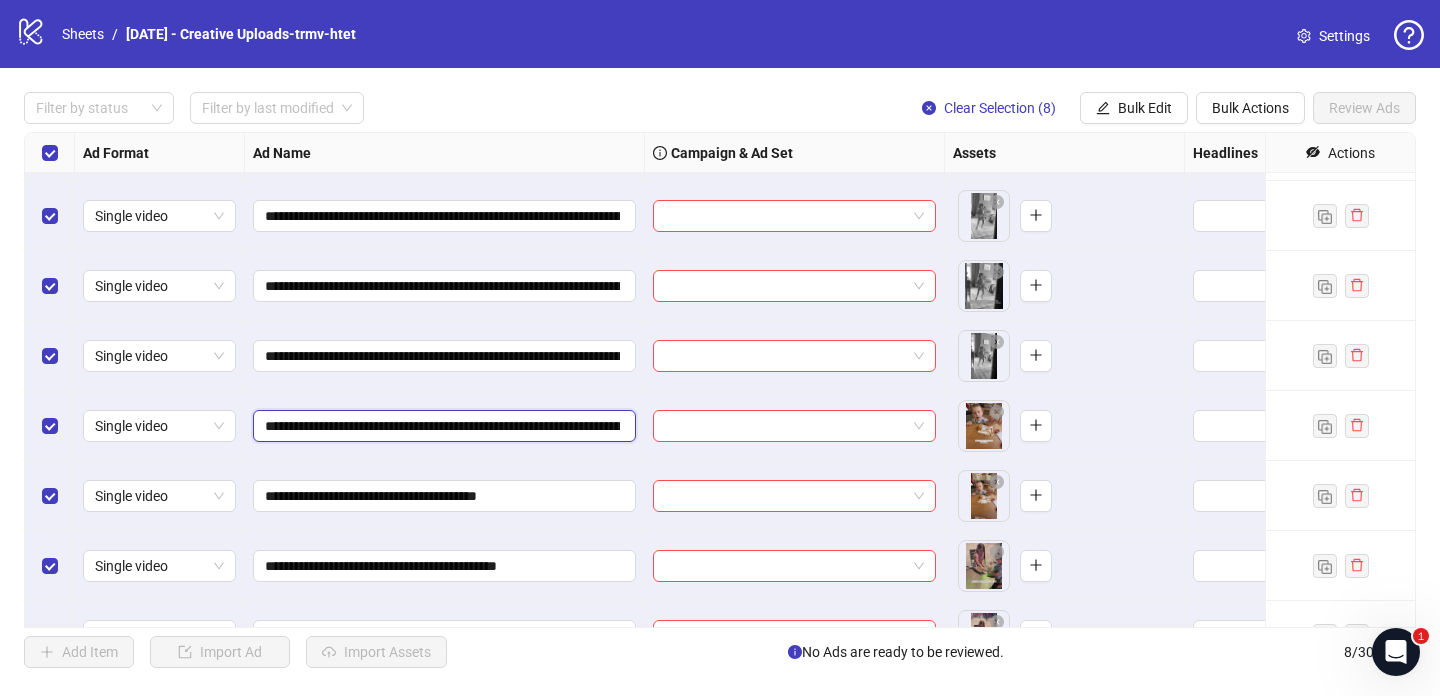 scroll, scrollTop: 0, scrollLeft: 967, axis: horizontal 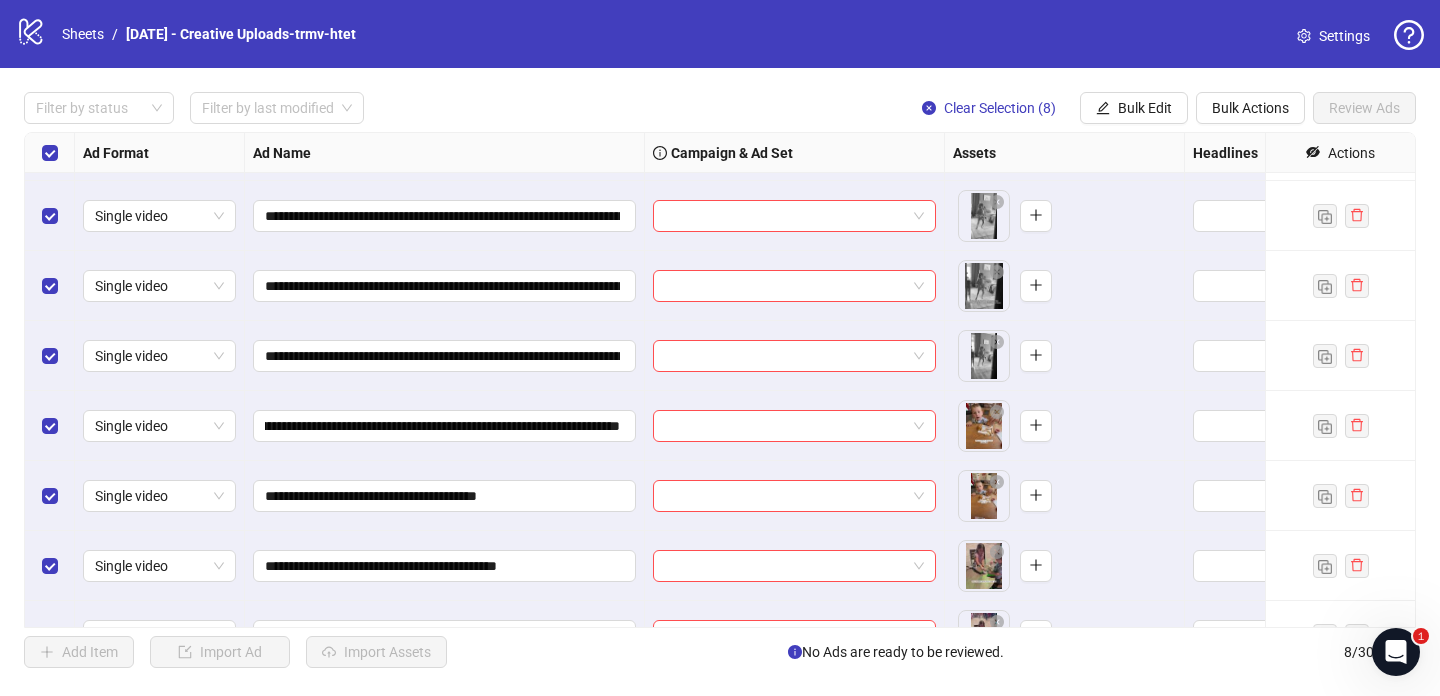 click on "**********" at bounding box center (445, 426) 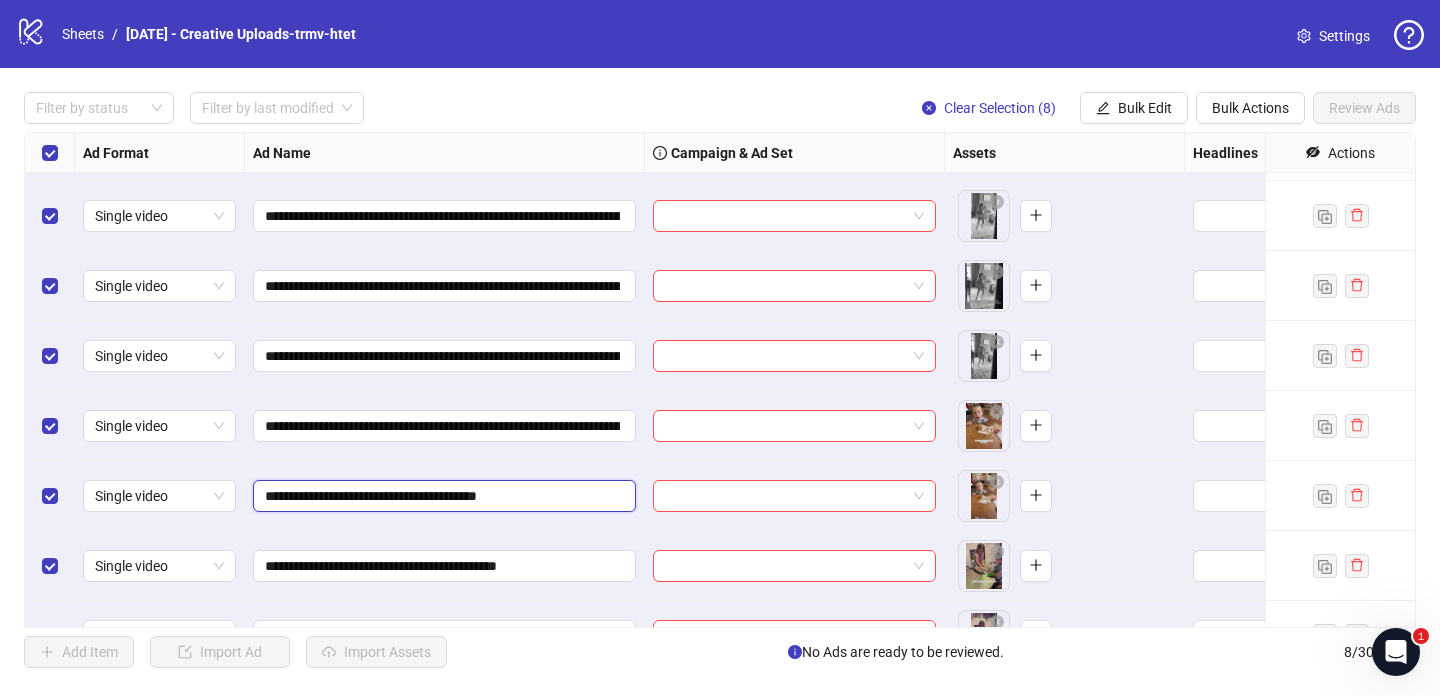 click on "**********" at bounding box center [442, 496] 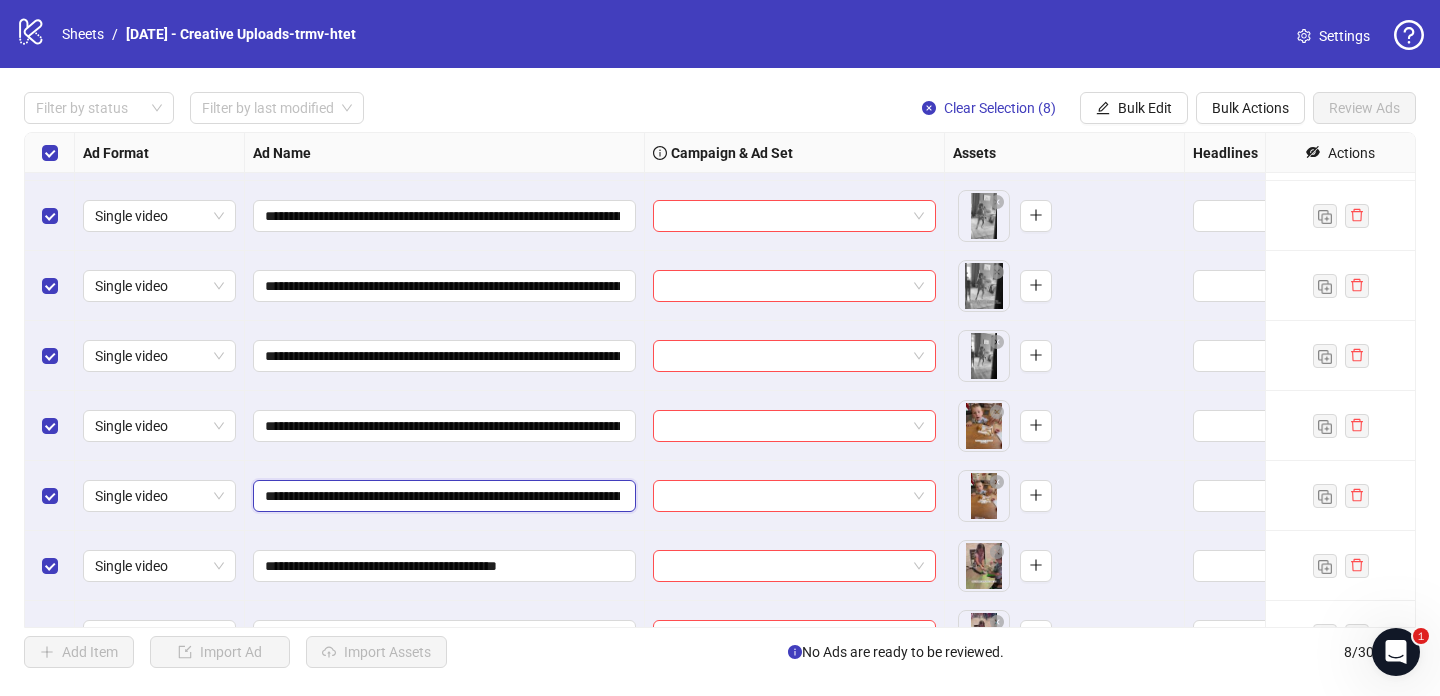 scroll, scrollTop: 0, scrollLeft: 967, axis: horizontal 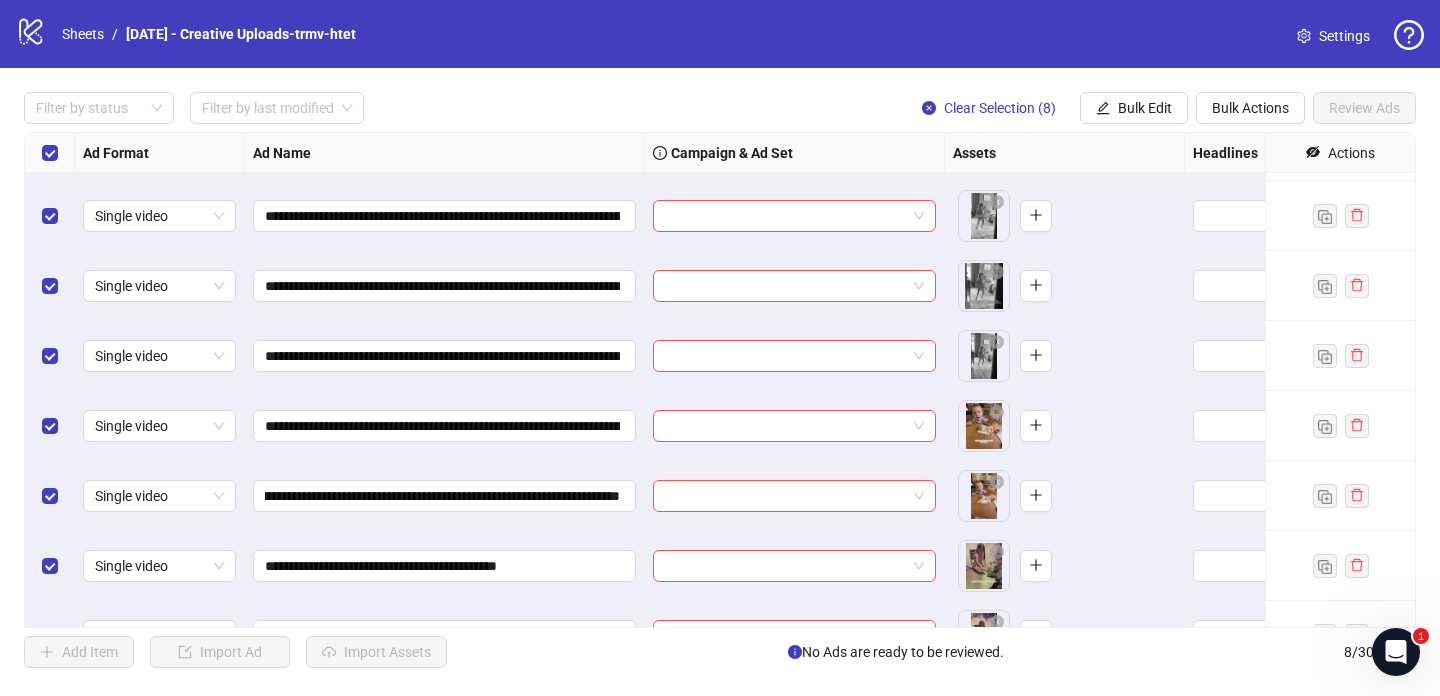 click on "**********" at bounding box center (445, 426) 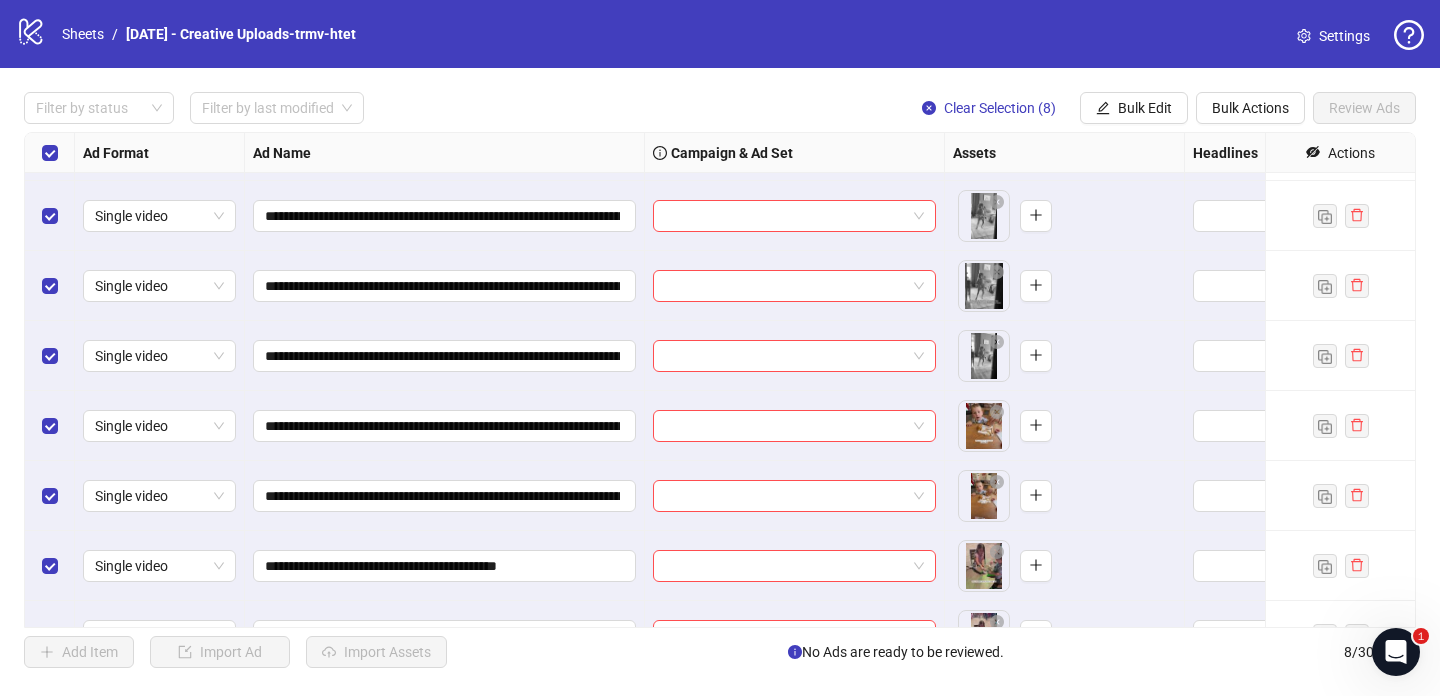 scroll, scrollTop: 106, scrollLeft: 0, axis: vertical 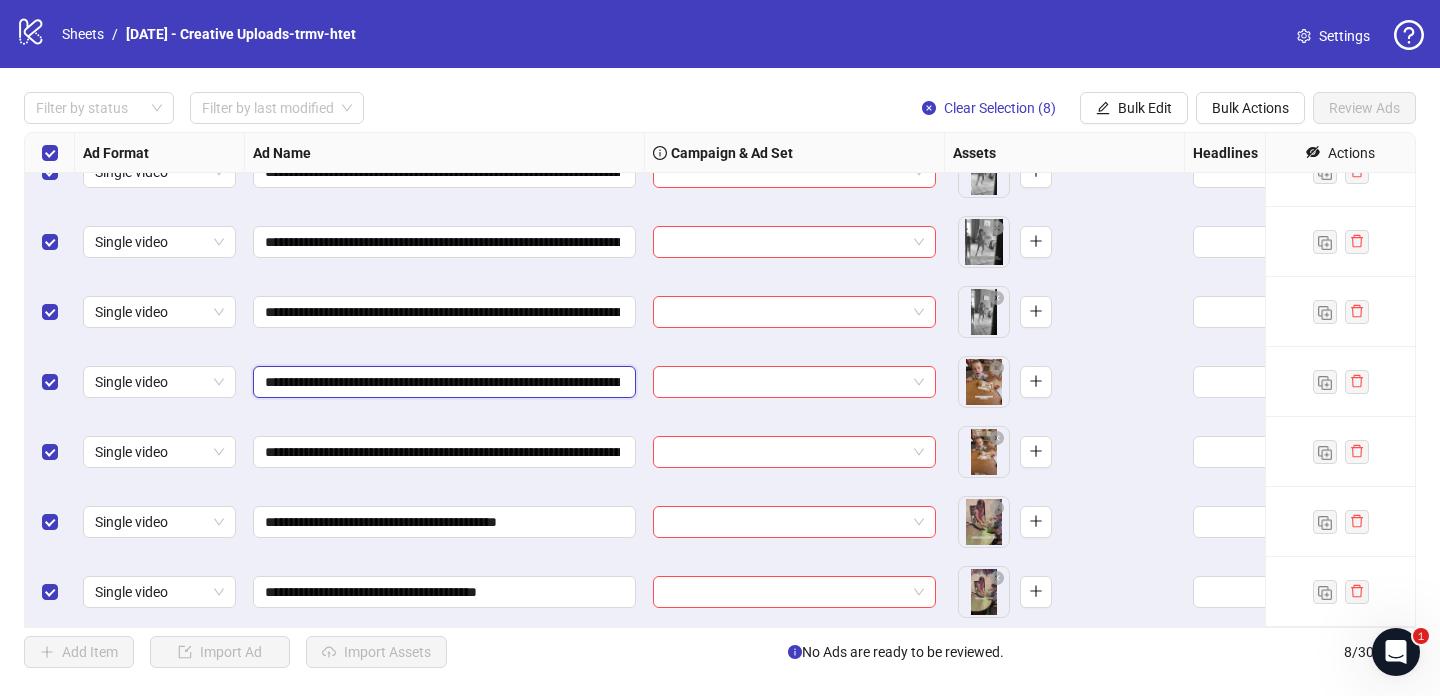 click on "**********" at bounding box center [442, 382] 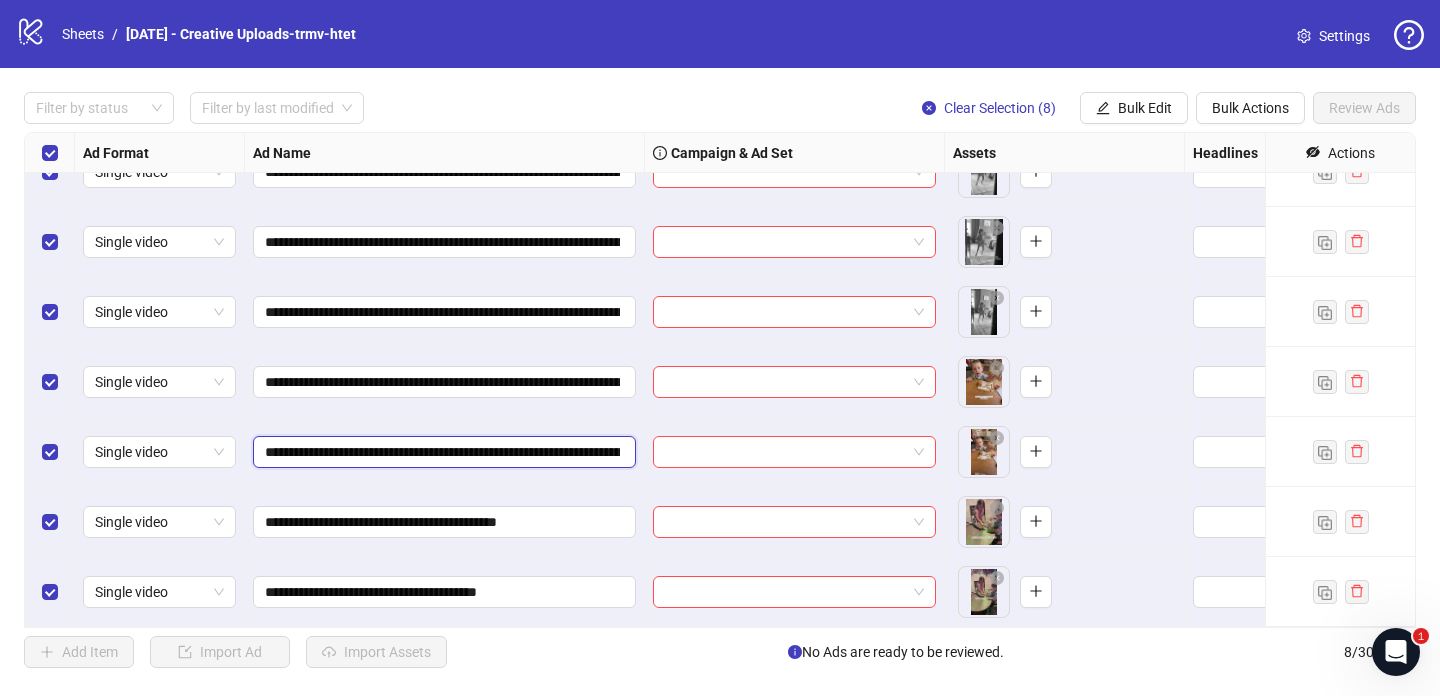 click on "**********" at bounding box center [442, 452] 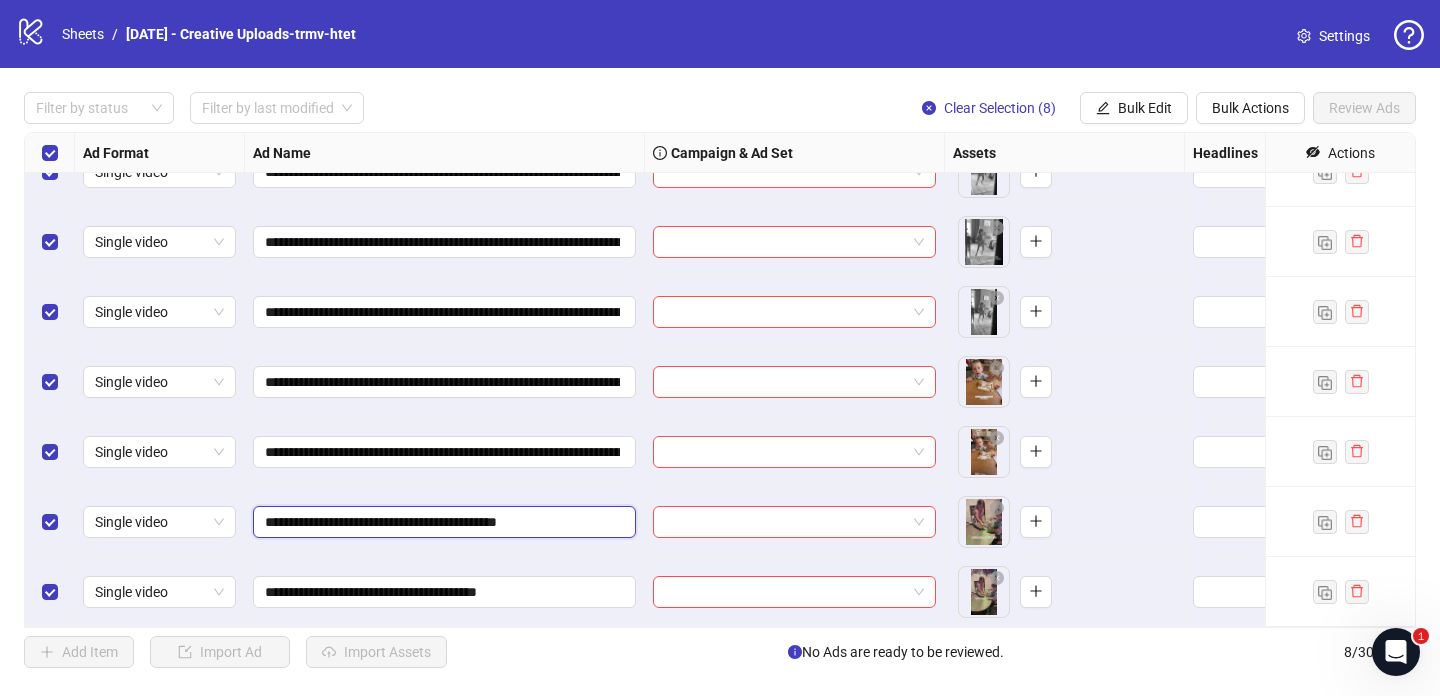 click on "**********" at bounding box center (442, 522) 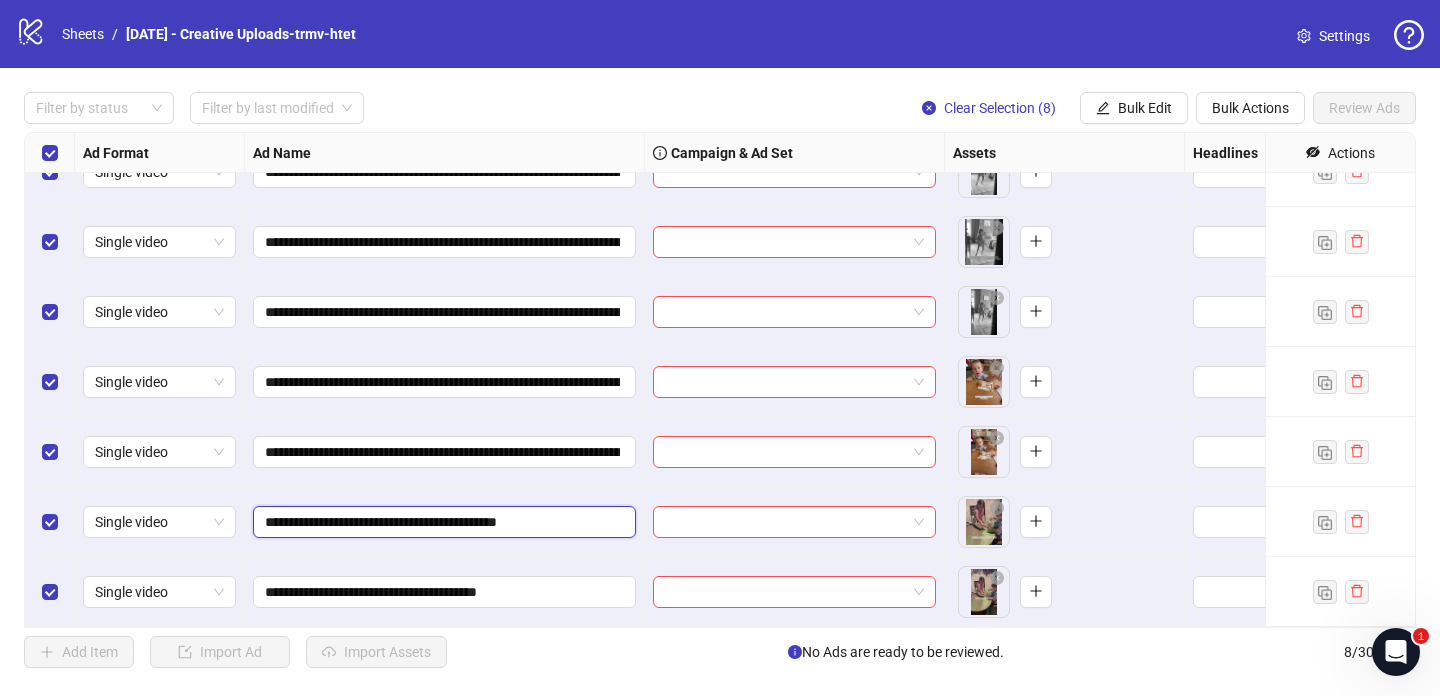 click on "**********" at bounding box center (442, 522) 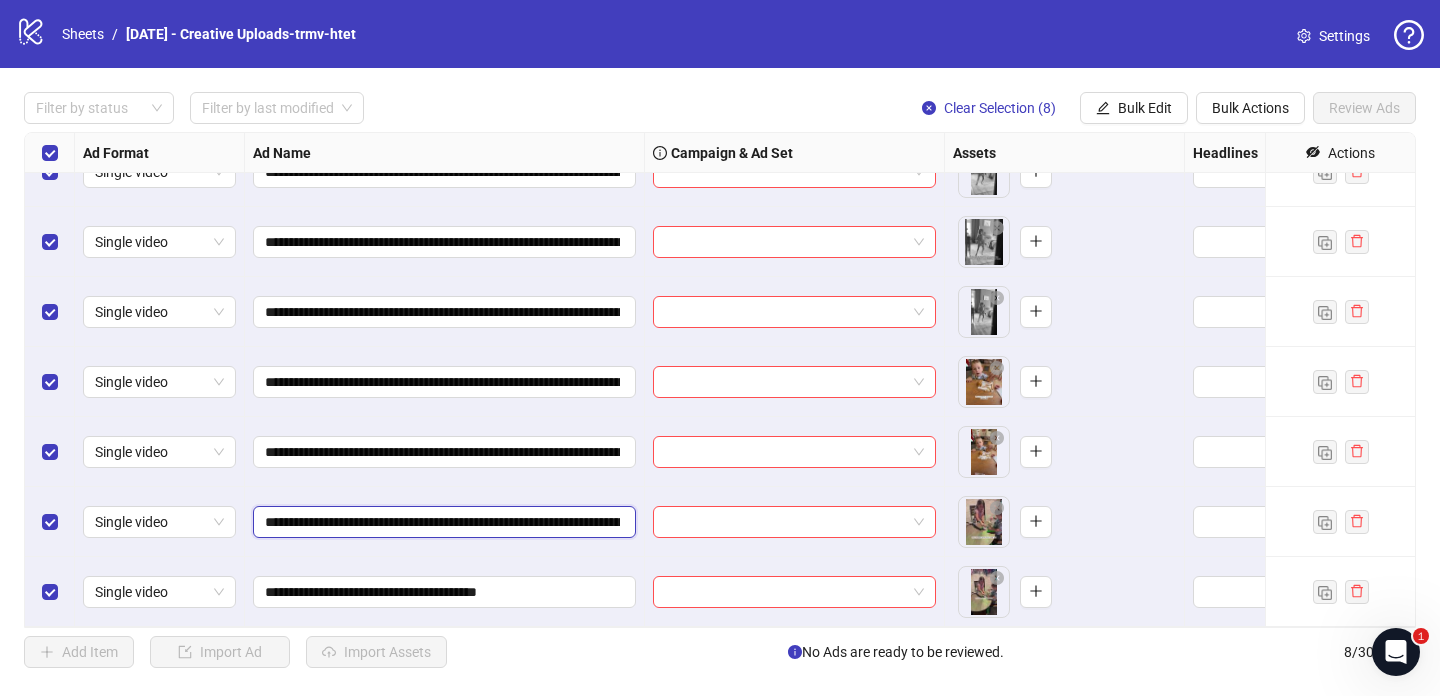 scroll, scrollTop: 0, scrollLeft: 967, axis: horizontal 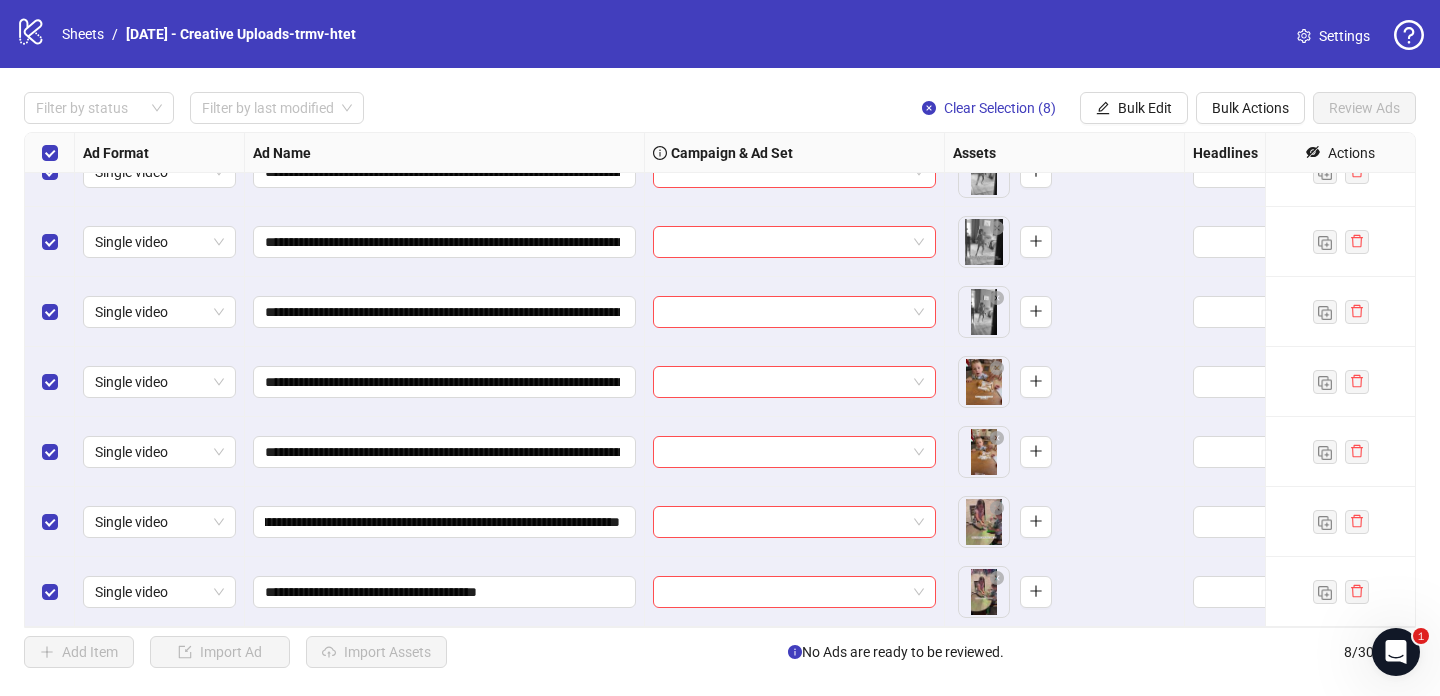 click on "**********" at bounding box center (445, 522) 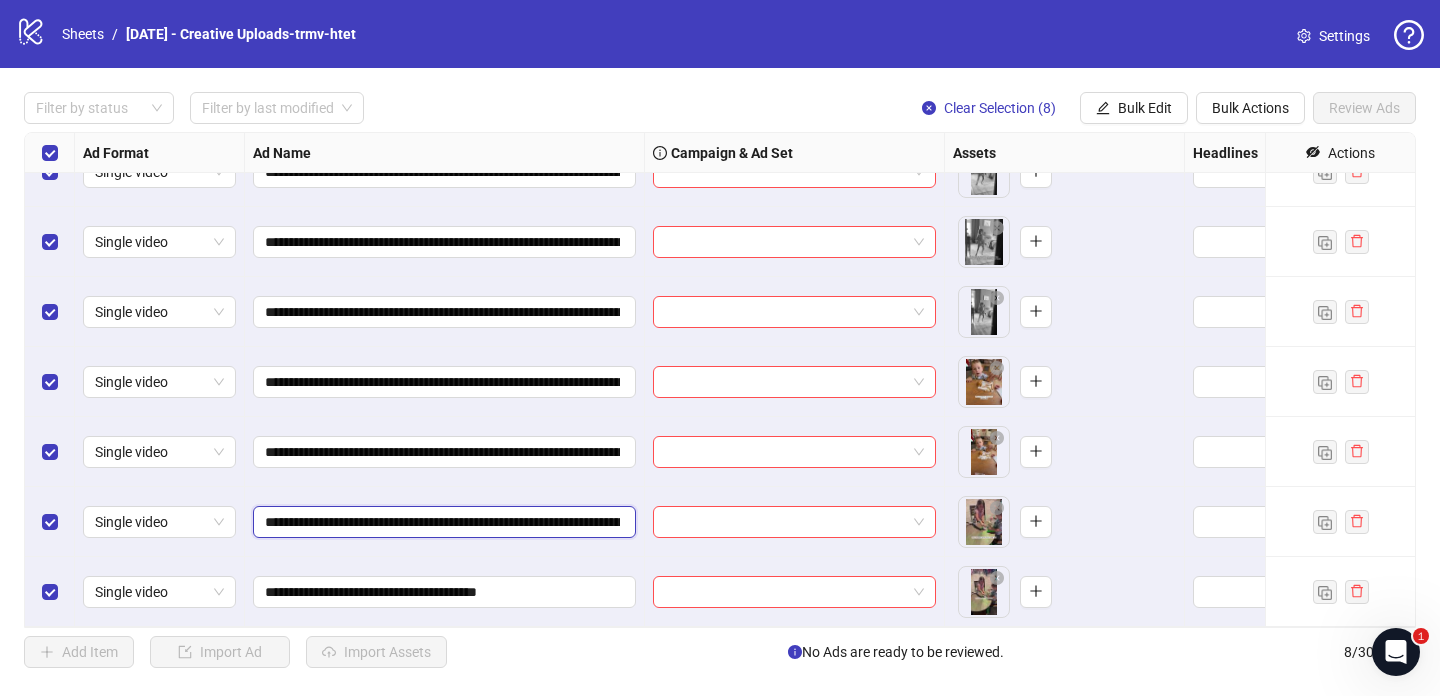 click on "**********" at bounding box center (442, 522) 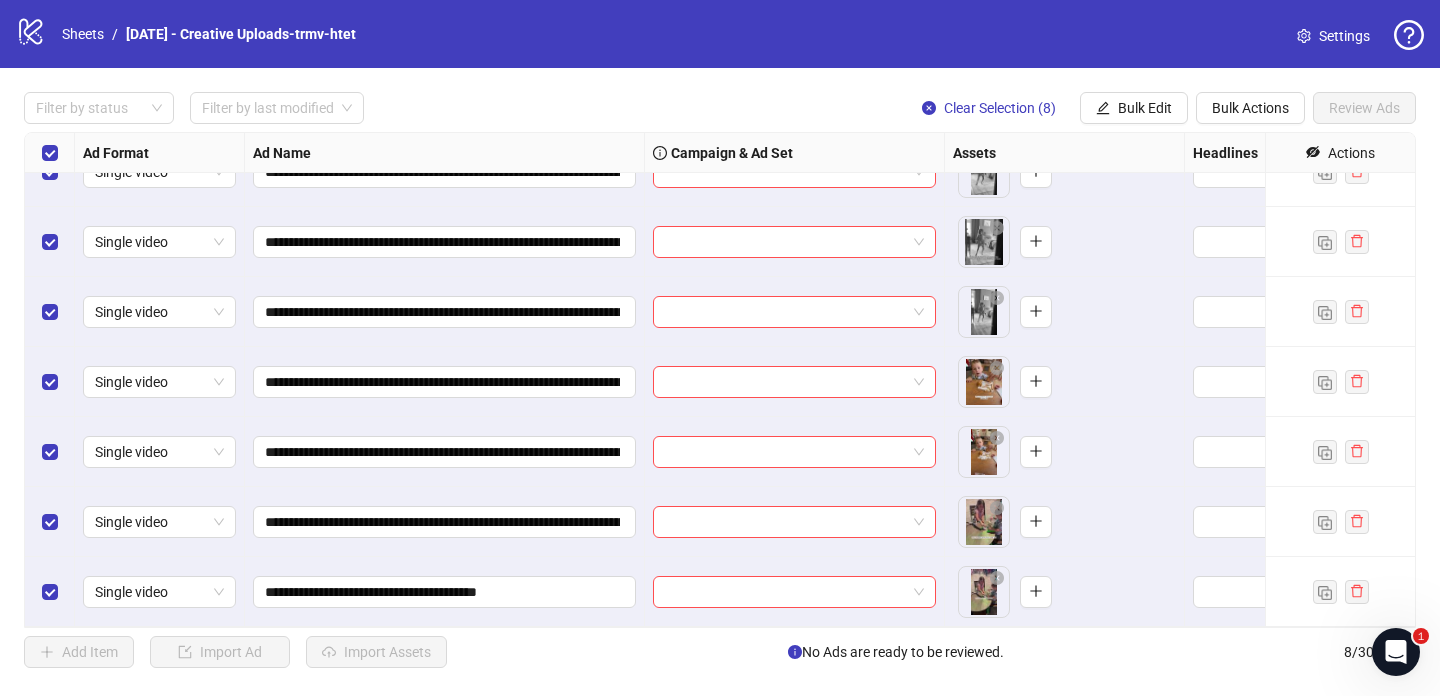click on "**********" at bounding box center [445, 522] 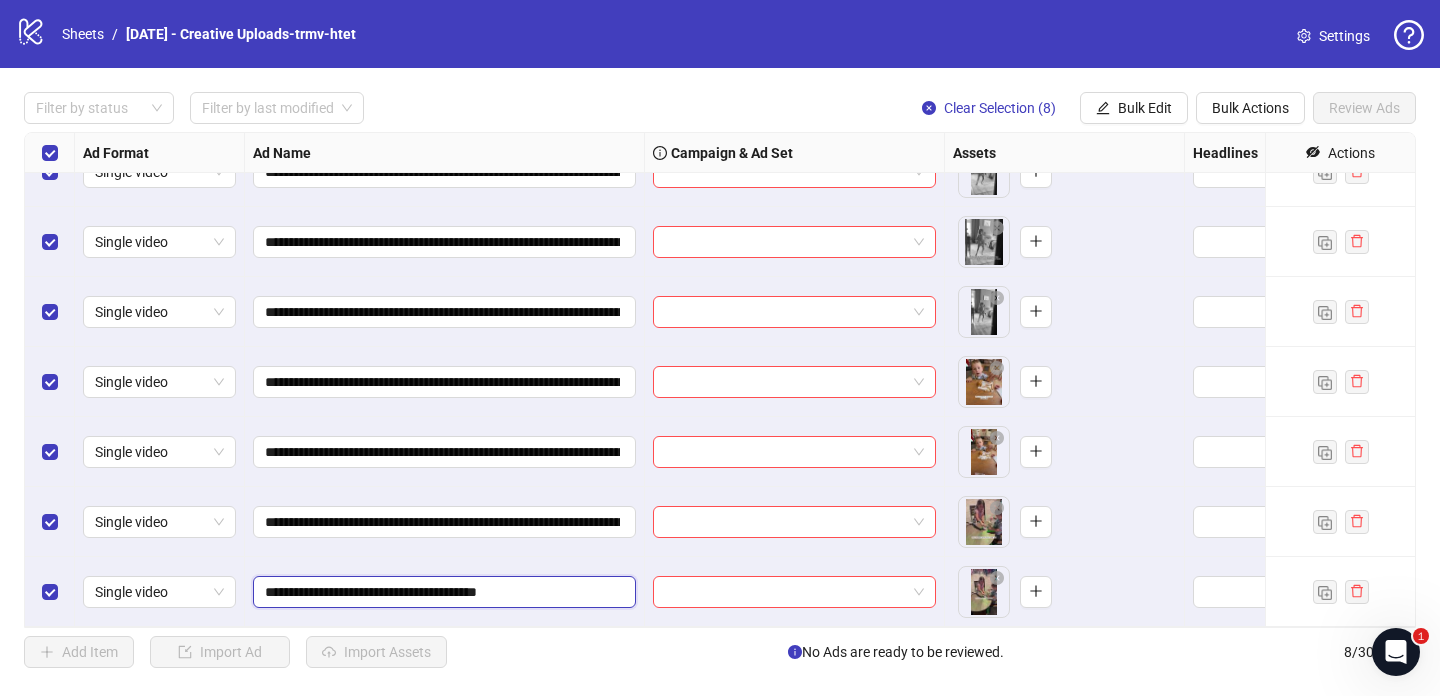 click on "**********" at bounding box center [442, 592] 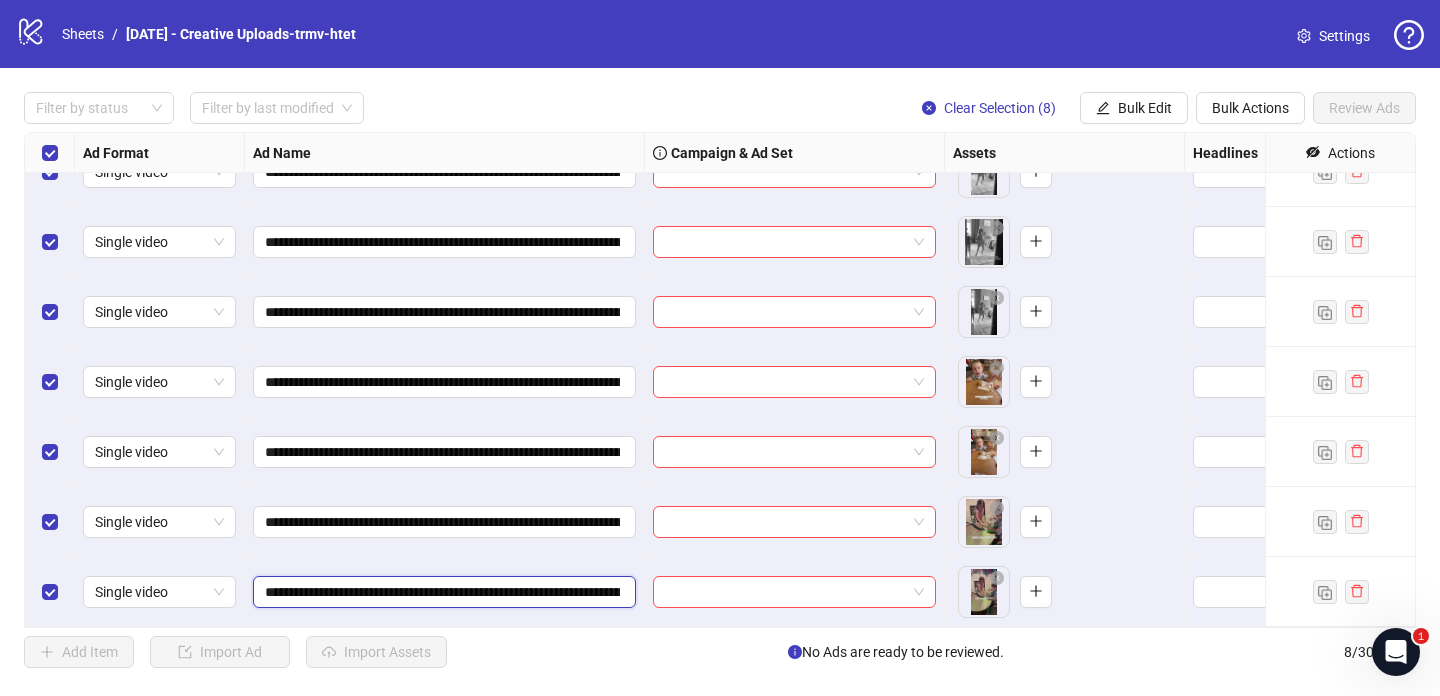 scroll, scrollTop: 0, scrollLeft: 967, axis: horizontal 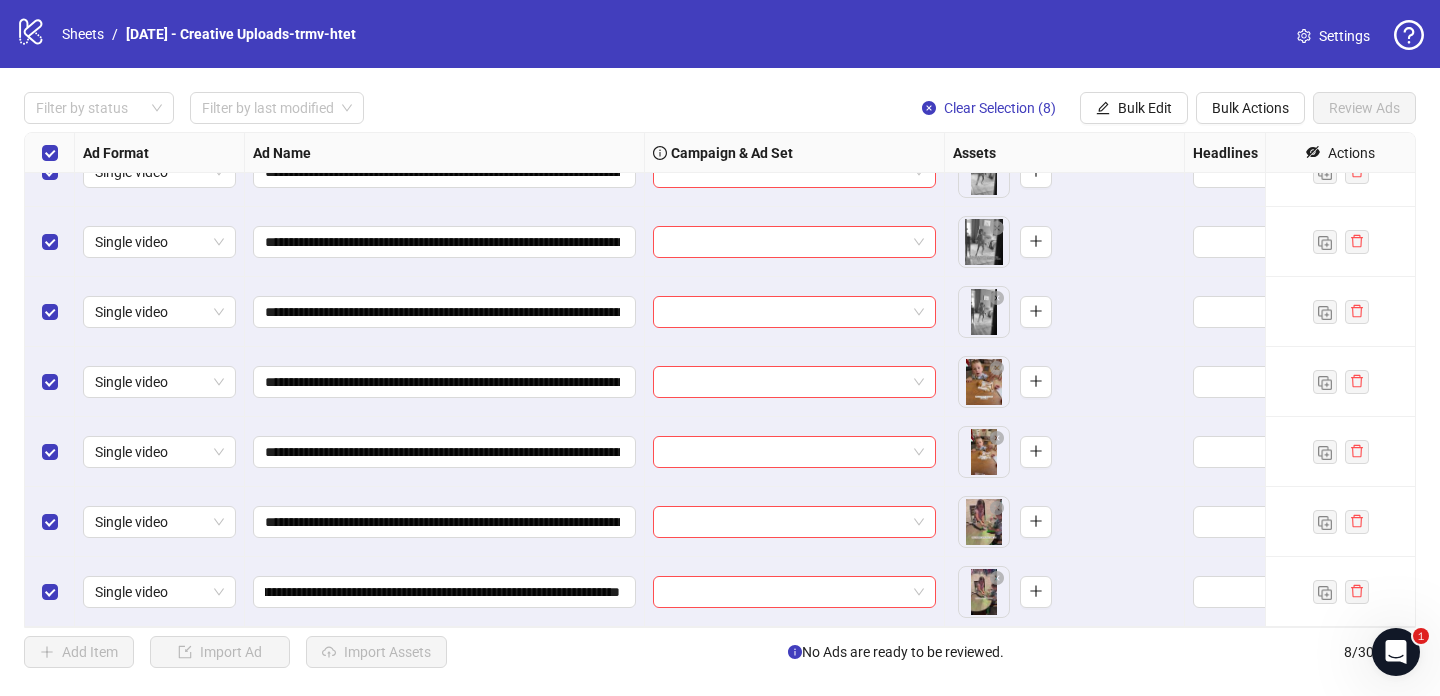 click on "**********" at bounding box center (445, 592) 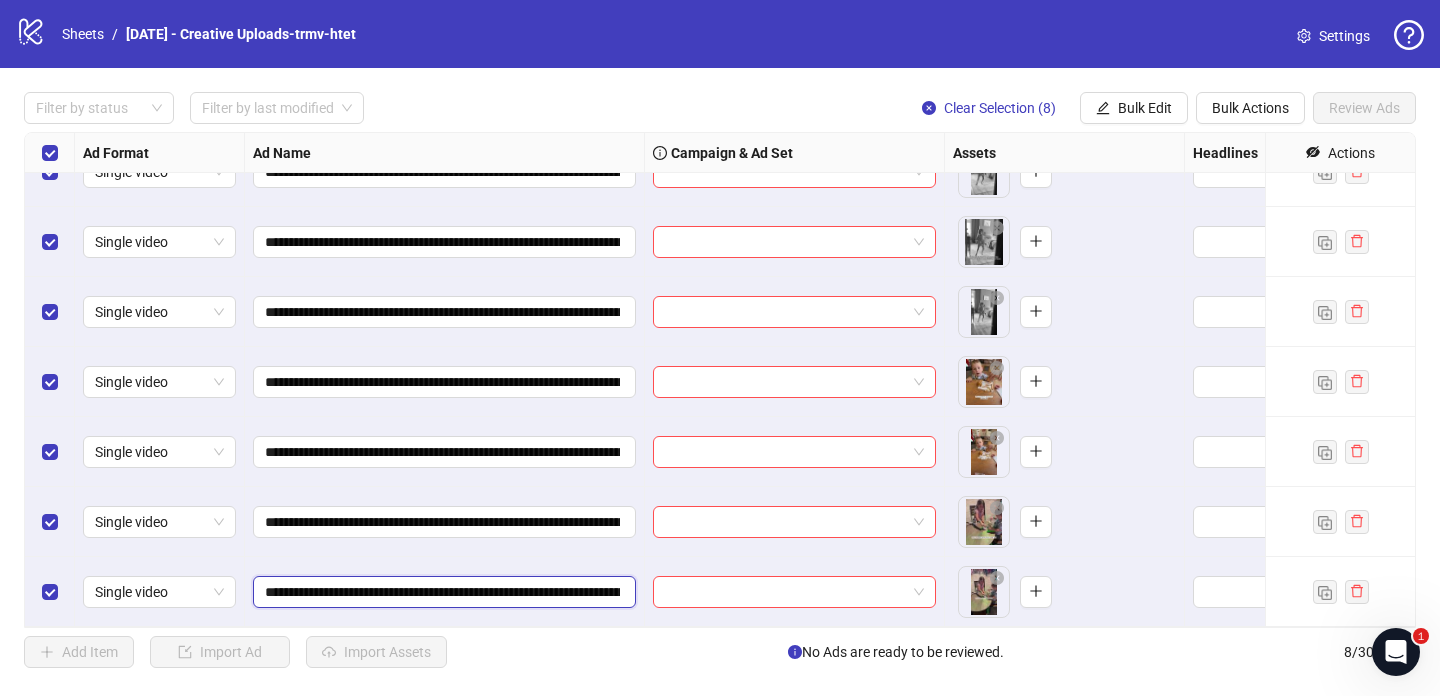 click on "**********" at bounding box center [442, 592] 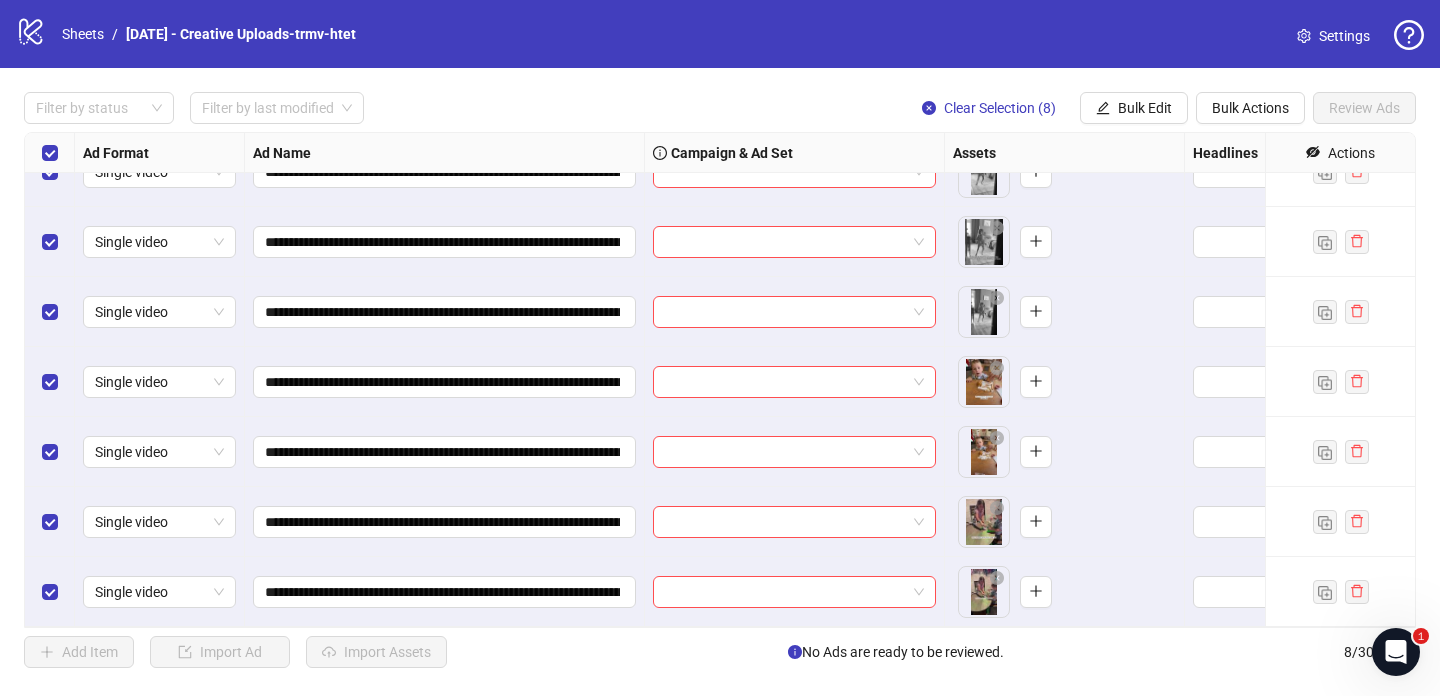 click on "**********" at bounding box center (445, 592) 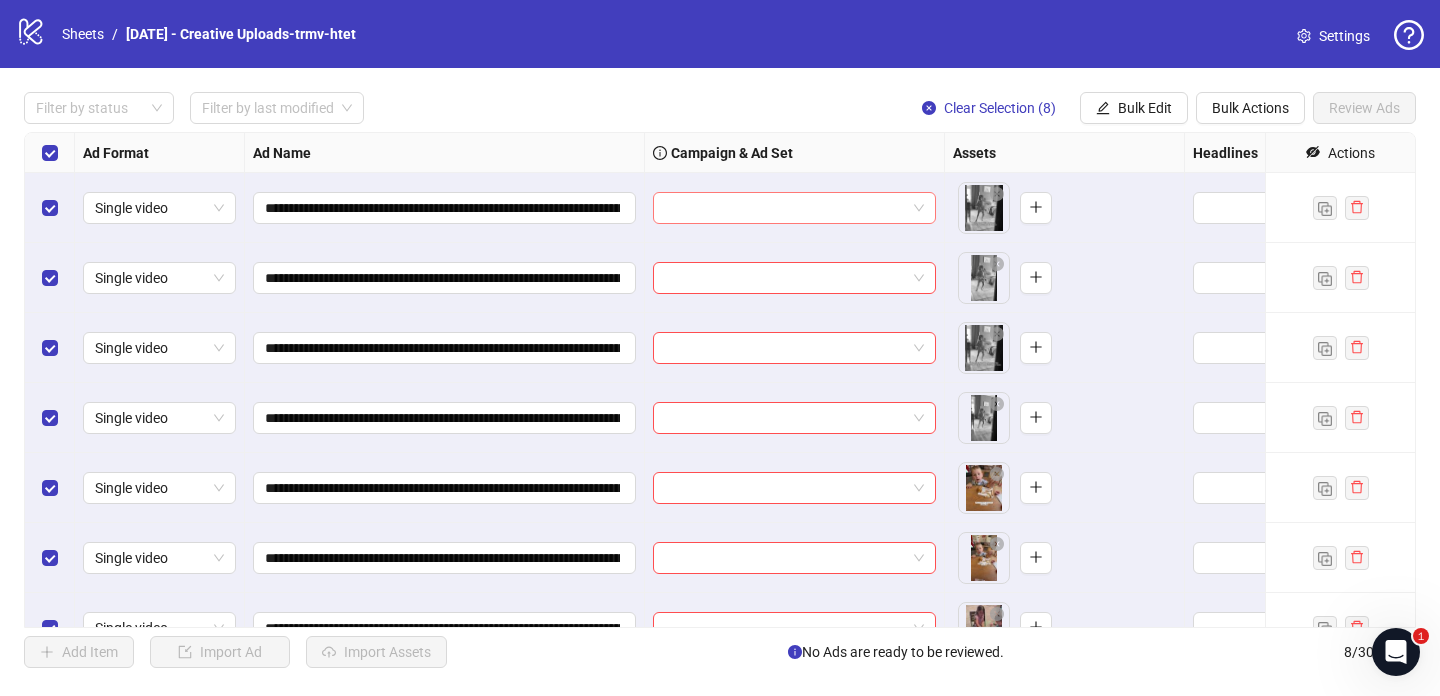 click at bounding box center [785, 208] 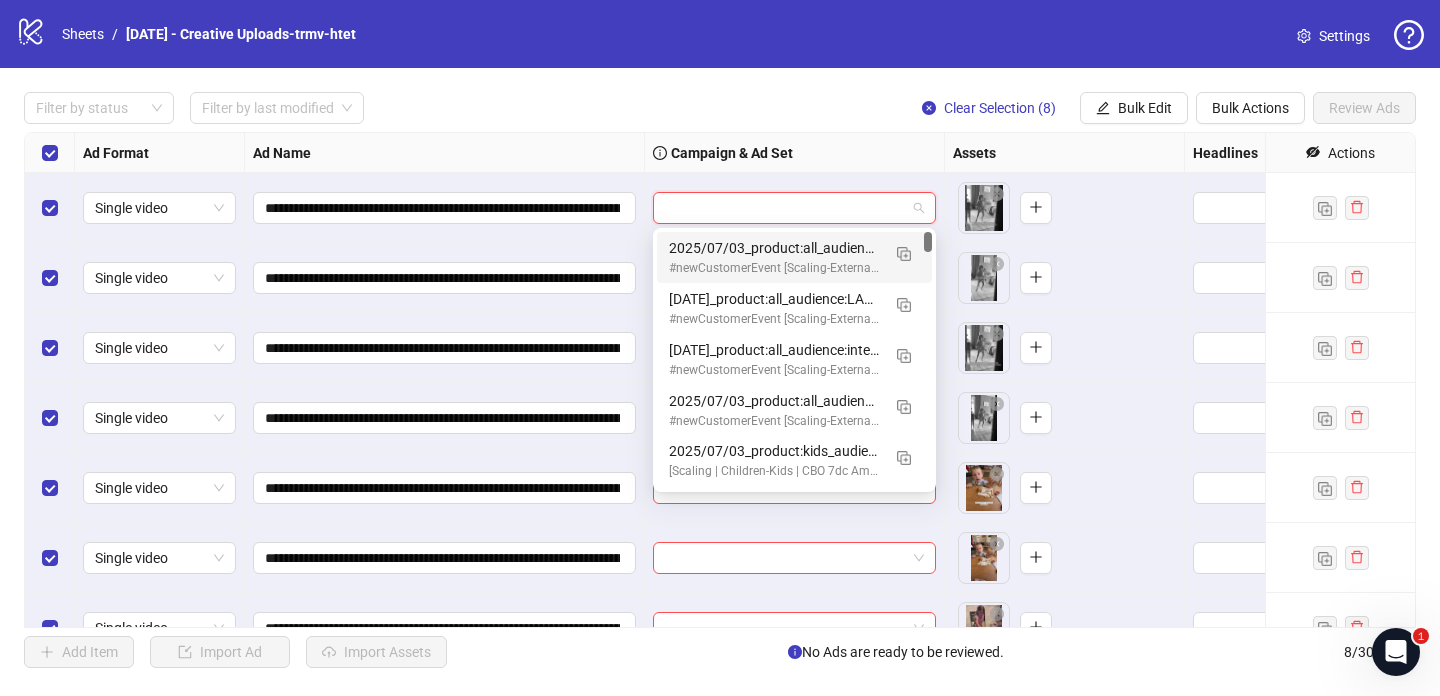 paste on "**********" 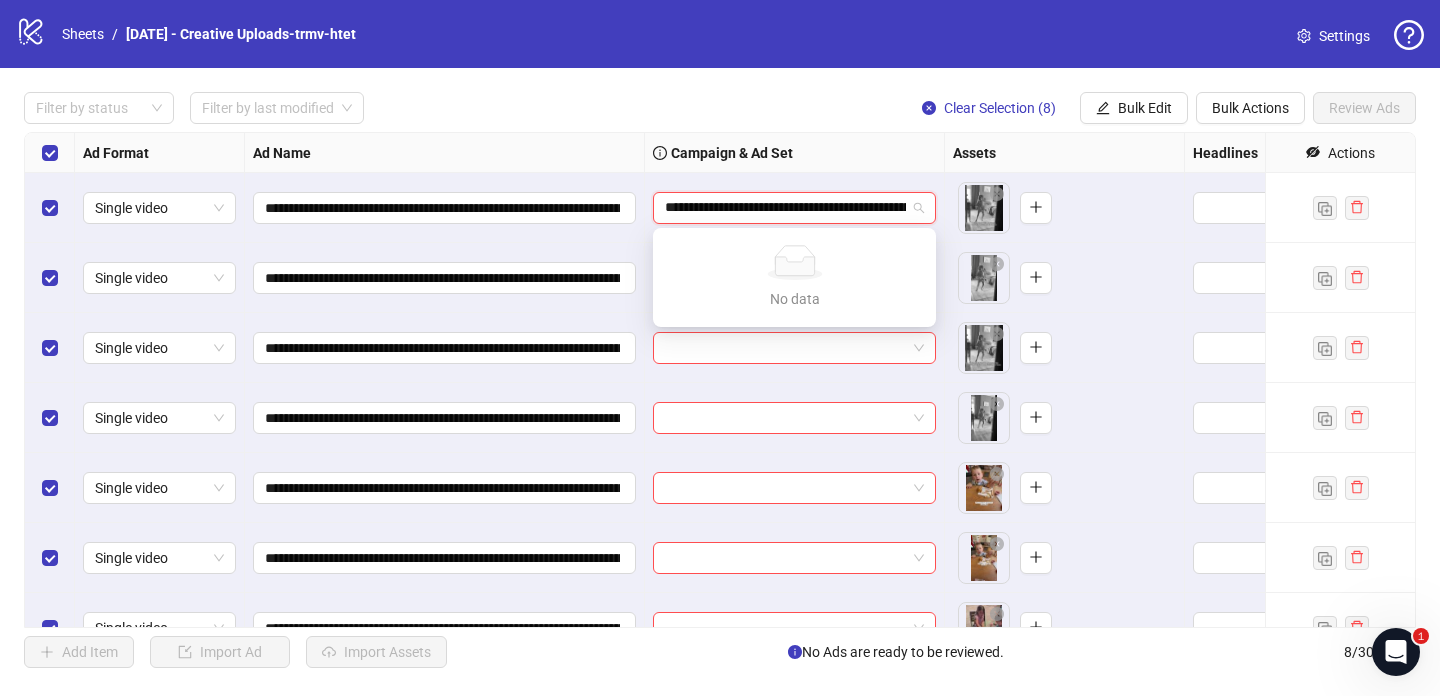 scroll, scrollTop: 0, scrollLeft: 268, axis: horizontal 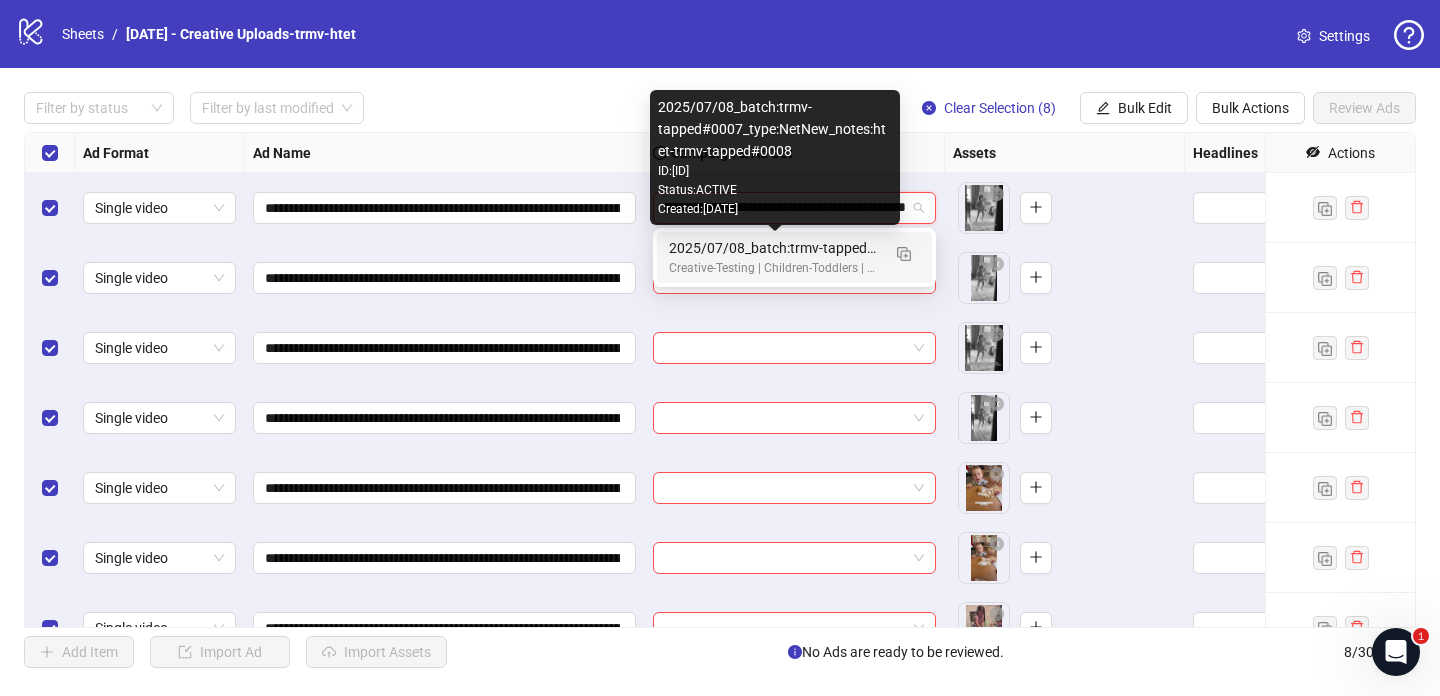 click on "2025/07/08_batch:trmv-tapped#0007_type:NetNew_notes:htet-trmv-tapped#0008" at bounding box center (774, 248) 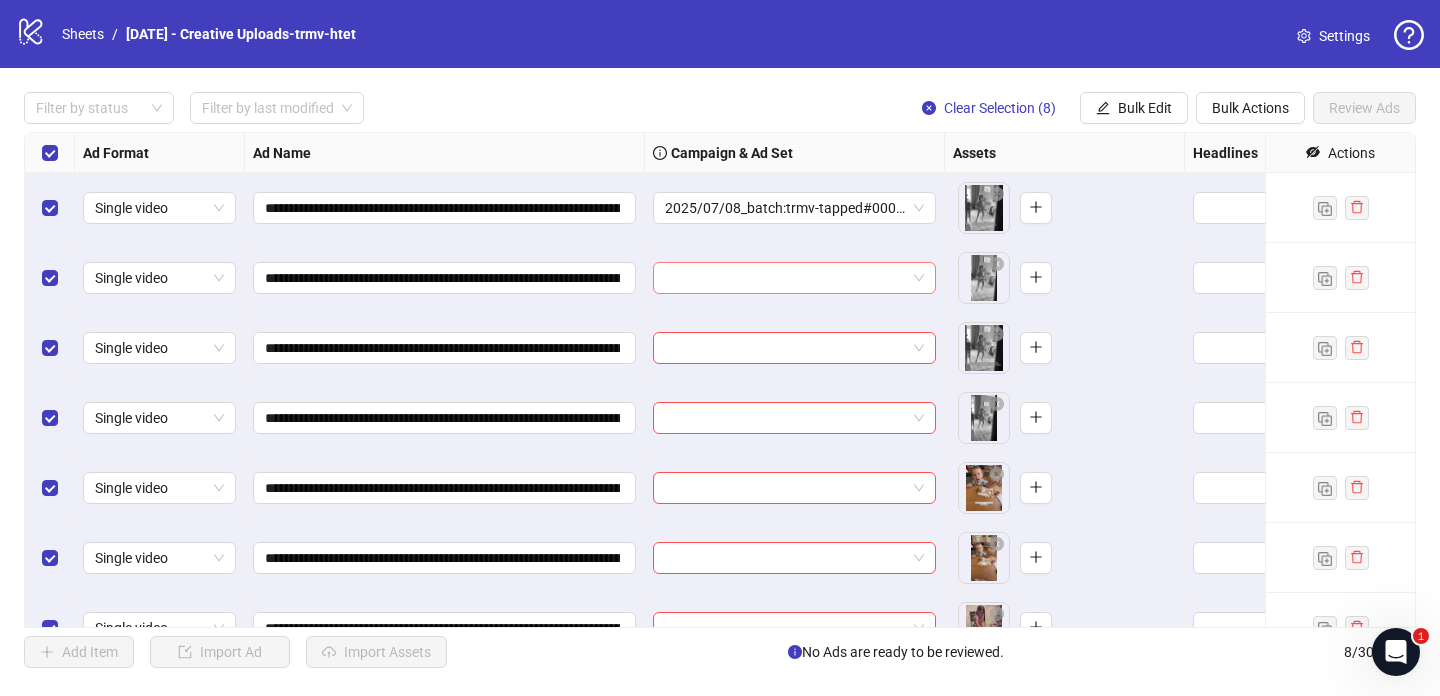 click at bounding box center [785, 278] 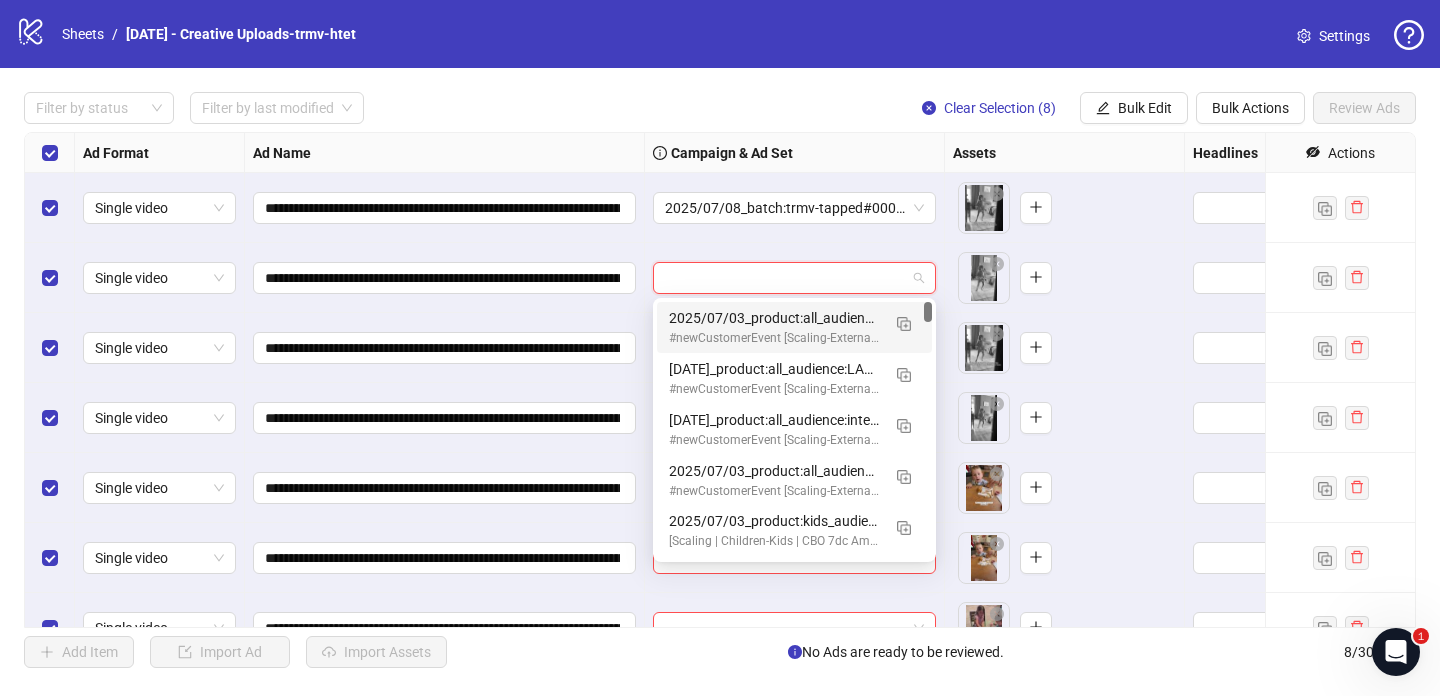paste on "**********" 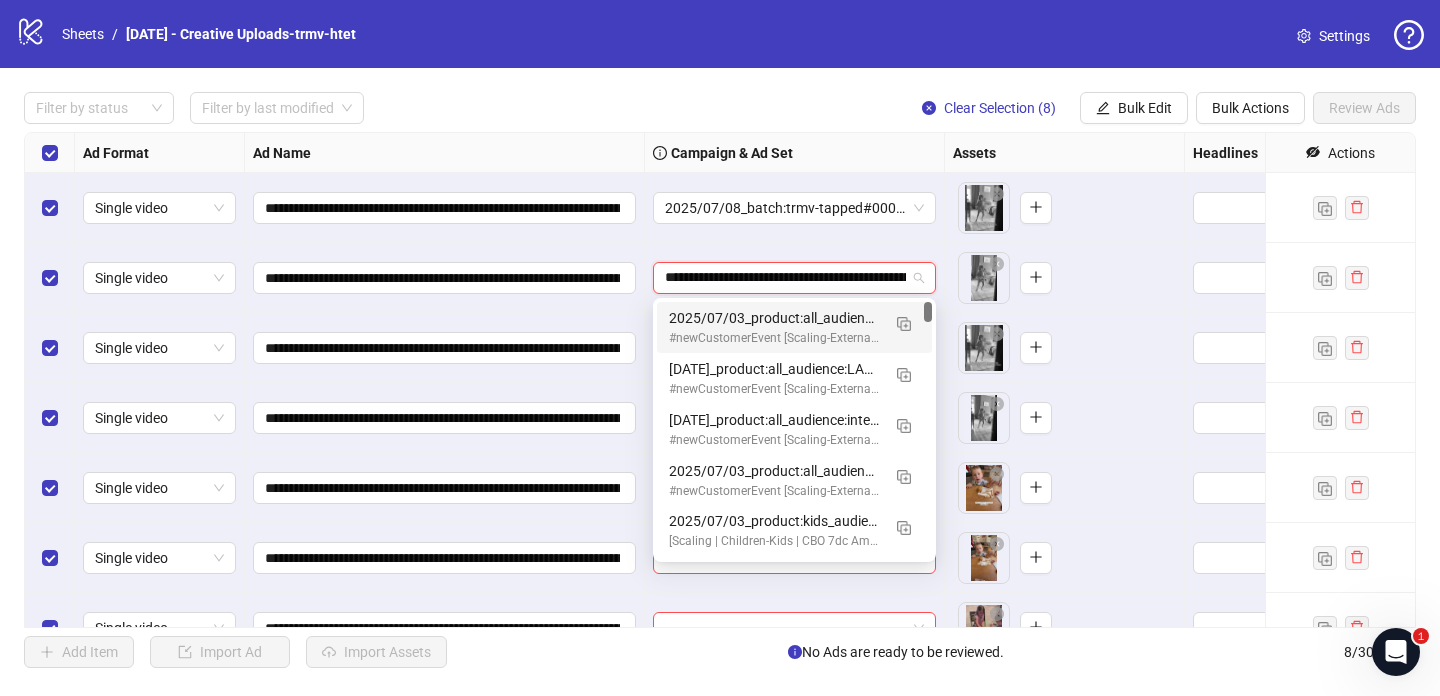 scroll, scrollTop: 0, scrollLeft: 268, axis: horizontal 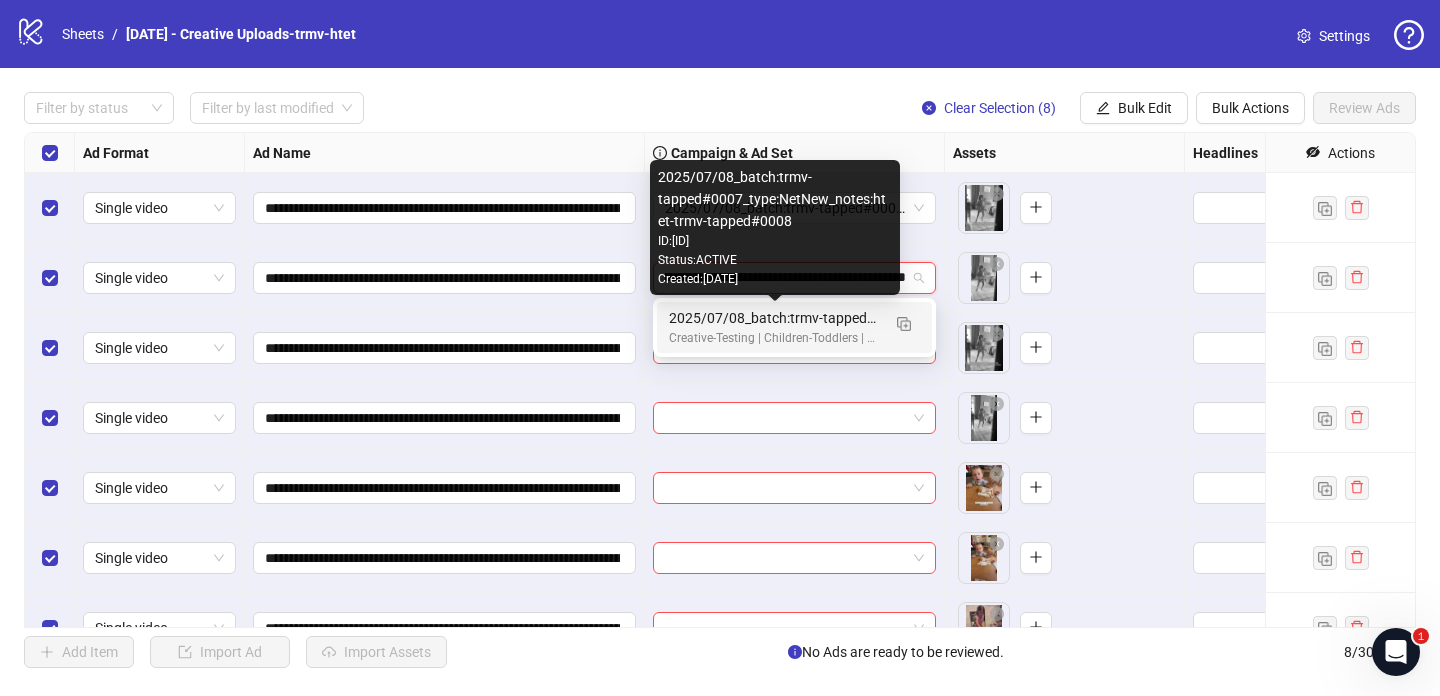 click on "2025/07/08_batch:trmv-tapped#0007_type:NetNew_notes:htet-trmv-tapped#0008" at bounding box center (774, 318) 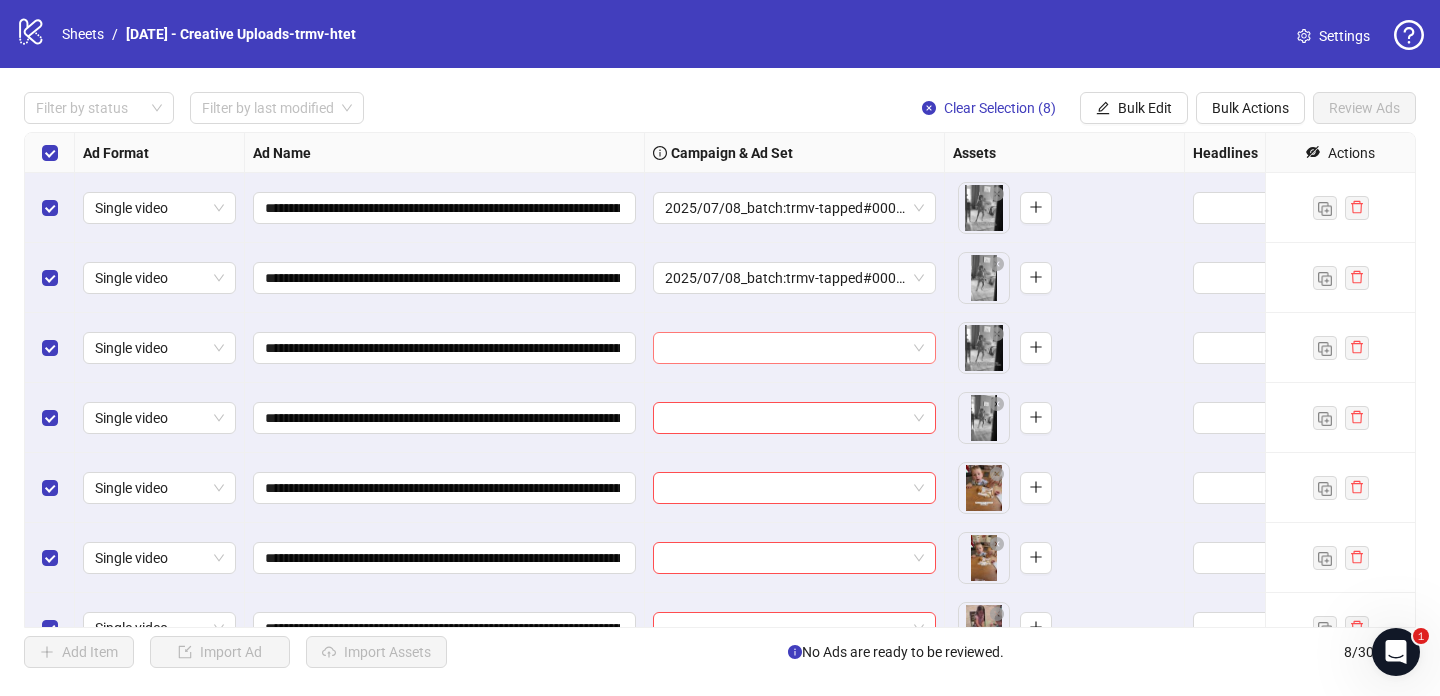 click at bounding box center (785, 348) 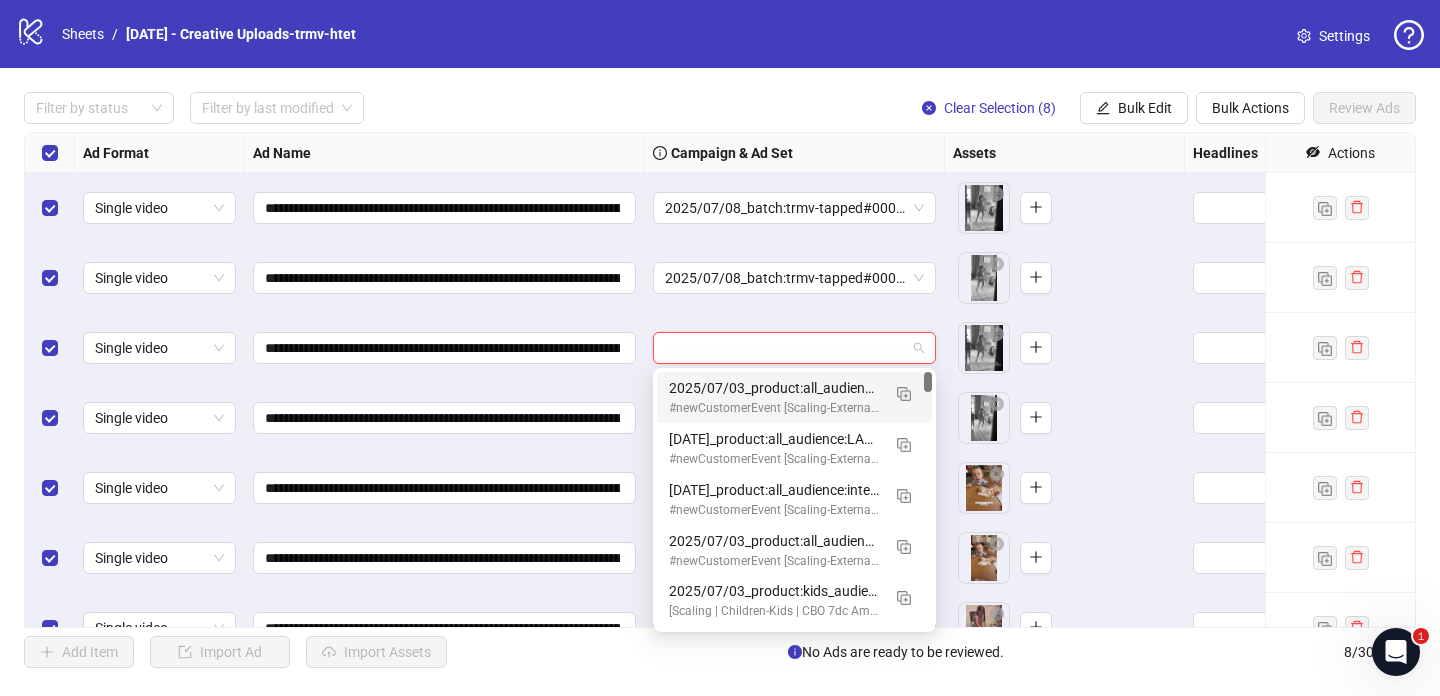 paste on "**********" 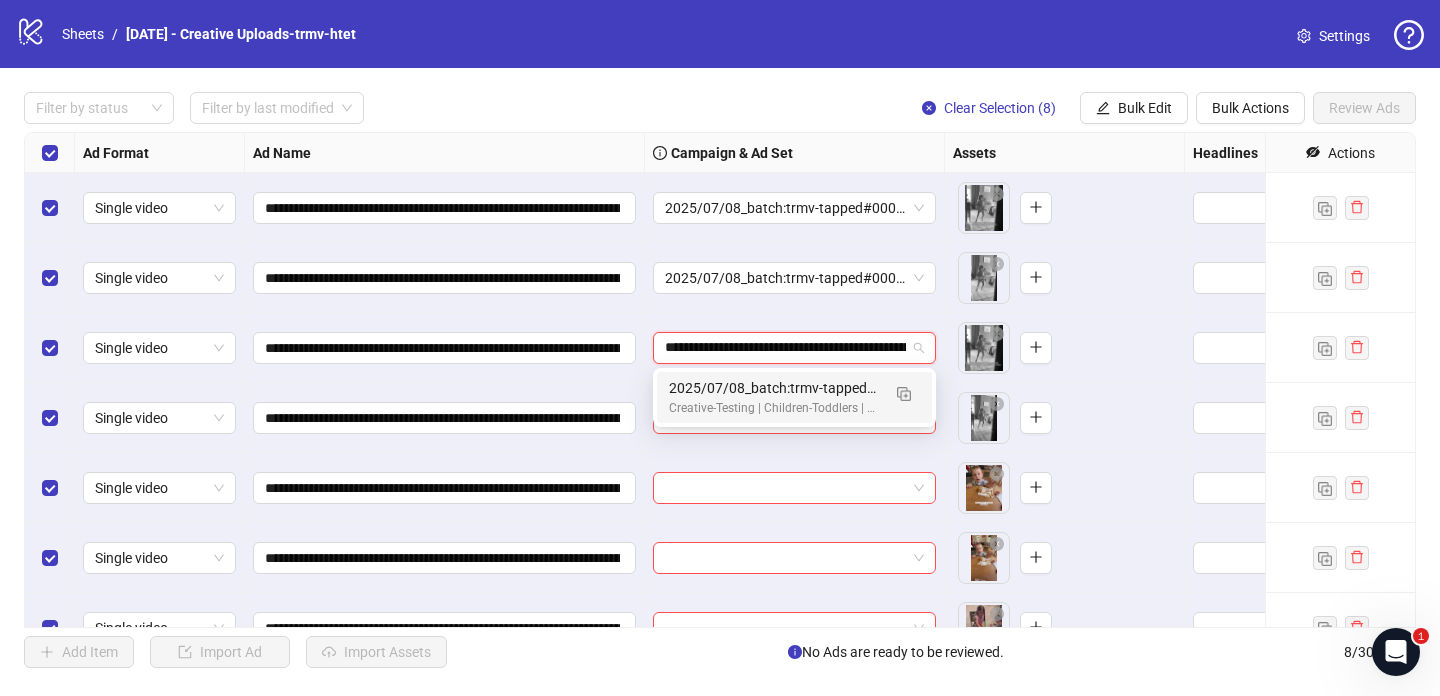 scroll, scrollTop: 0, scrollLeft: 268, axis: horizontal 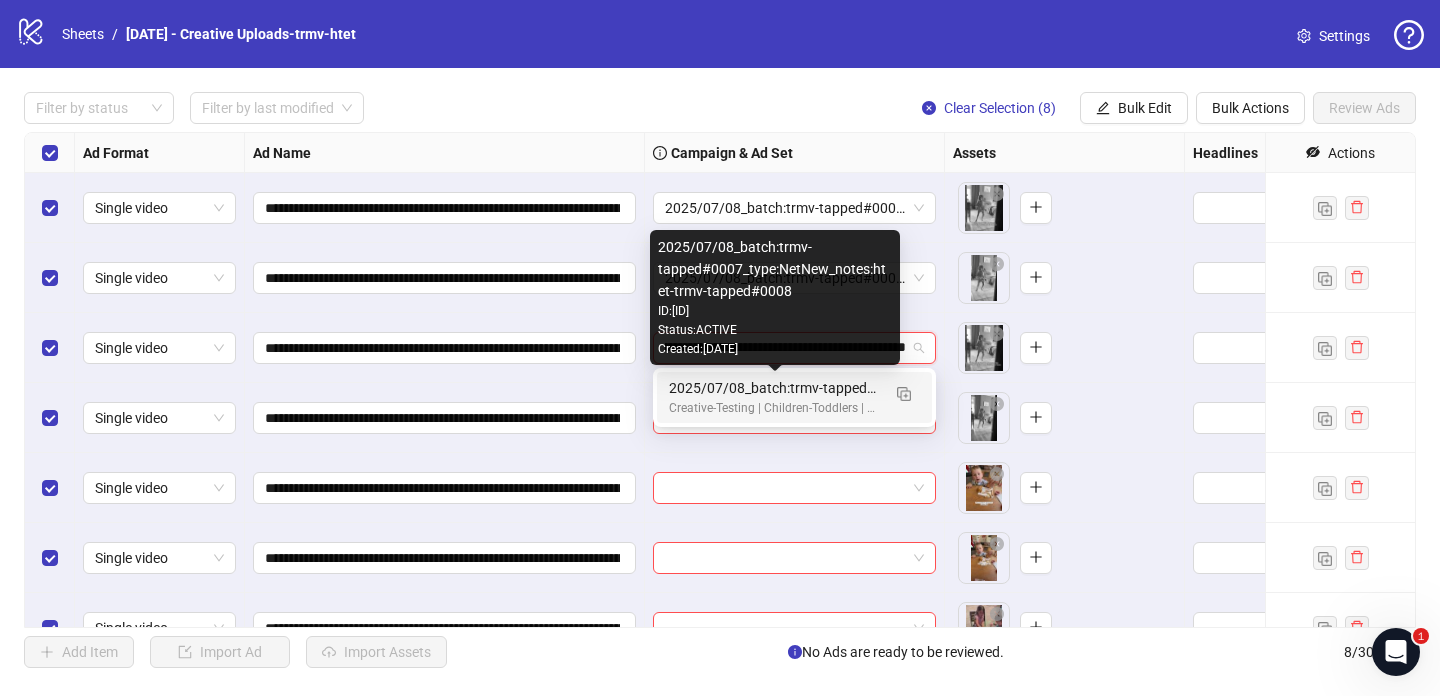 click on "2025/07/08_batch:trmv-tapped#0007_type:NetNew_notes:htet-trmv-tapped#0008" at bounding box center [774, 388] 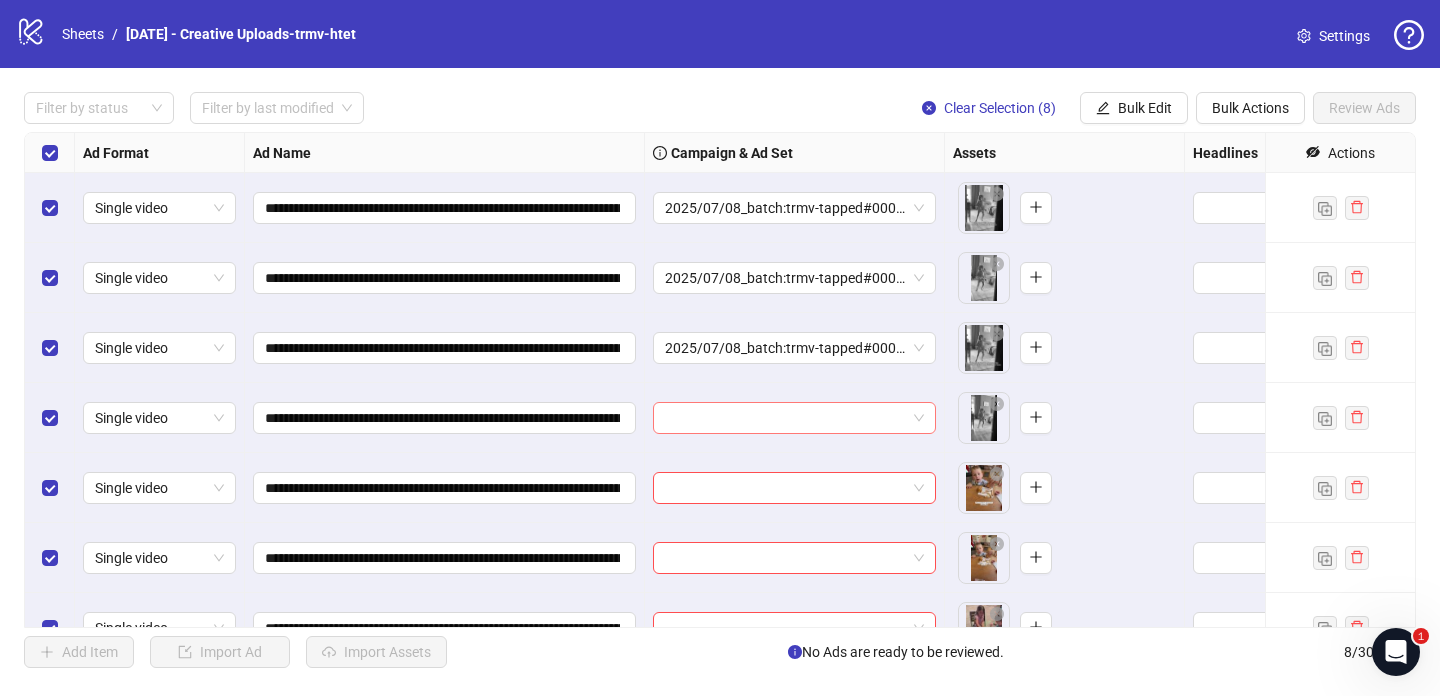 click at bounding box center (785, 418) 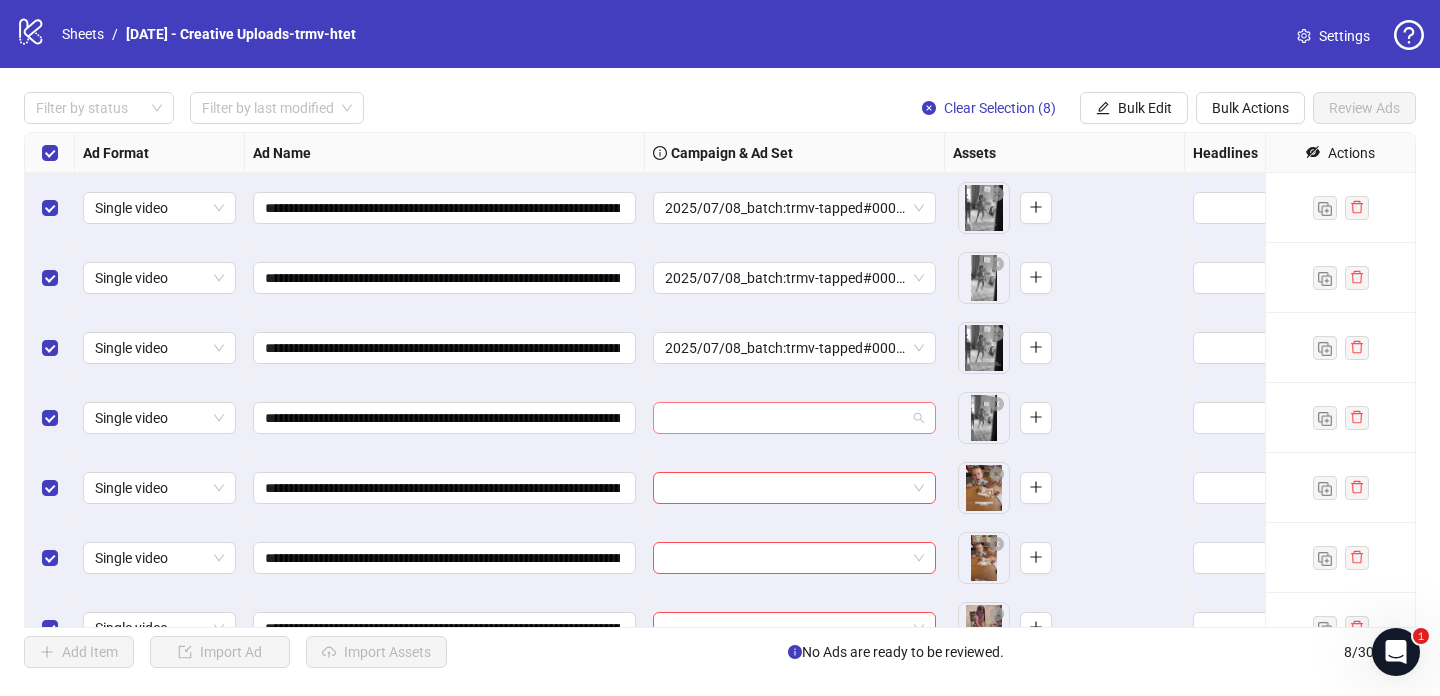 paste on "**********" 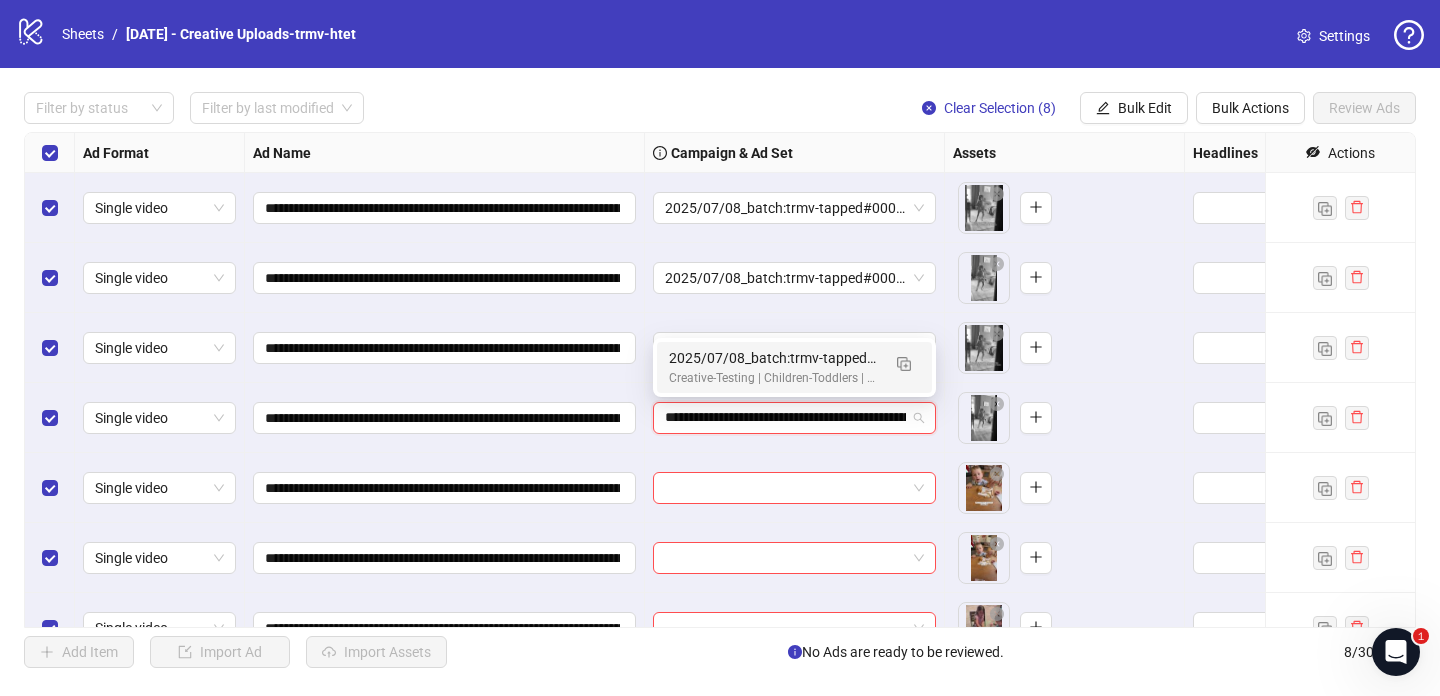 scroll, scrollTop: 0, scrollLeft: 268, axis: horizontal 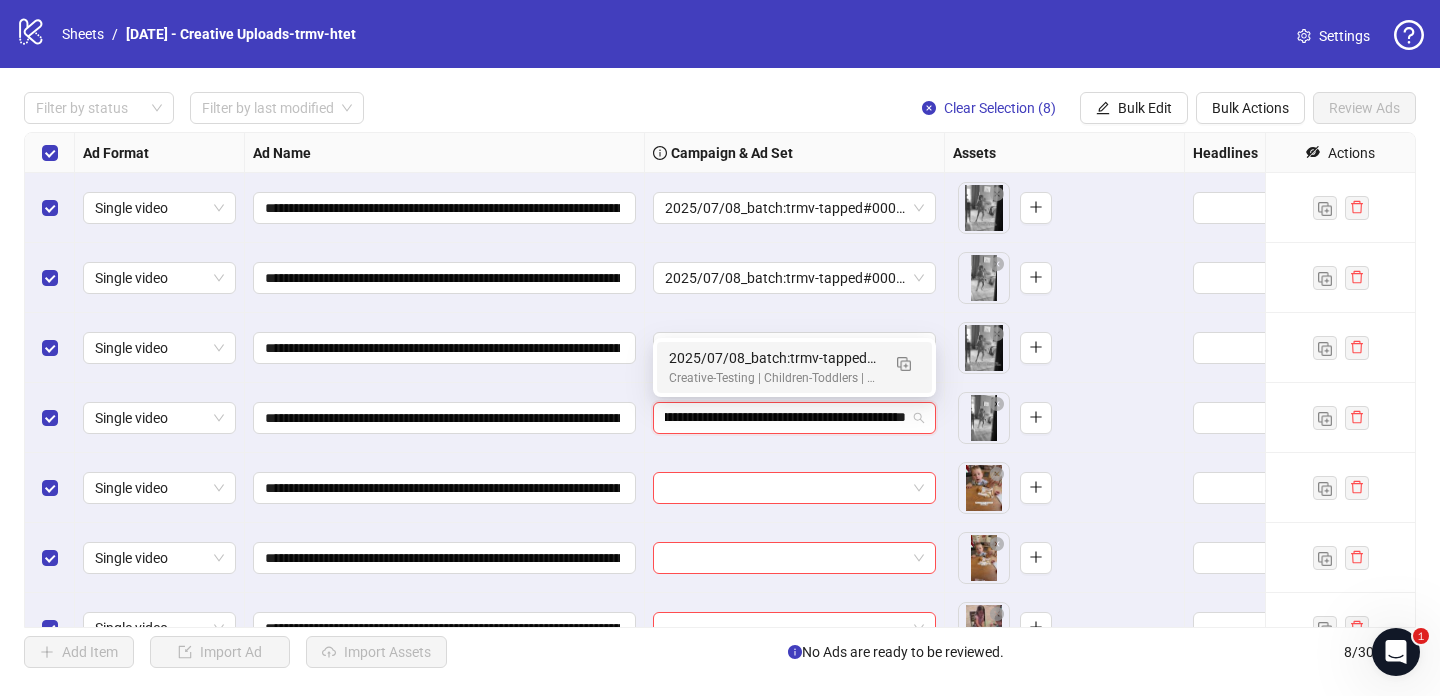click on "2025/07/08_batch:trmv-tapped#0007_type:NetNew_notes:htet-trmv-tapped#0008" at bounding box center (774, 358) 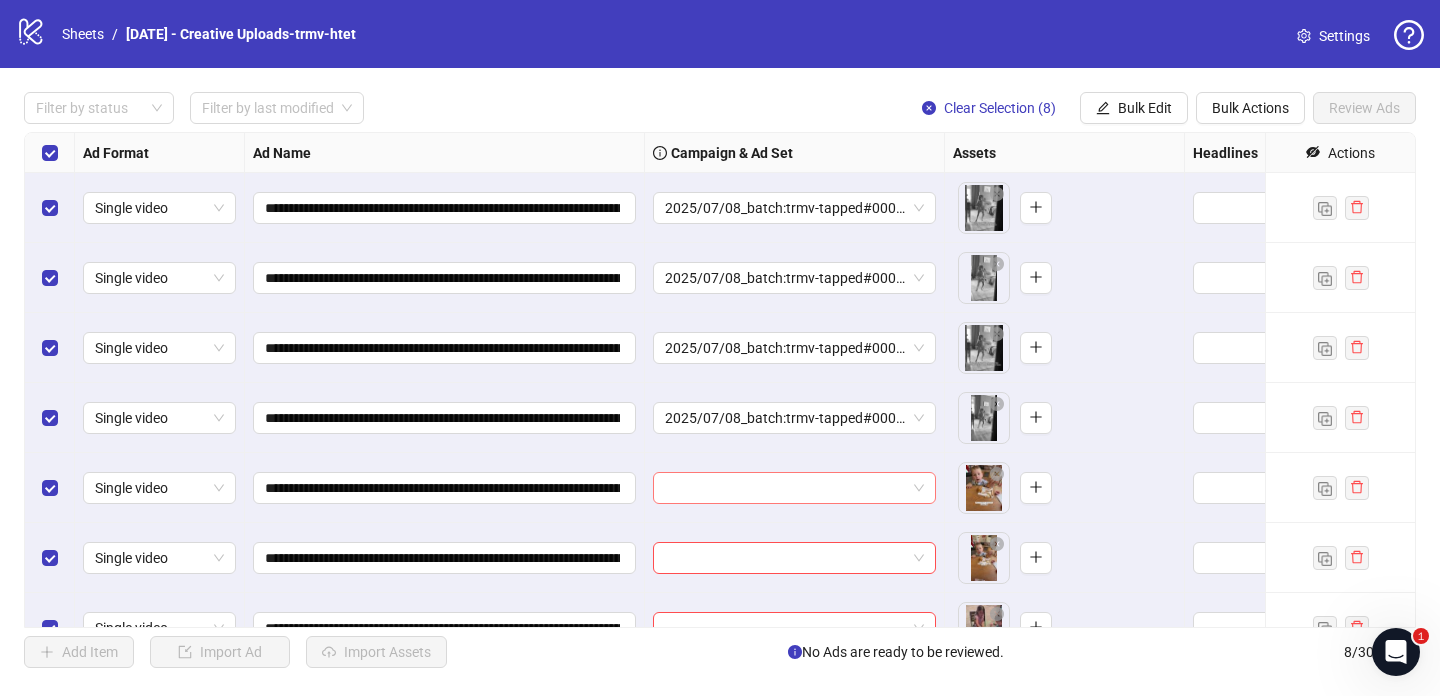 click at bounding box center (785, 488) 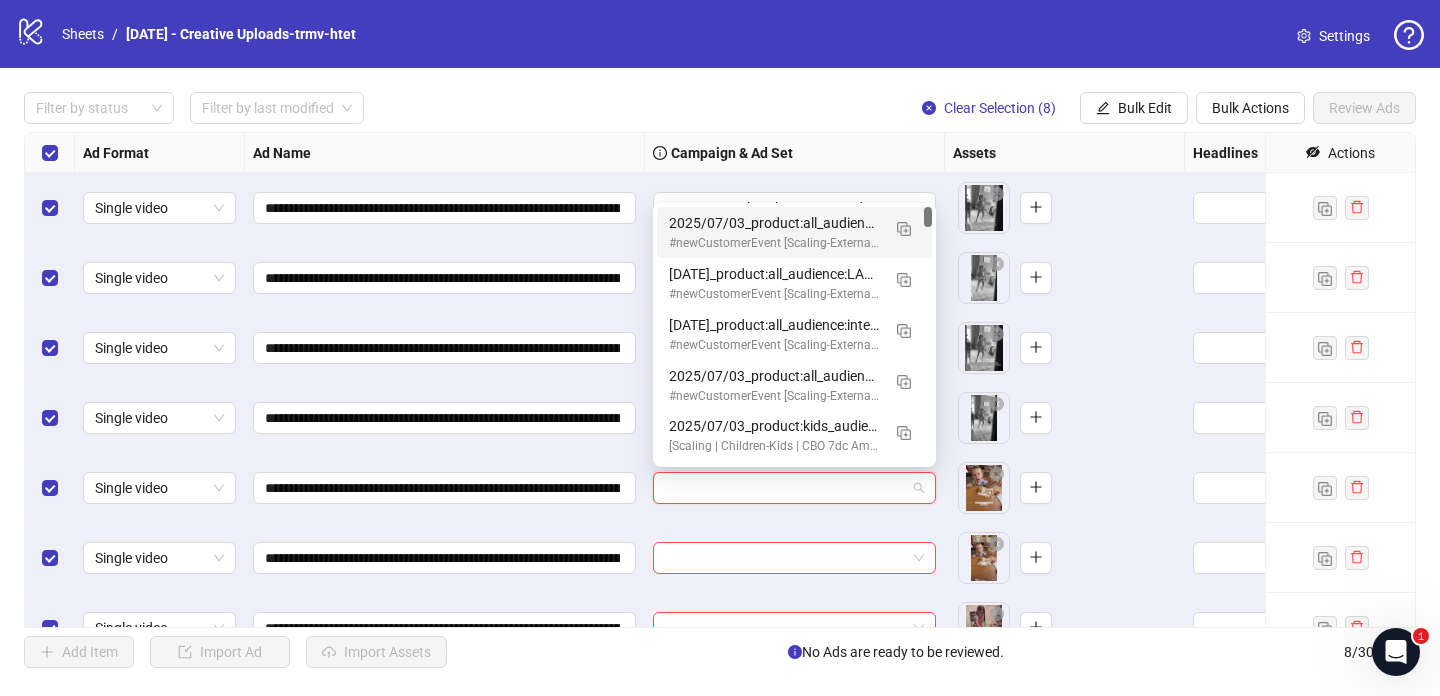 paste on "**********" 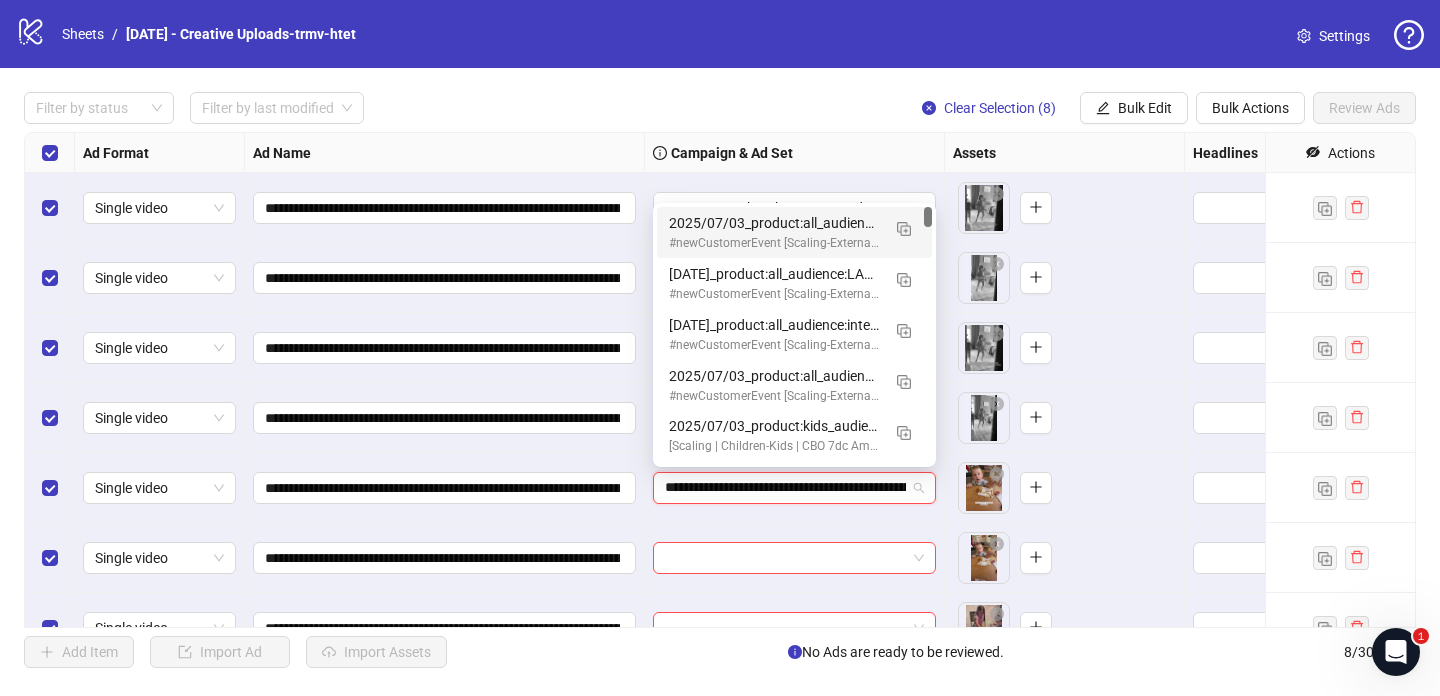 scroll, scrollTop: 0, scrollLeft: 268, axis: horizontal 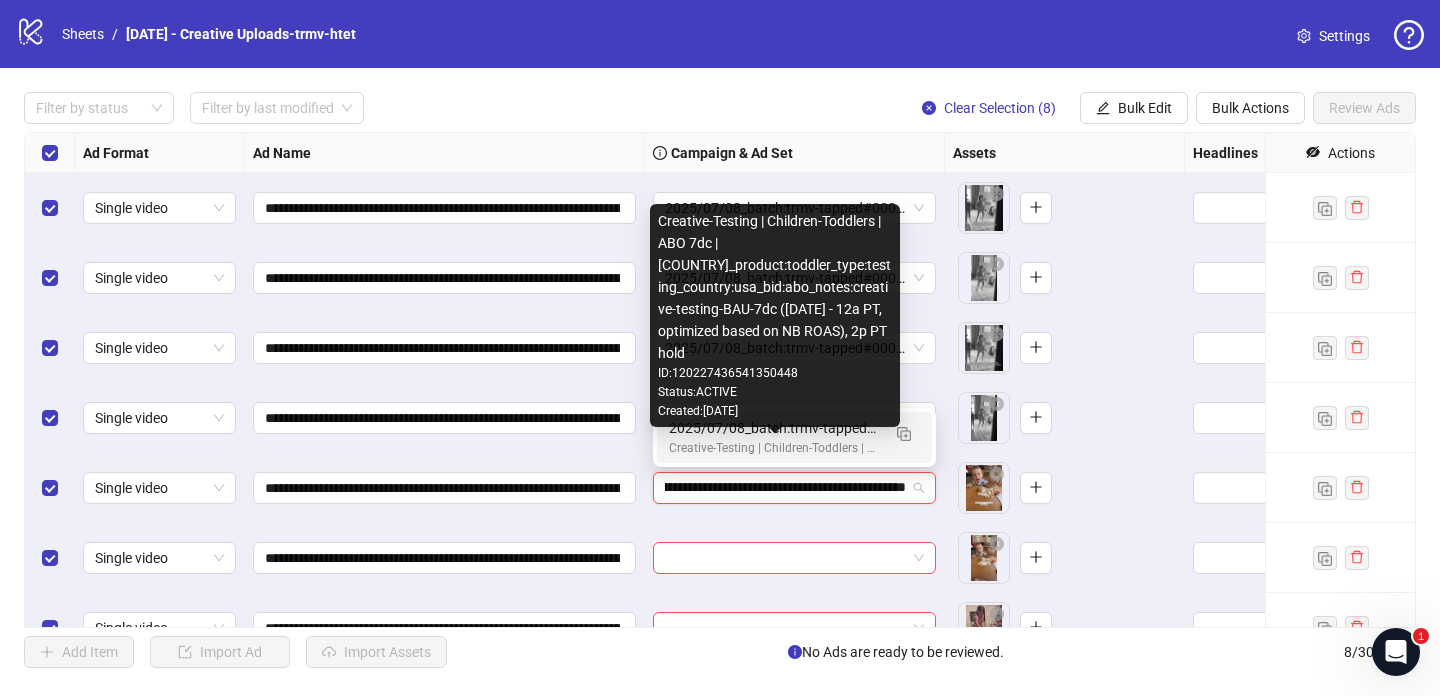click on "2025/07/08_batch:trmv-tapped#0007_type:NetNew_notes:htet-trmv-tapped#0008" at bounding box center (774, 428) 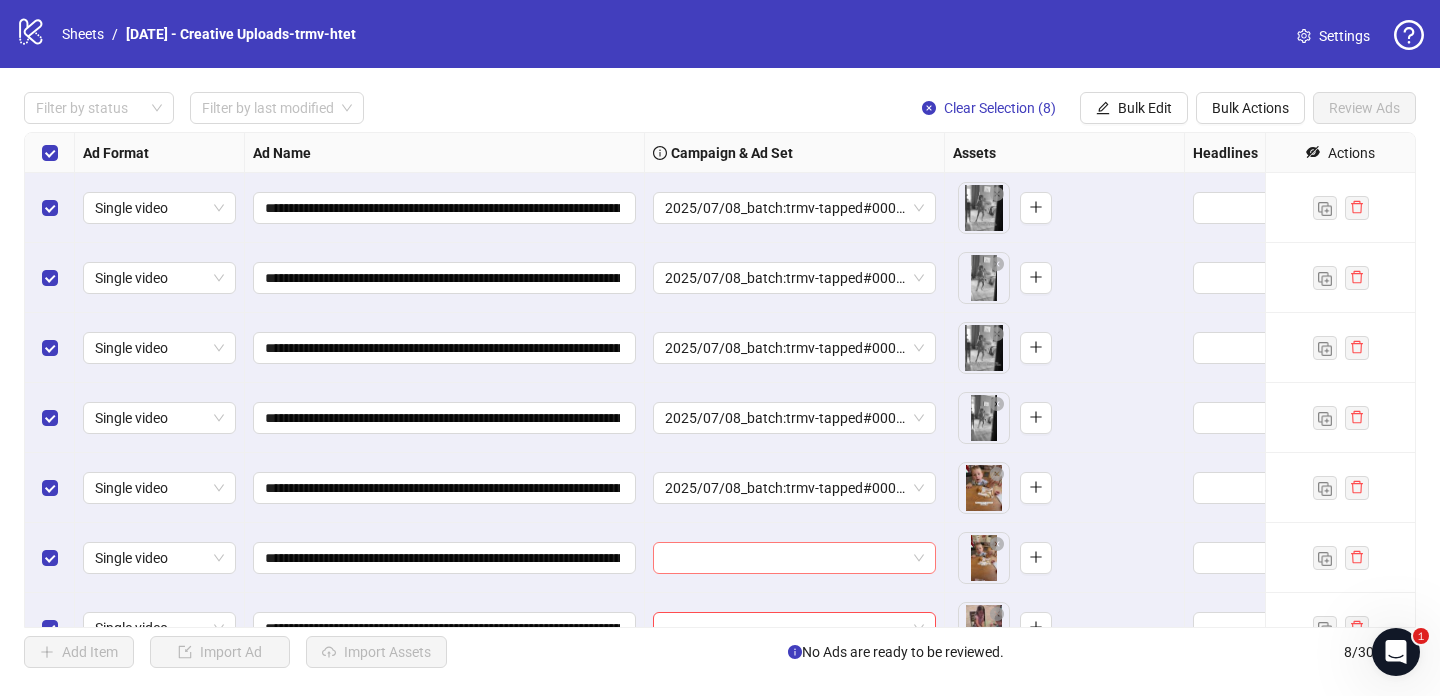 click at bounding box center [785, 558] 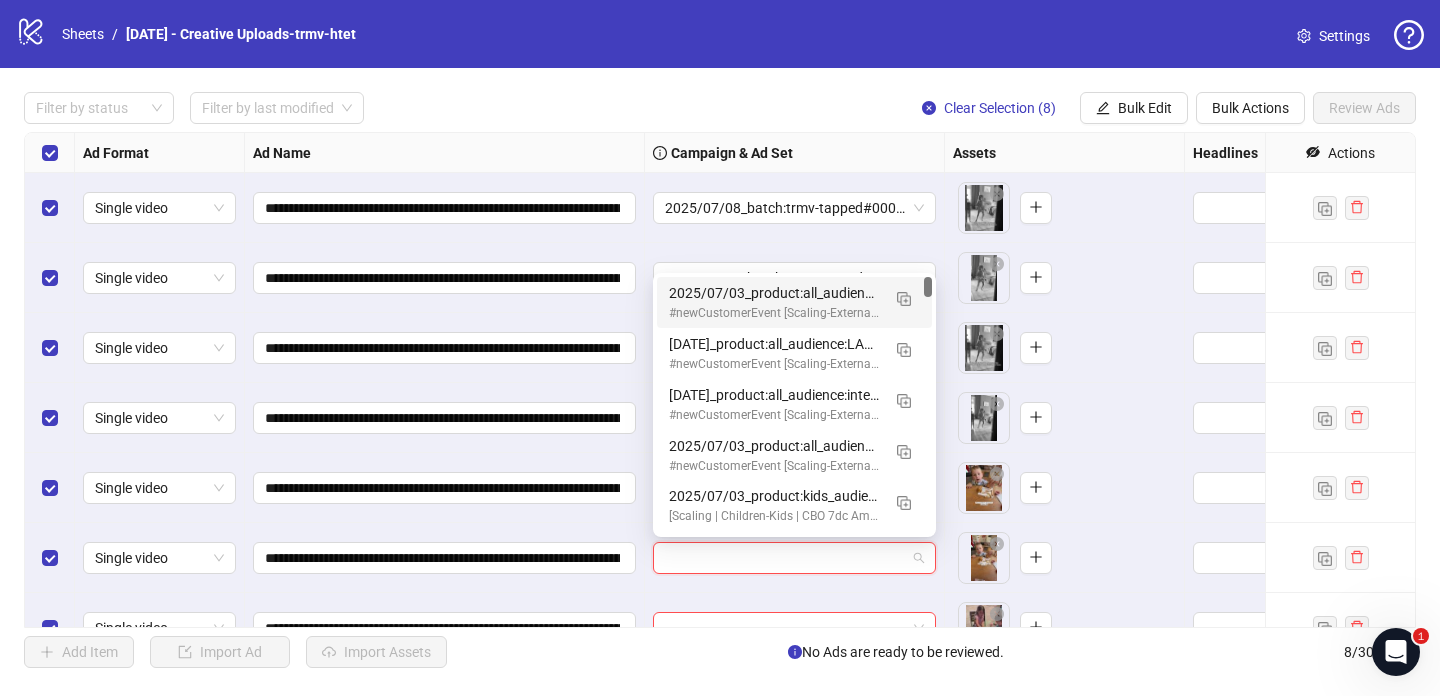 paste on "**********" 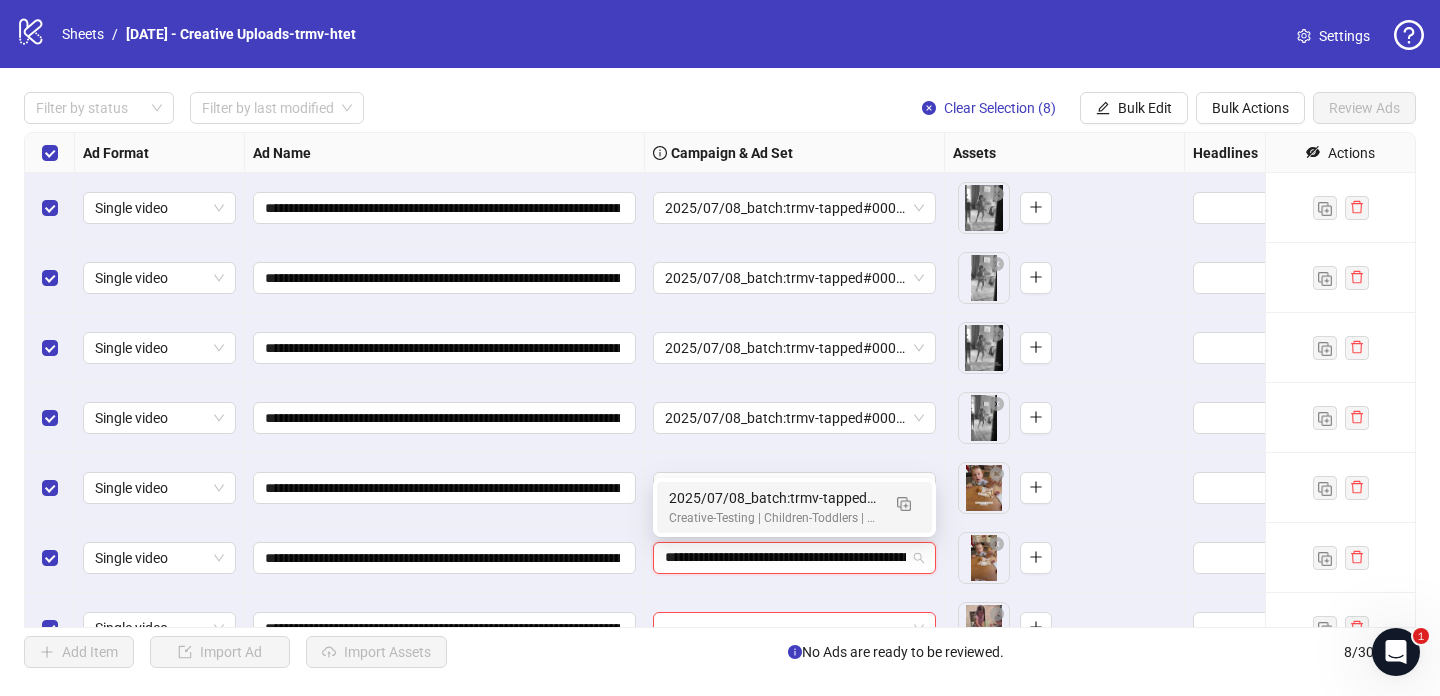 scroll, scrollTop: 0, scrollLeft: 268, axis: horizontal 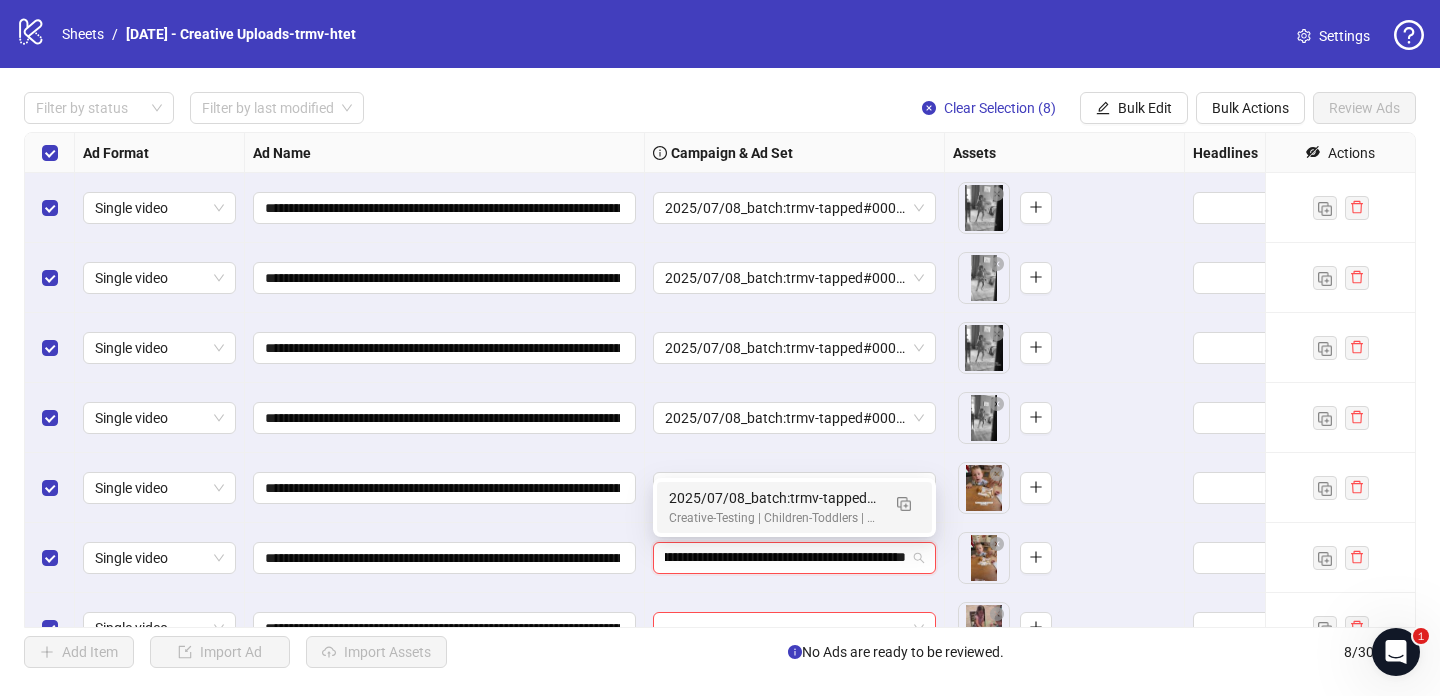 click on "2025/07/08_batch:trmv-tapped#0007_type:NetNew_notes:htet-trmv-tapped#0008" at bounding box center (774, 498) 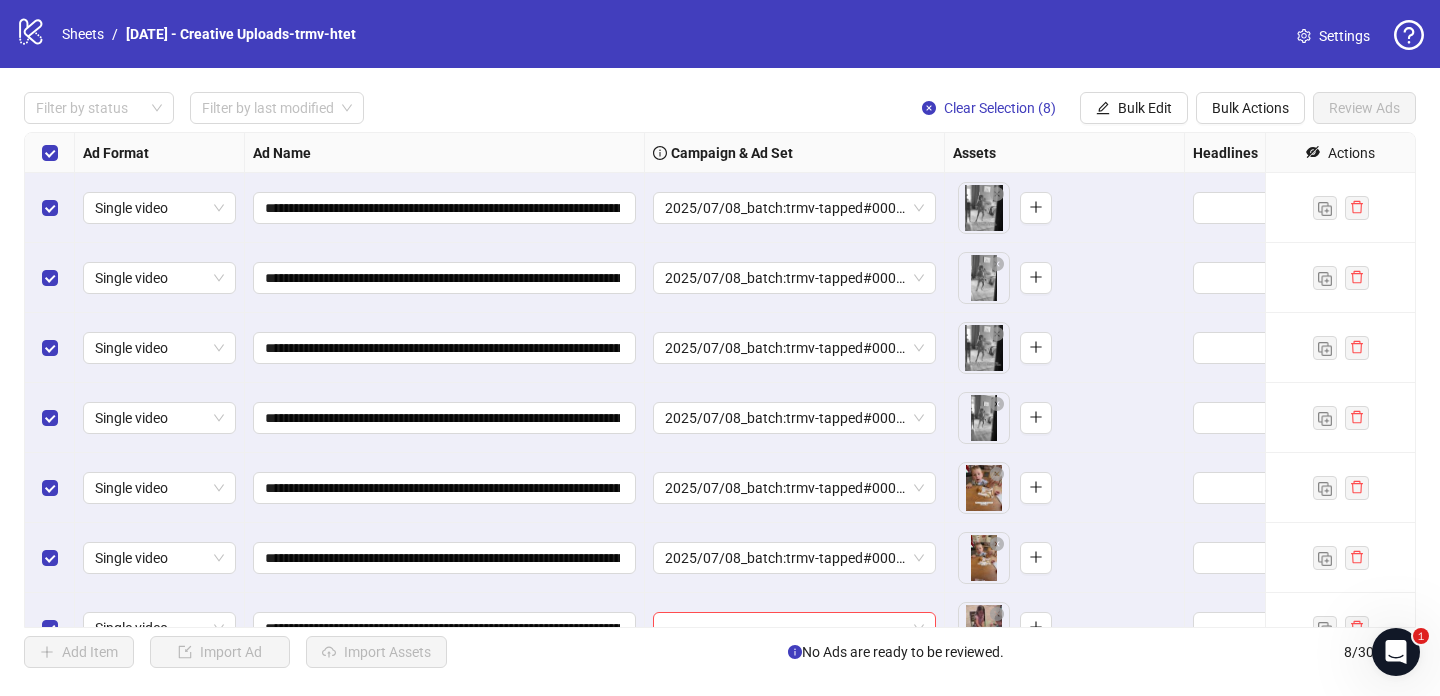 click at bounding box center (785, 628) 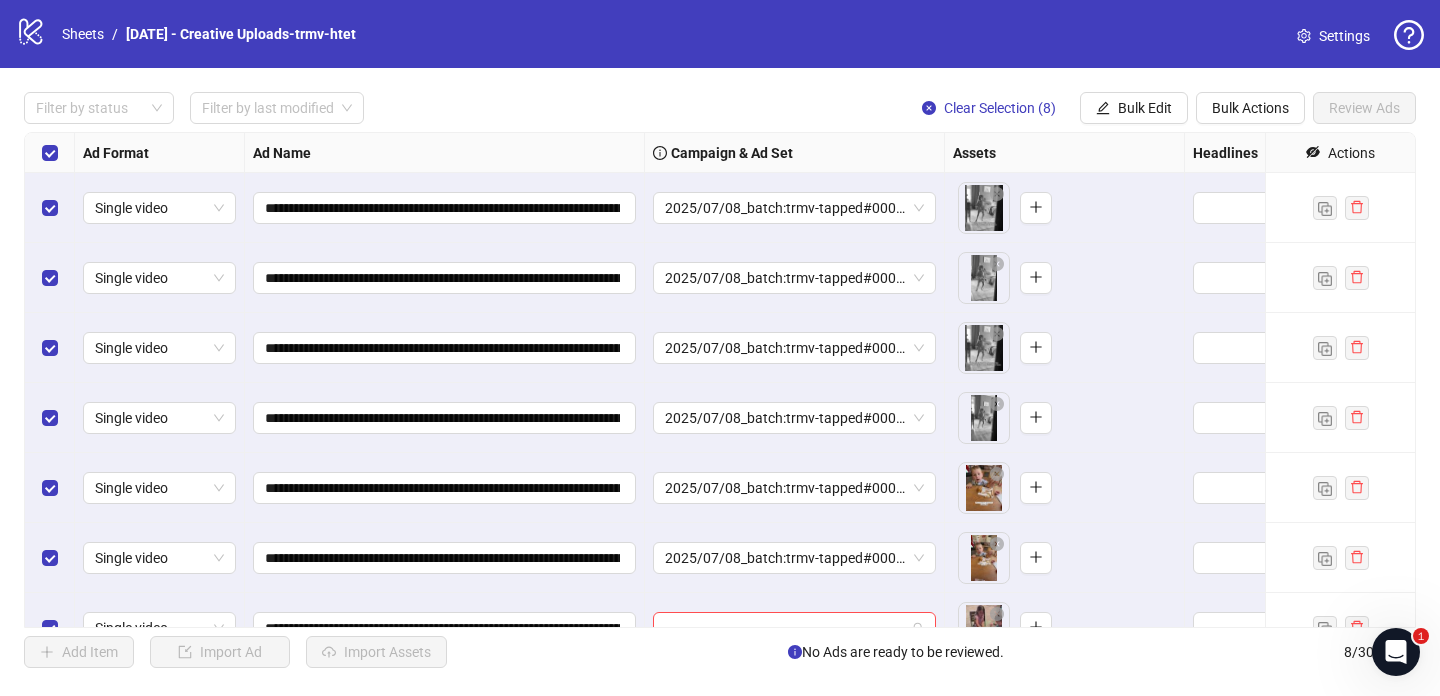 scroll, scrollTop: 106, scrollLeft: 0, axis: vertical 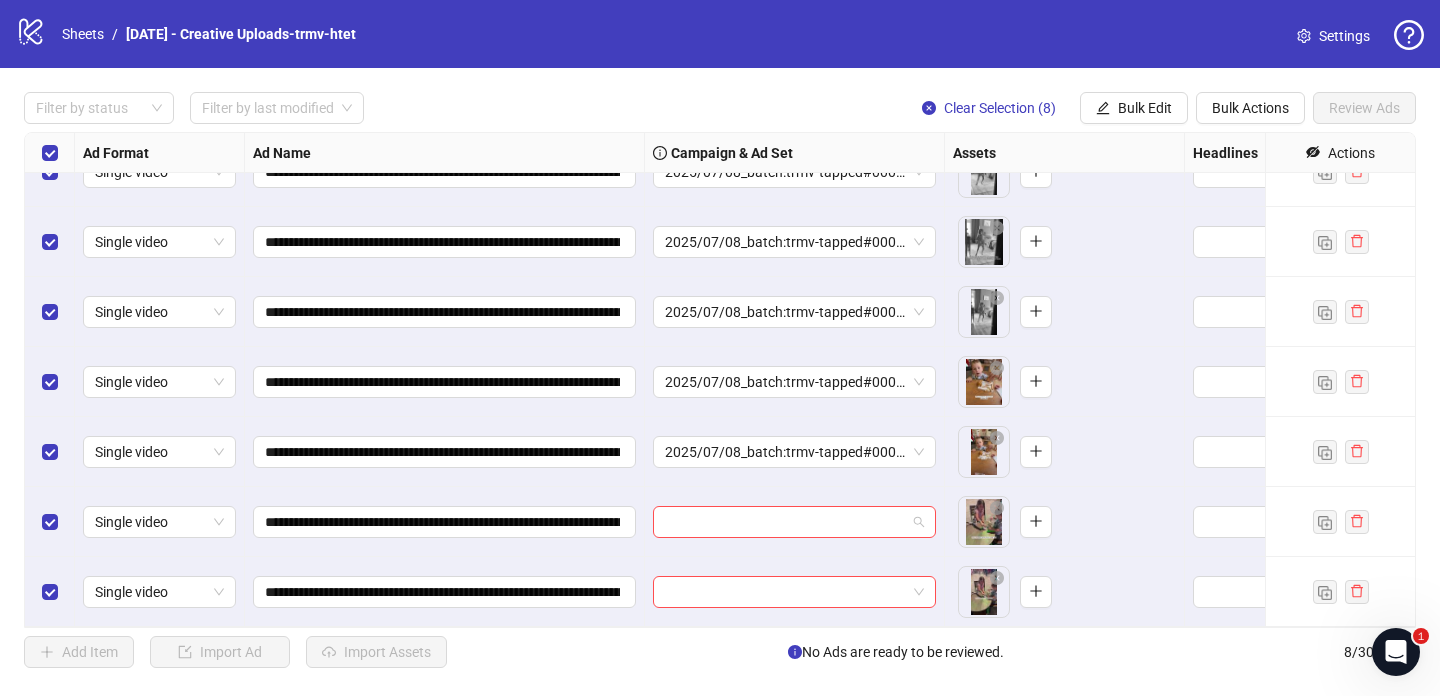 click at bounding box center [785, 522] 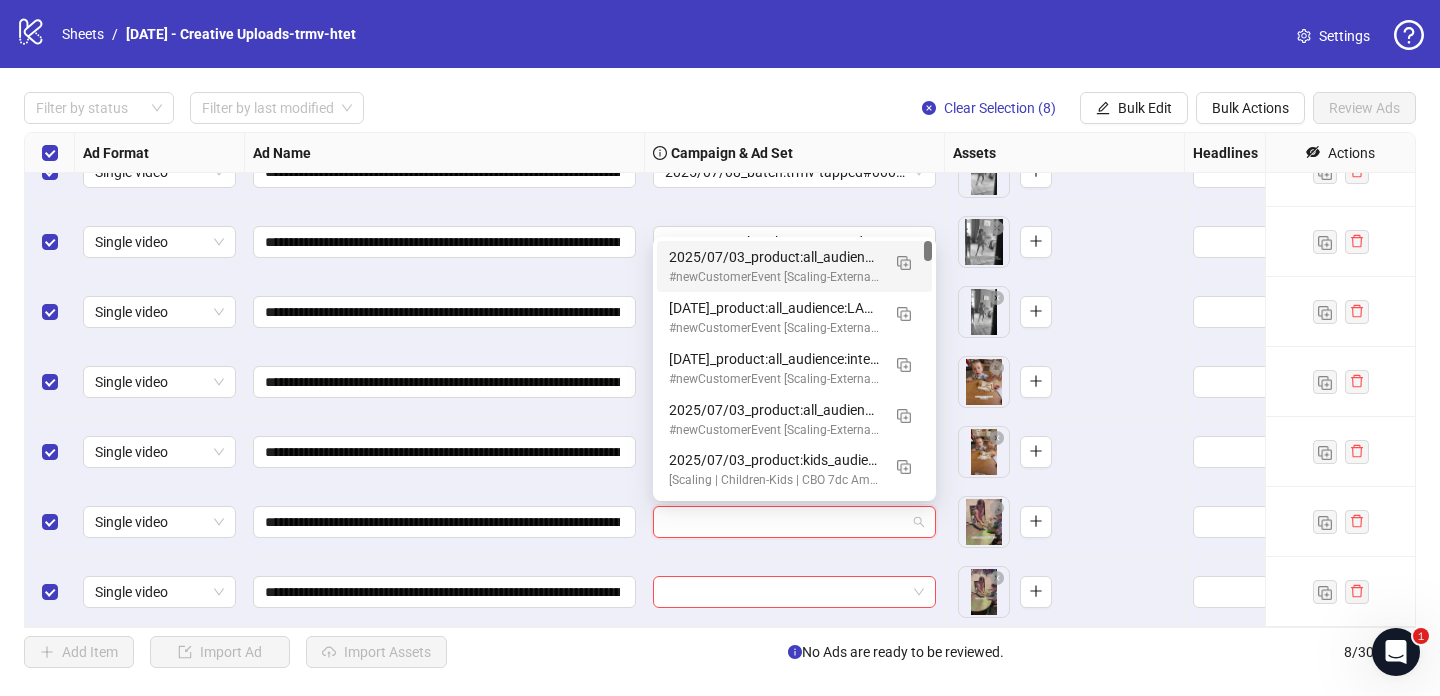 paste on "**********" 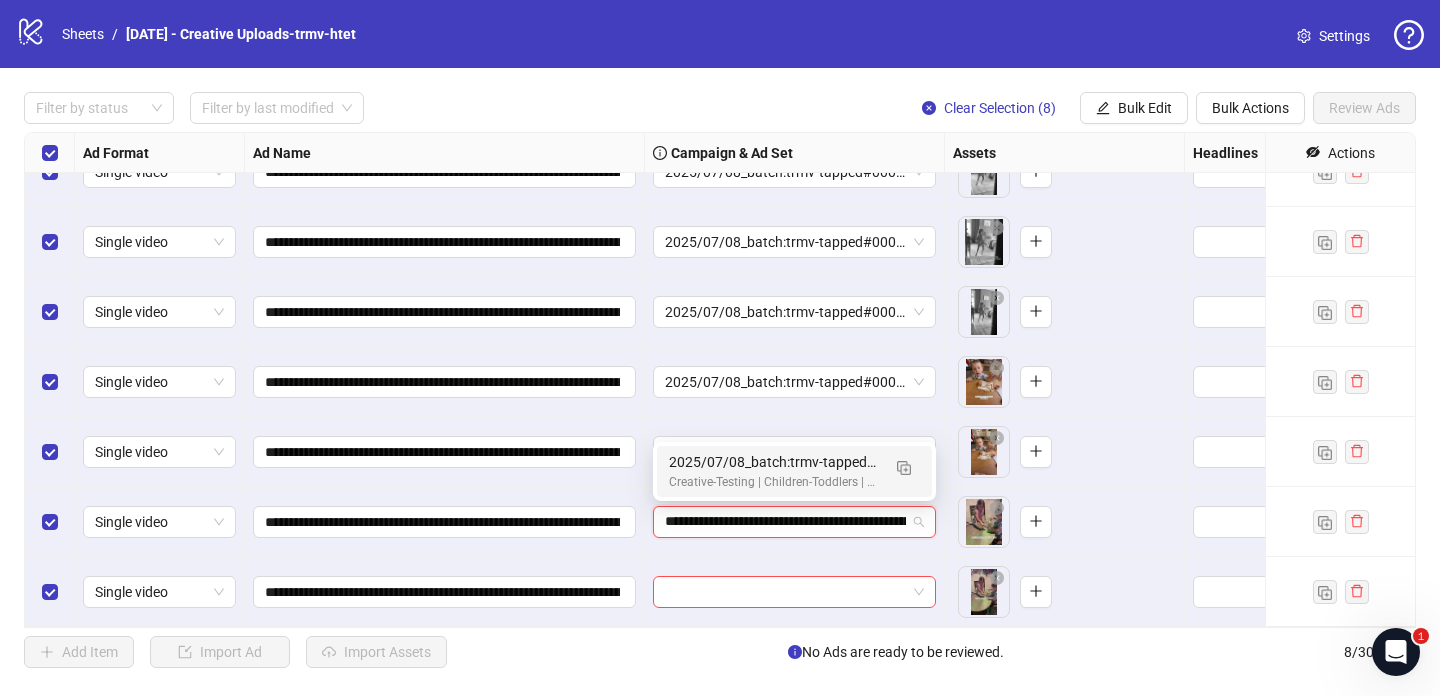 scroll, scrollTop: 0, scrollLeft: 268, axis: horizontal 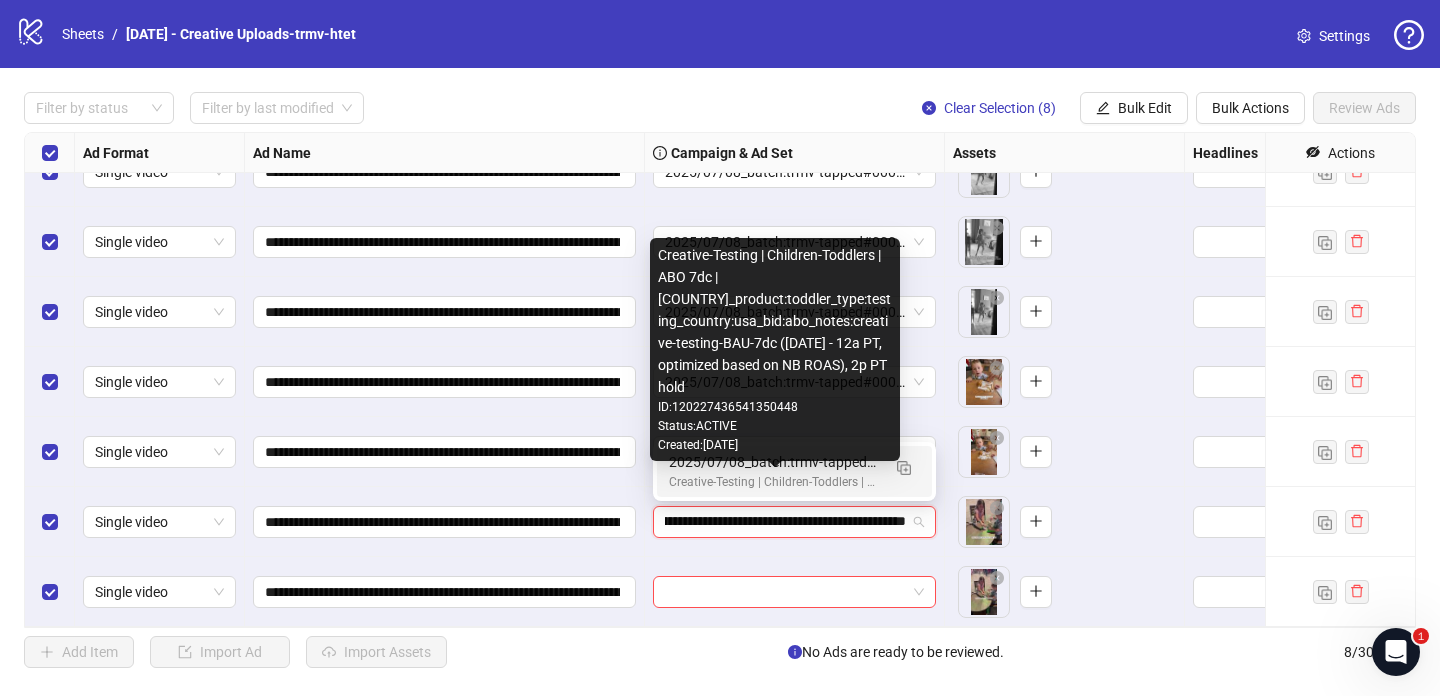 click on "Creative-Testing | Children-Toddlers | ABO 7dc | [COUNTRY]_product:toddler_type:testing_country:usa_bid:abo_notes:creative-testing-BAU-7dc ([DATE] - 12a PT, optimized based on NB ROAS), 2p PT hold" at bounding box center [774, 482] 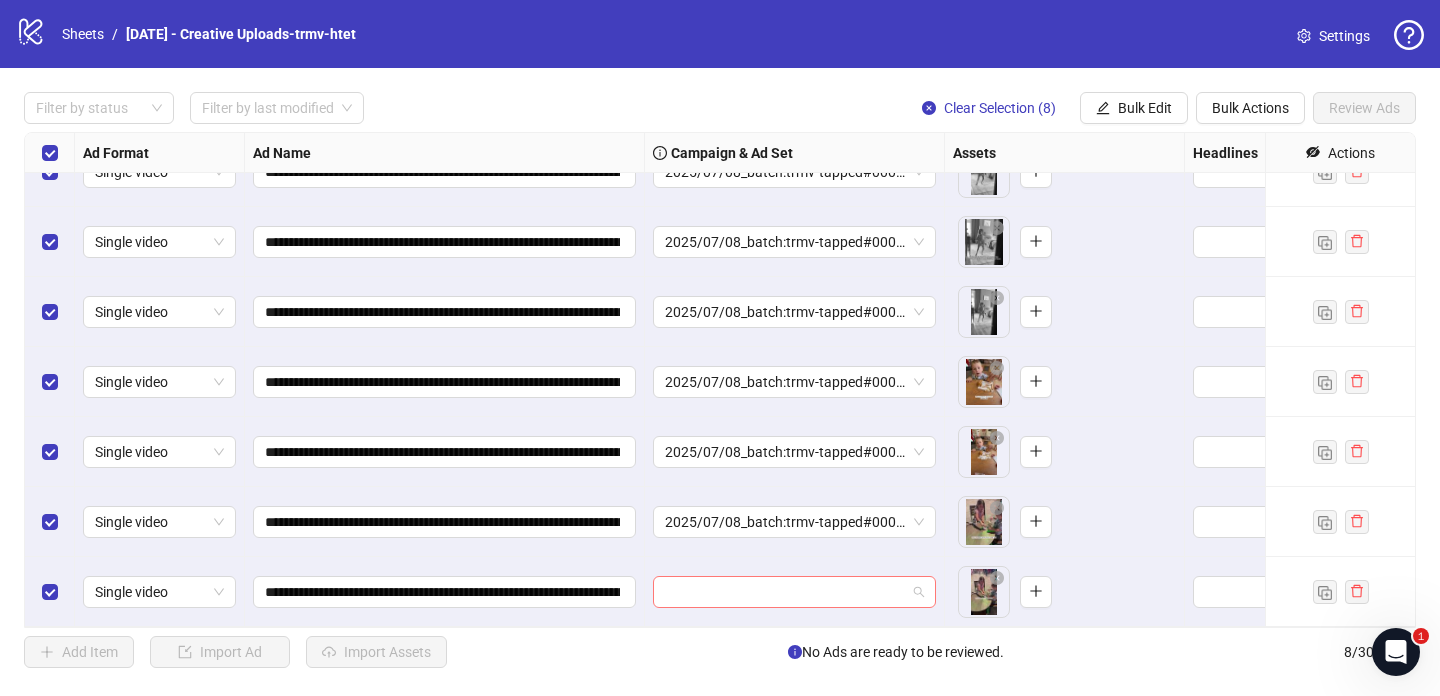 click at bounding box center (785, 592) 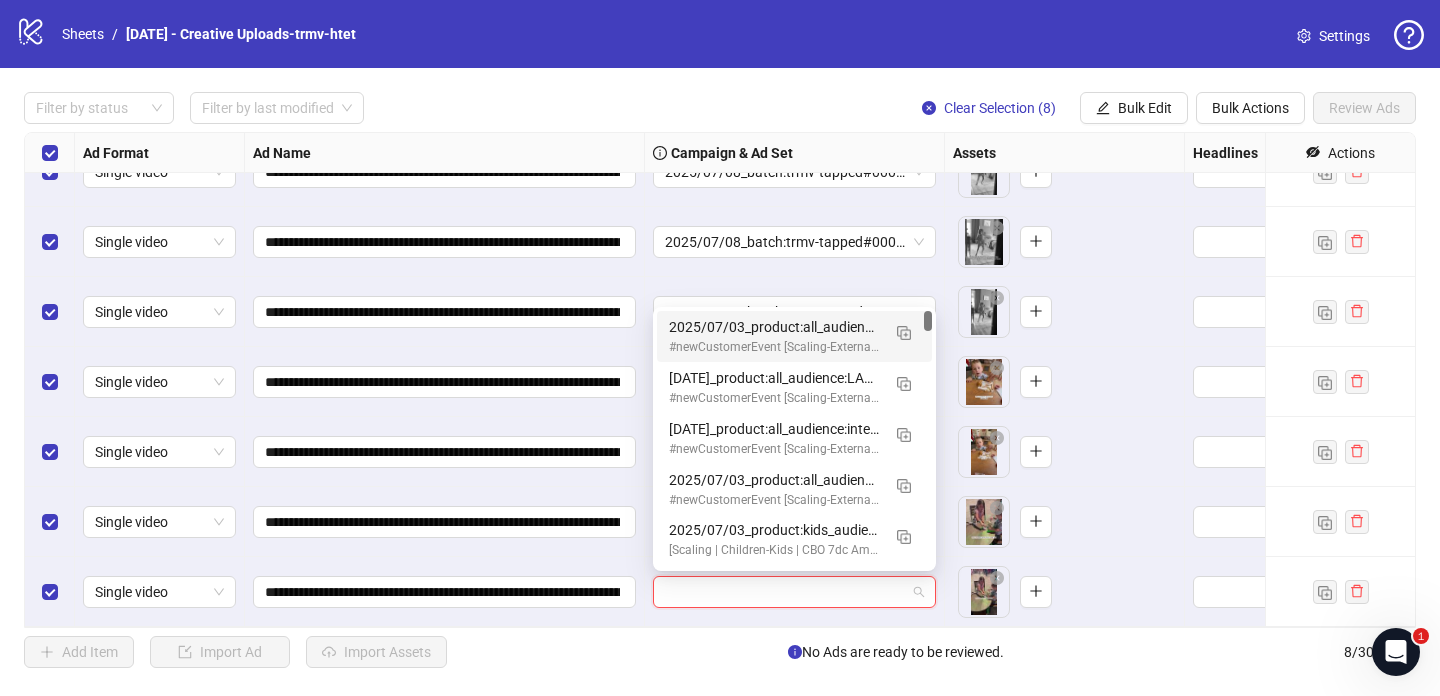 paste on "**********" 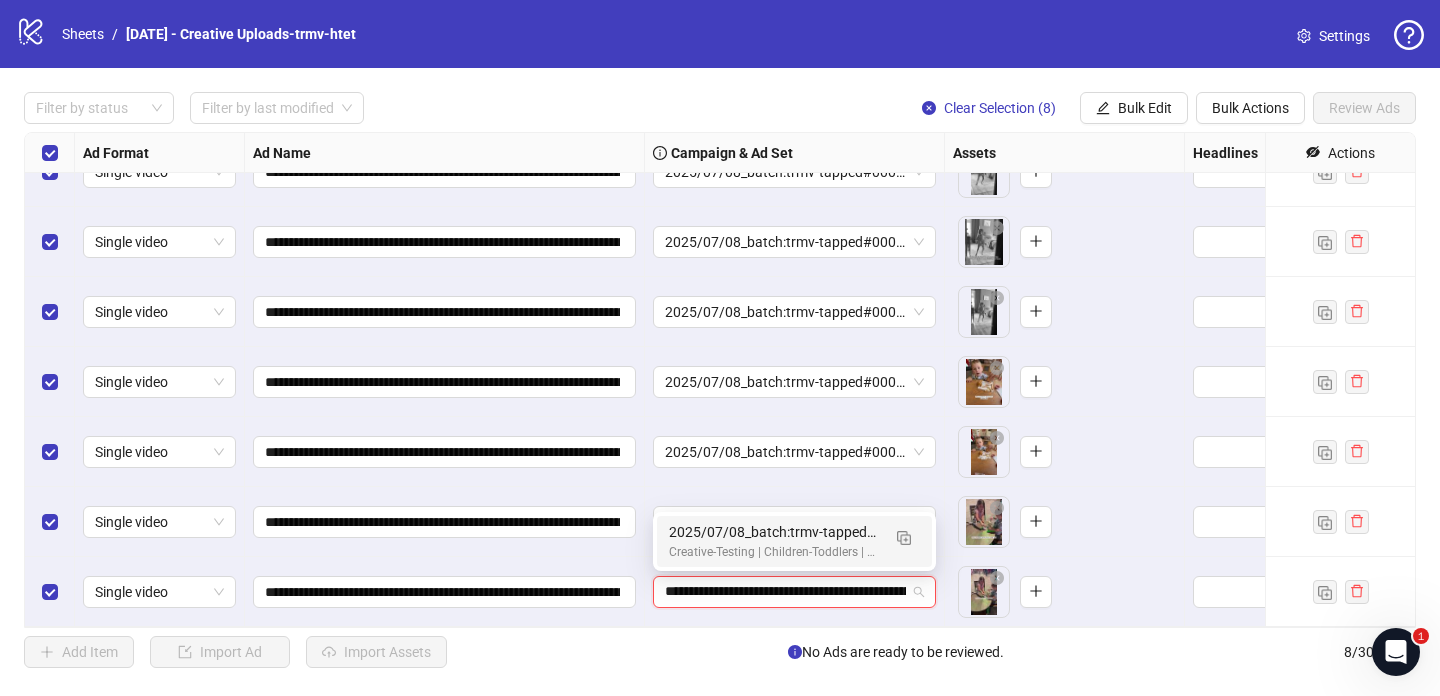 scroll, scrollTop: 0, scrollLeft: 268, axis: horizontal 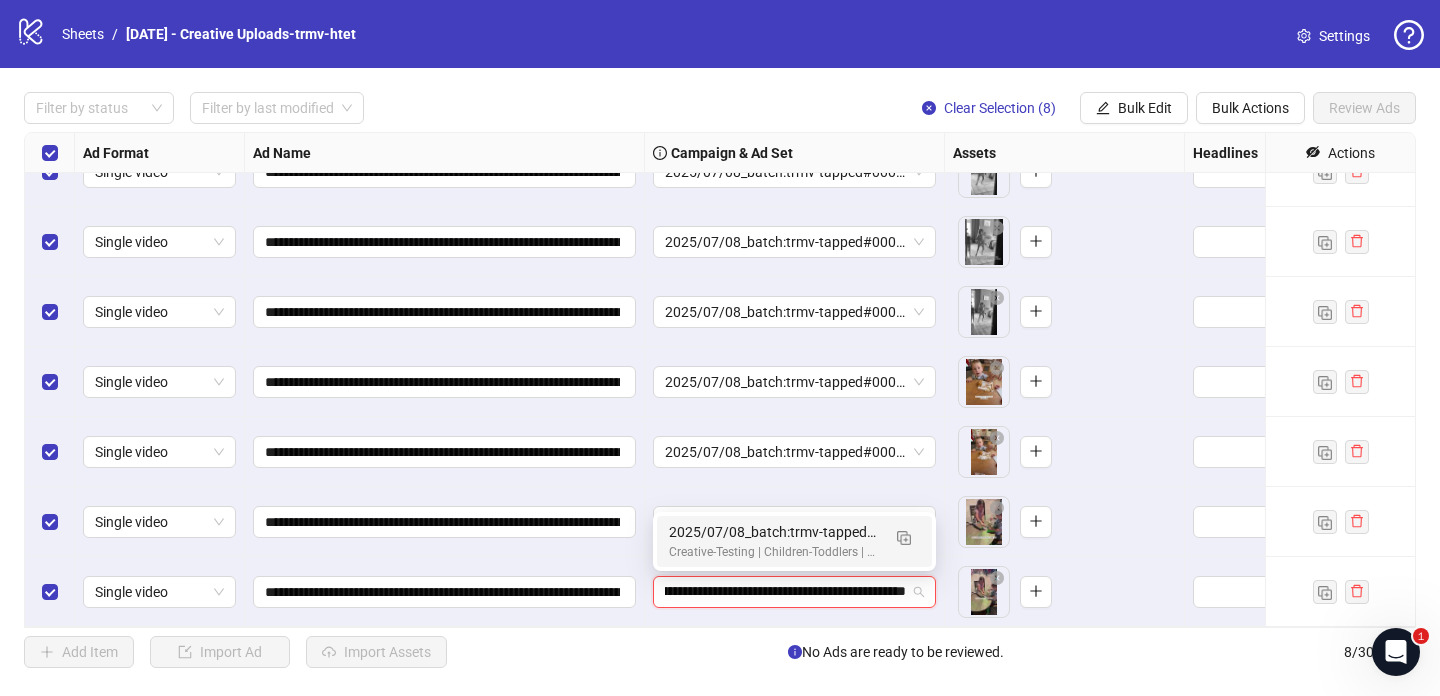 click on "2025/07/08_batch:trmv-tapped#0007_type:NetNew_notes:htet-trmv-tapped#0008" at bounding box center [774, 532] 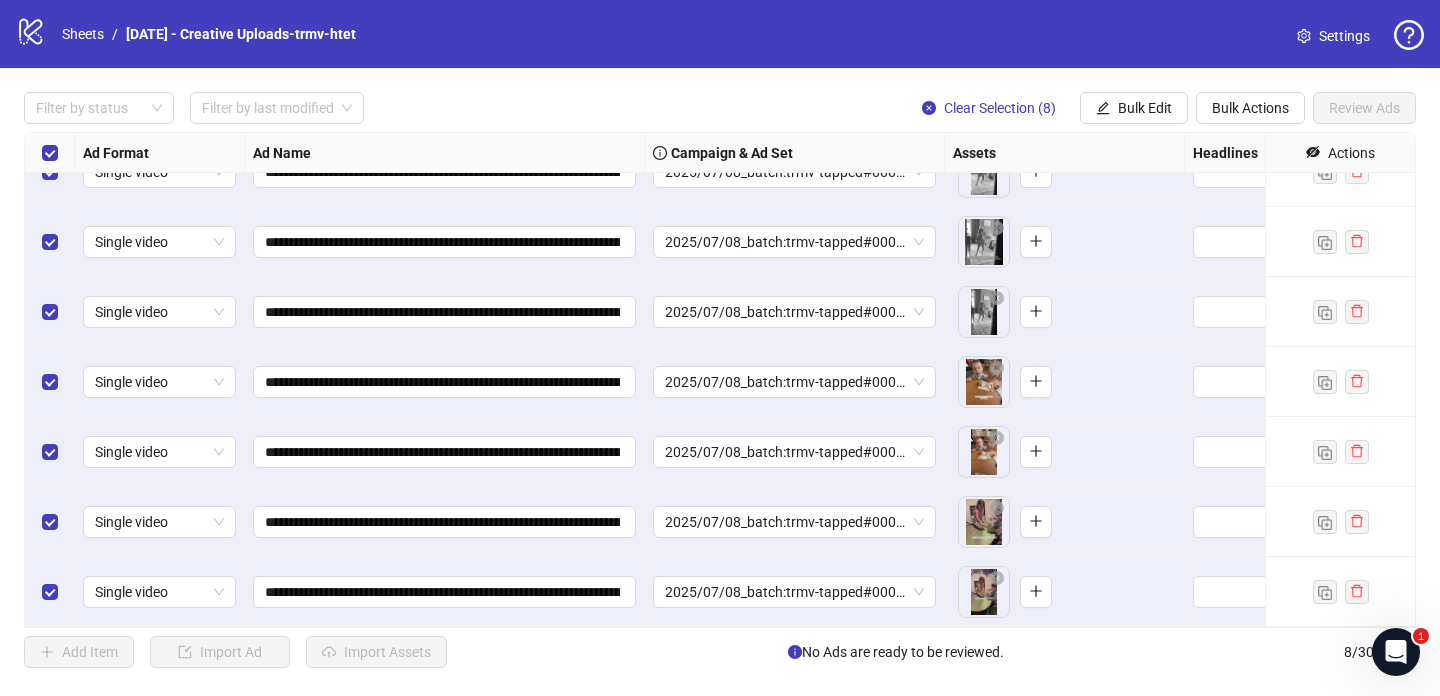 click on "2025/07/08_batch:trmv-tapped#0007_type:NetNew_notes:htet-trmv-tapped#0008" at bounding box center (795, 522) 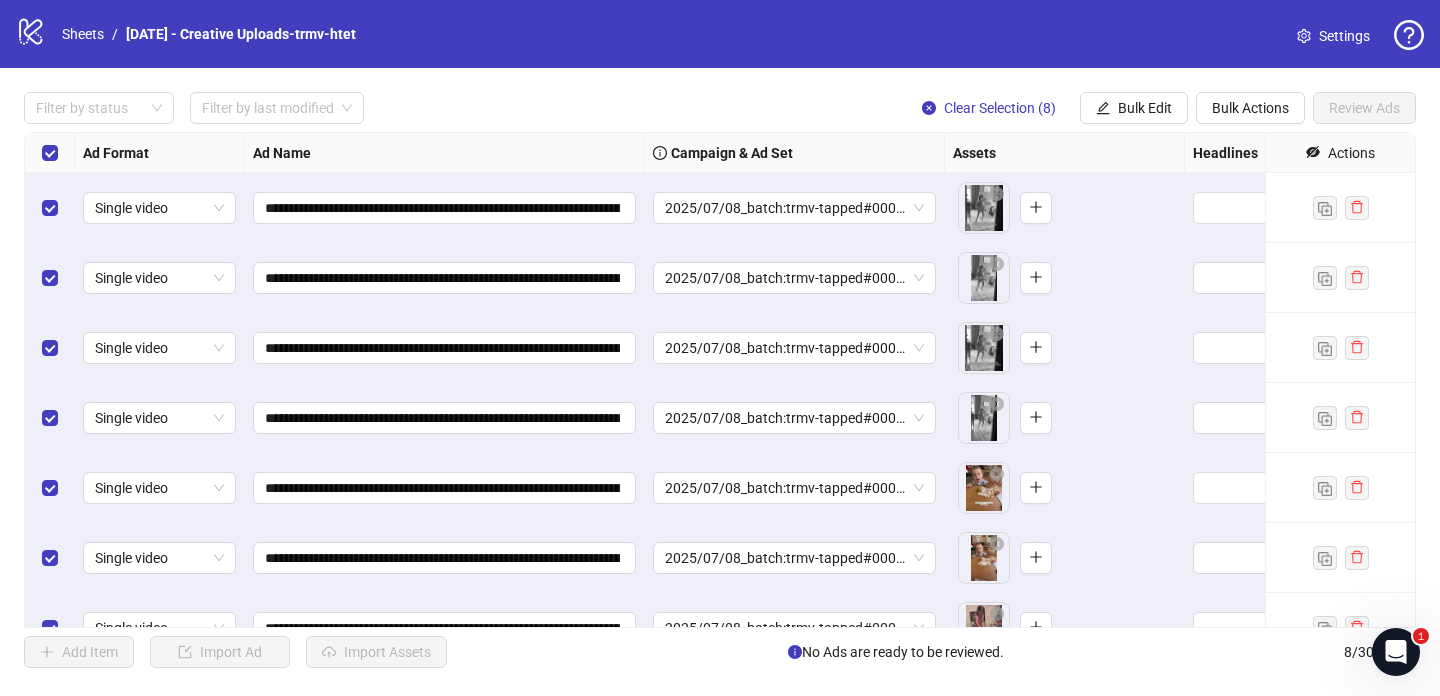 scroll, scrollTop: 0, scrollLeft: 447, axis: horizontal 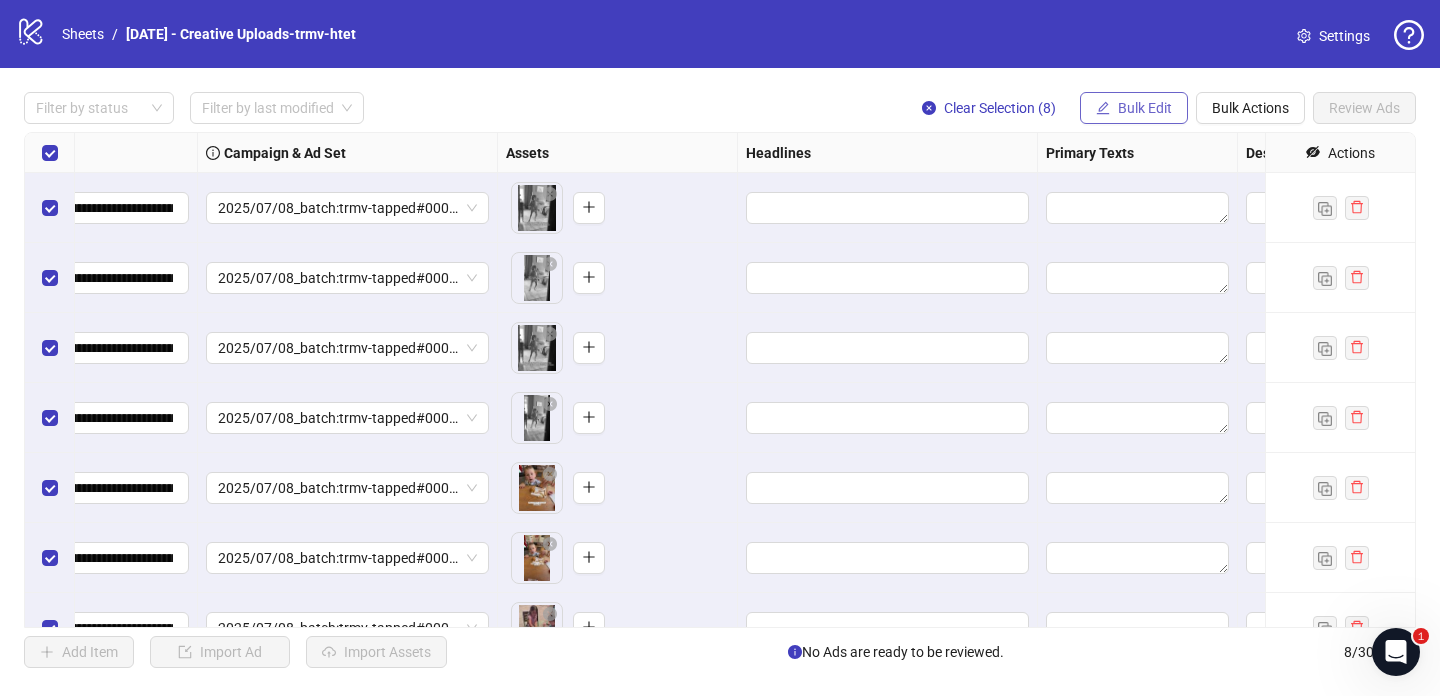 click on "Bulk Edit" at bounding box center [1145, 108] 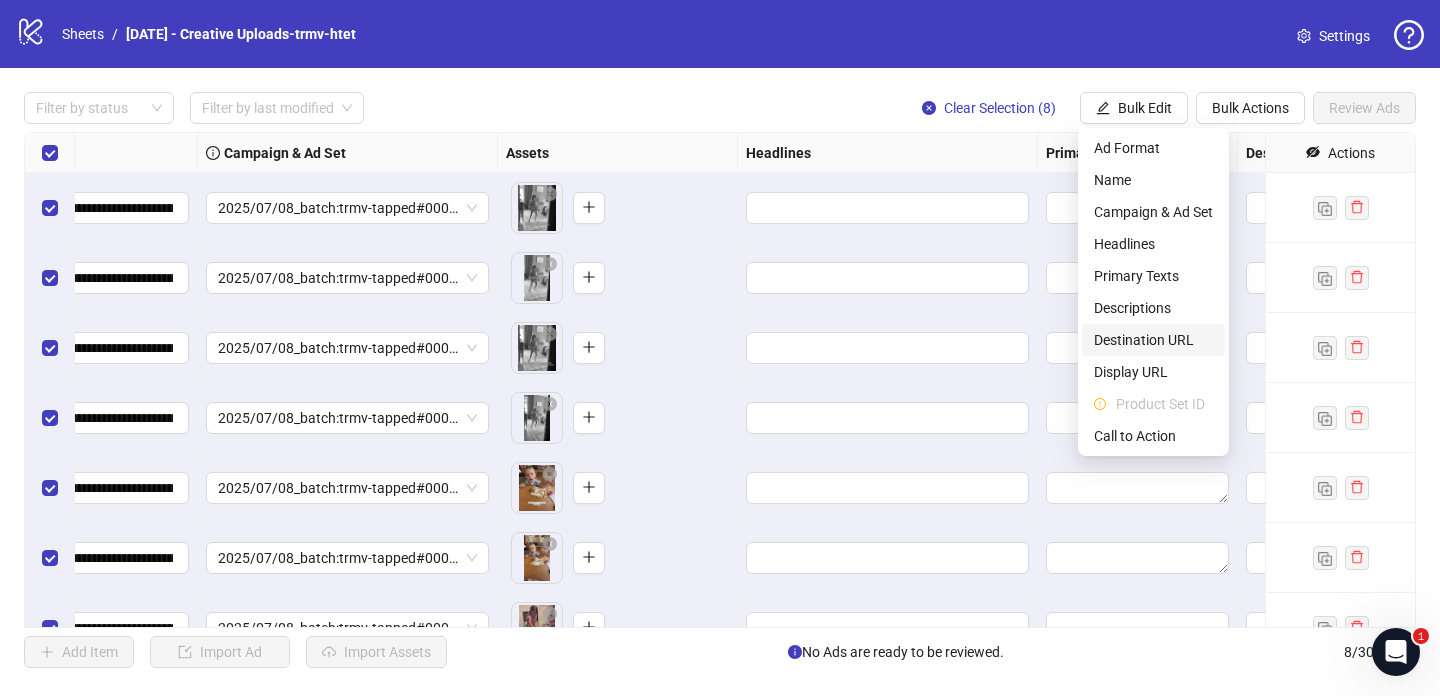 click on "Destination URL" at bounding box center [1153, 340] 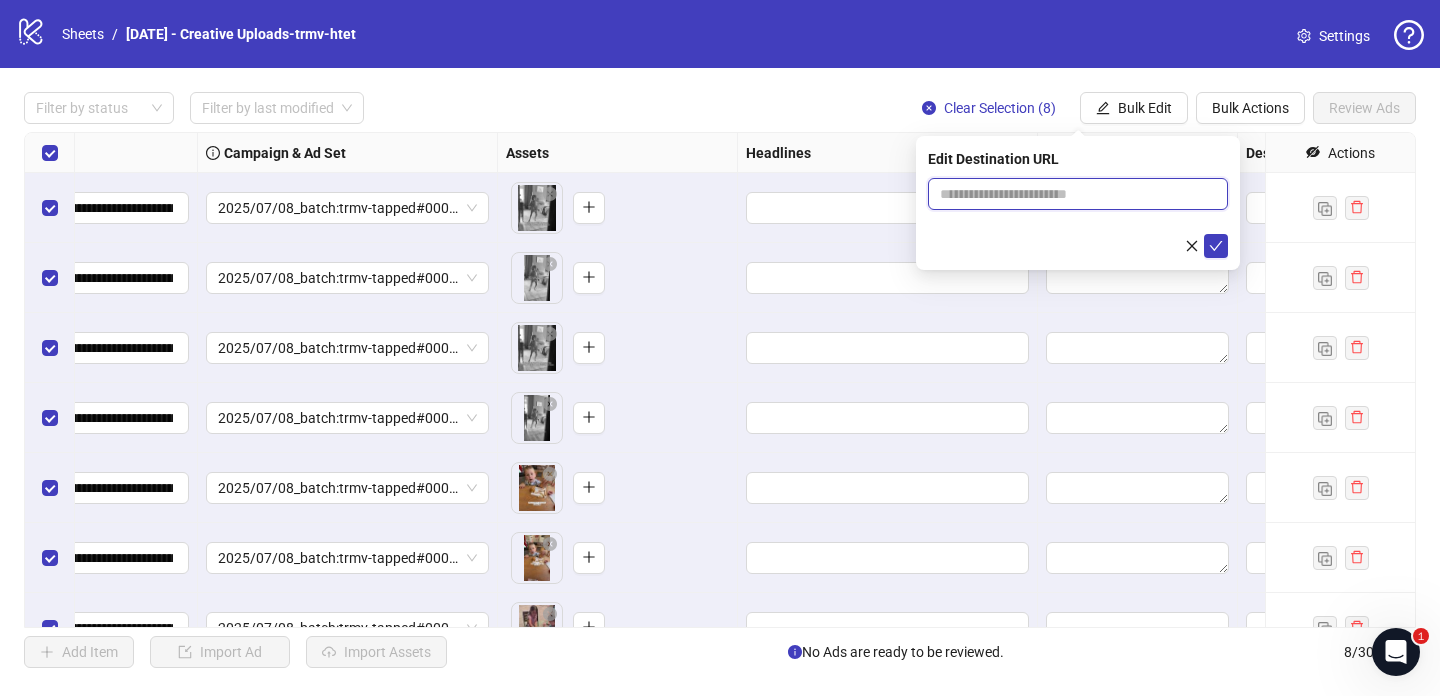 click at bounding box center [1070, 194] 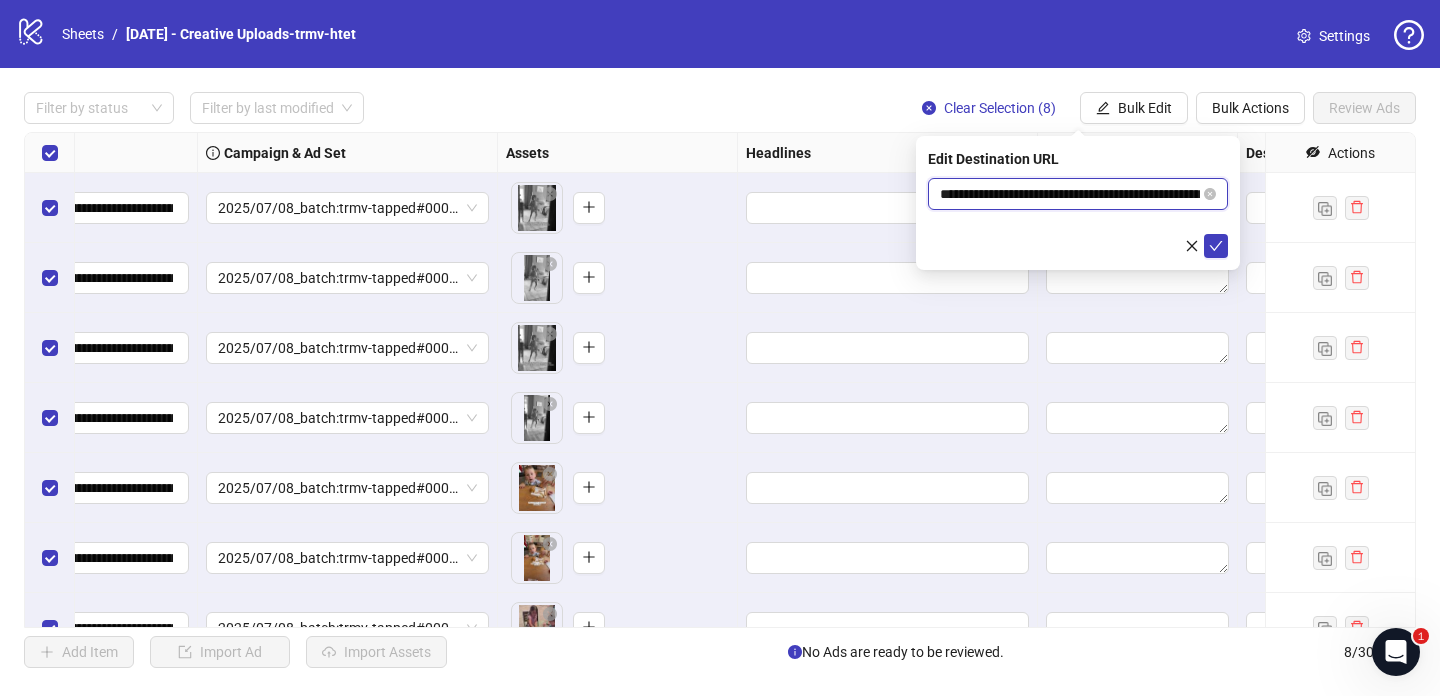 scroll, scrollTop: 0, scrollLeft: 76, axis: horizontal 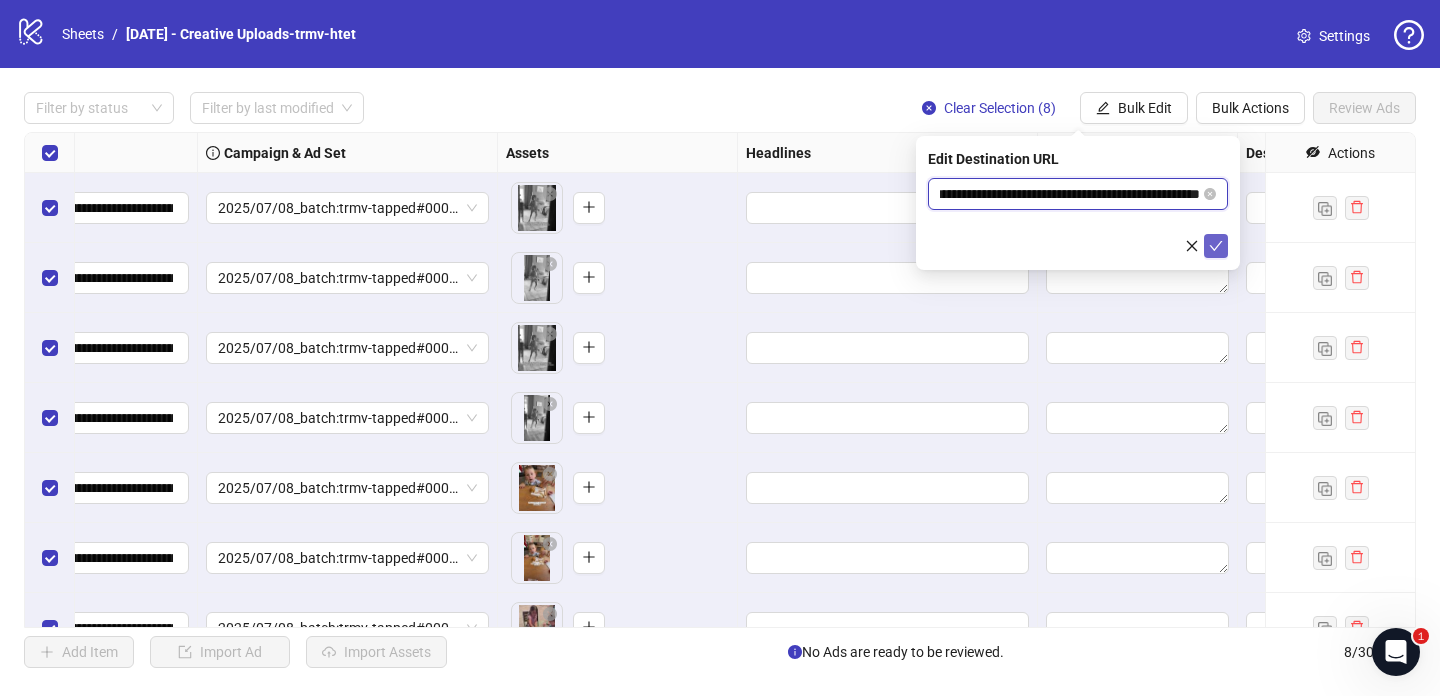 type on "**********" 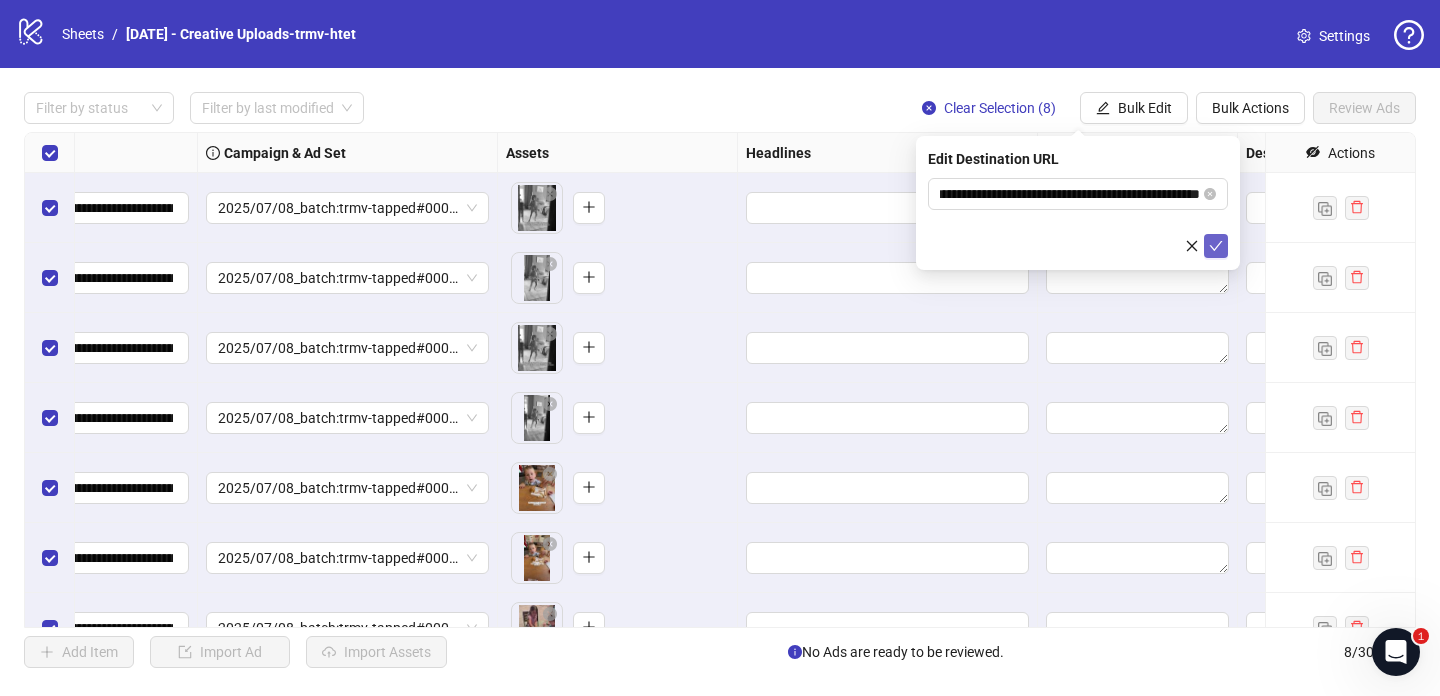 click at bounding box center [1216, 246] 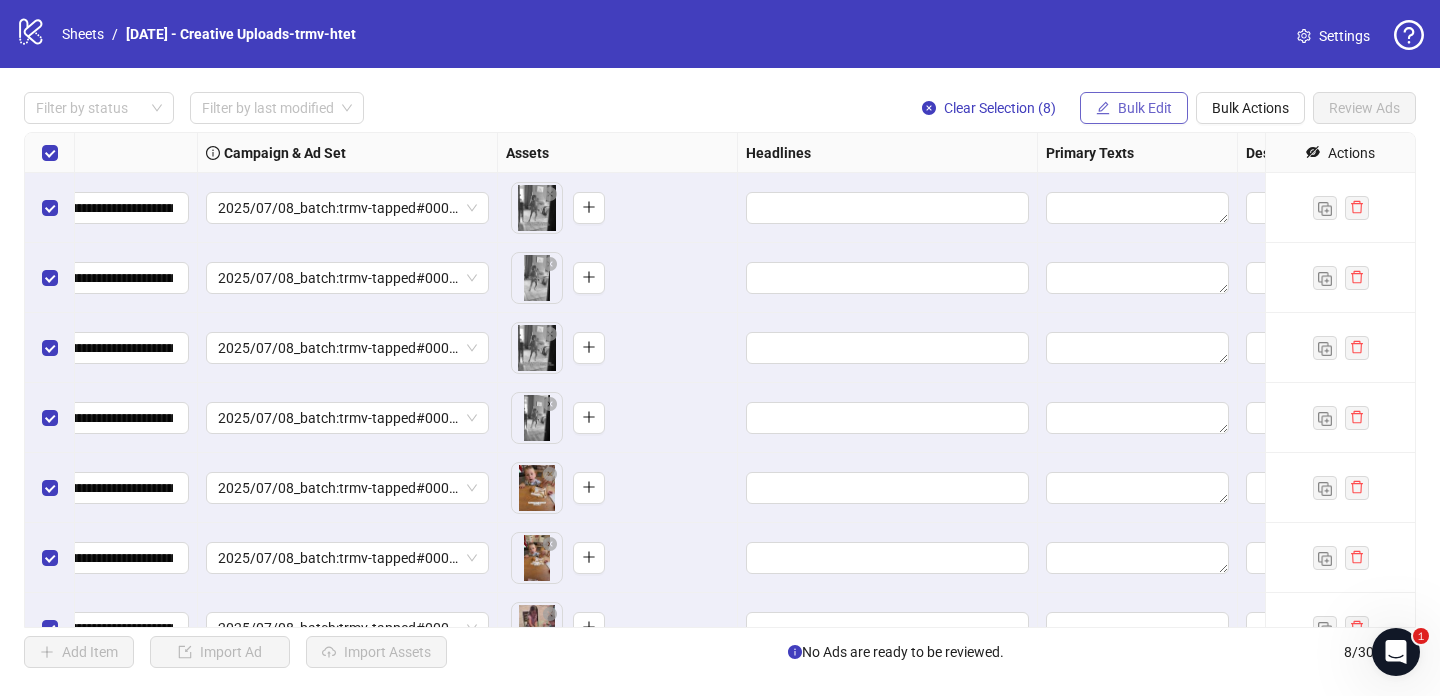 click on "Bulk Edit" at bounding box center [1145, 108] 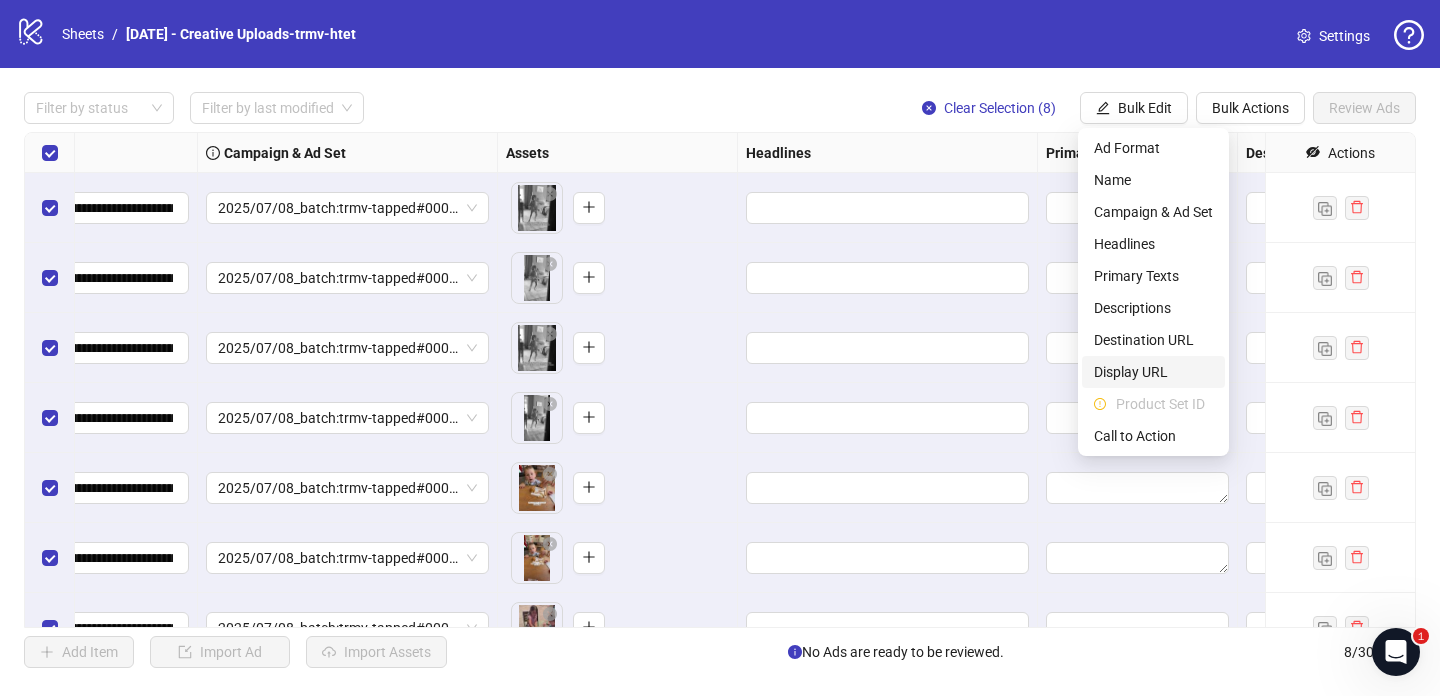 click on "Display URL" at bounding box center [1153, 372] 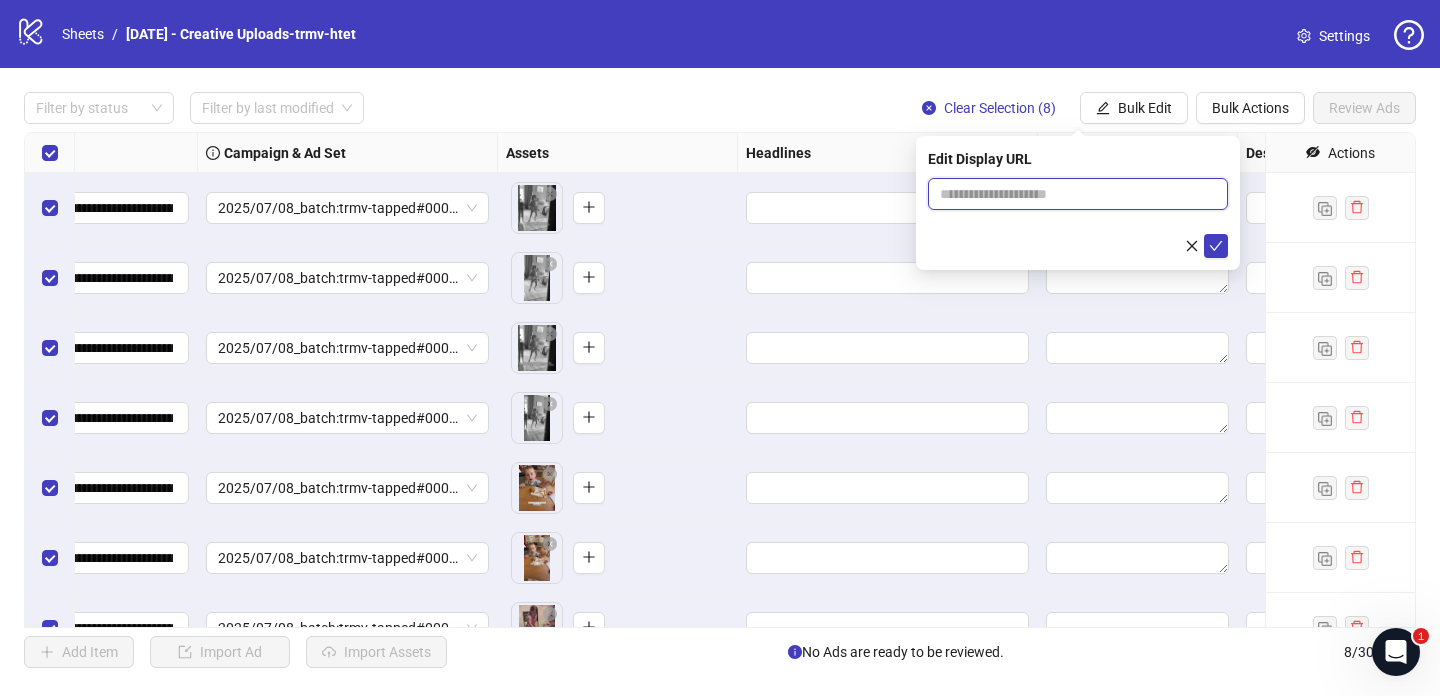 click at bounding box center [1078, 194] 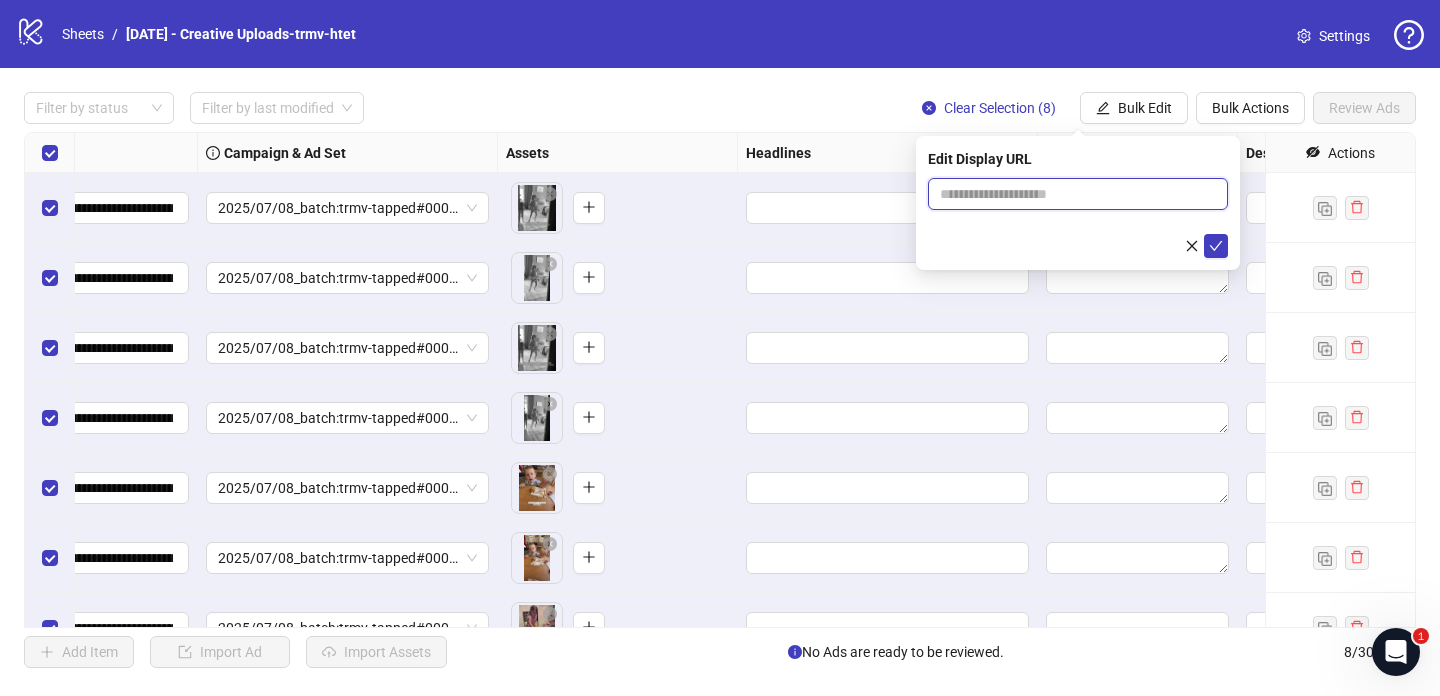 type on "**********" 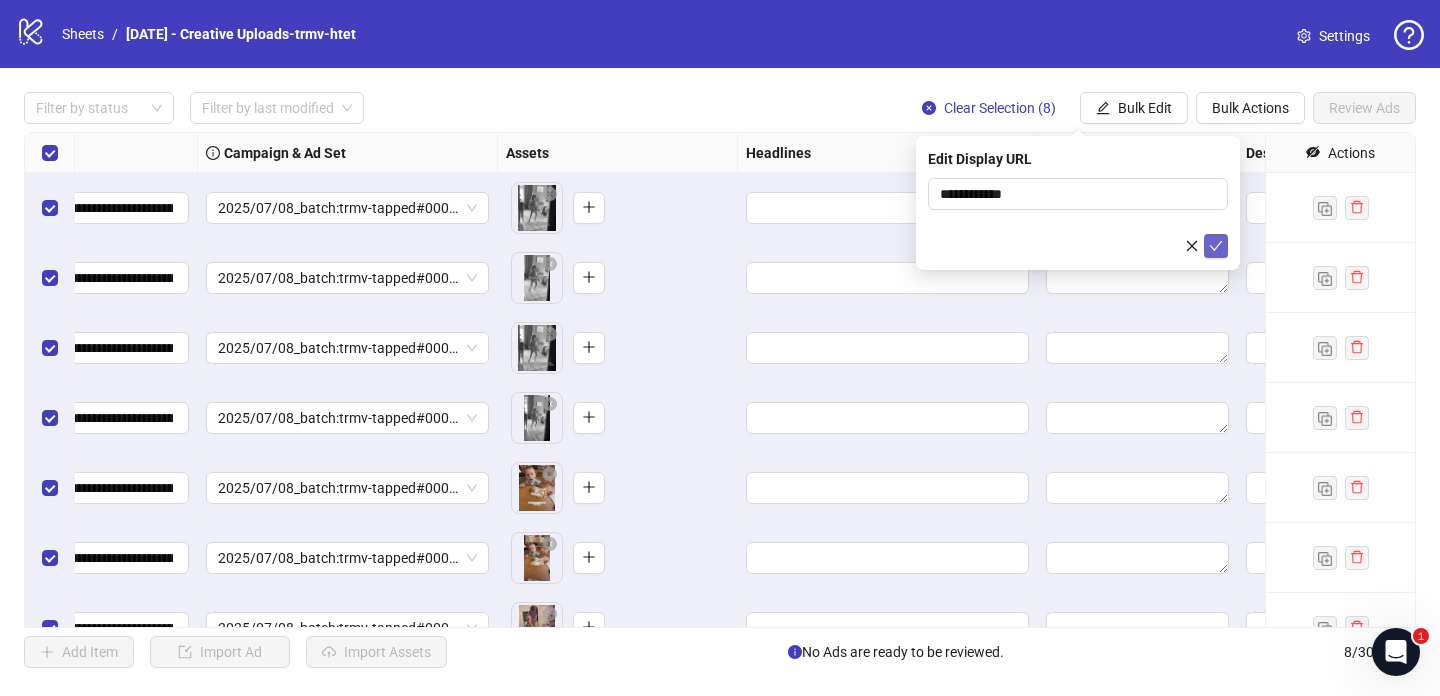 click at bounding box center (1216, 246) 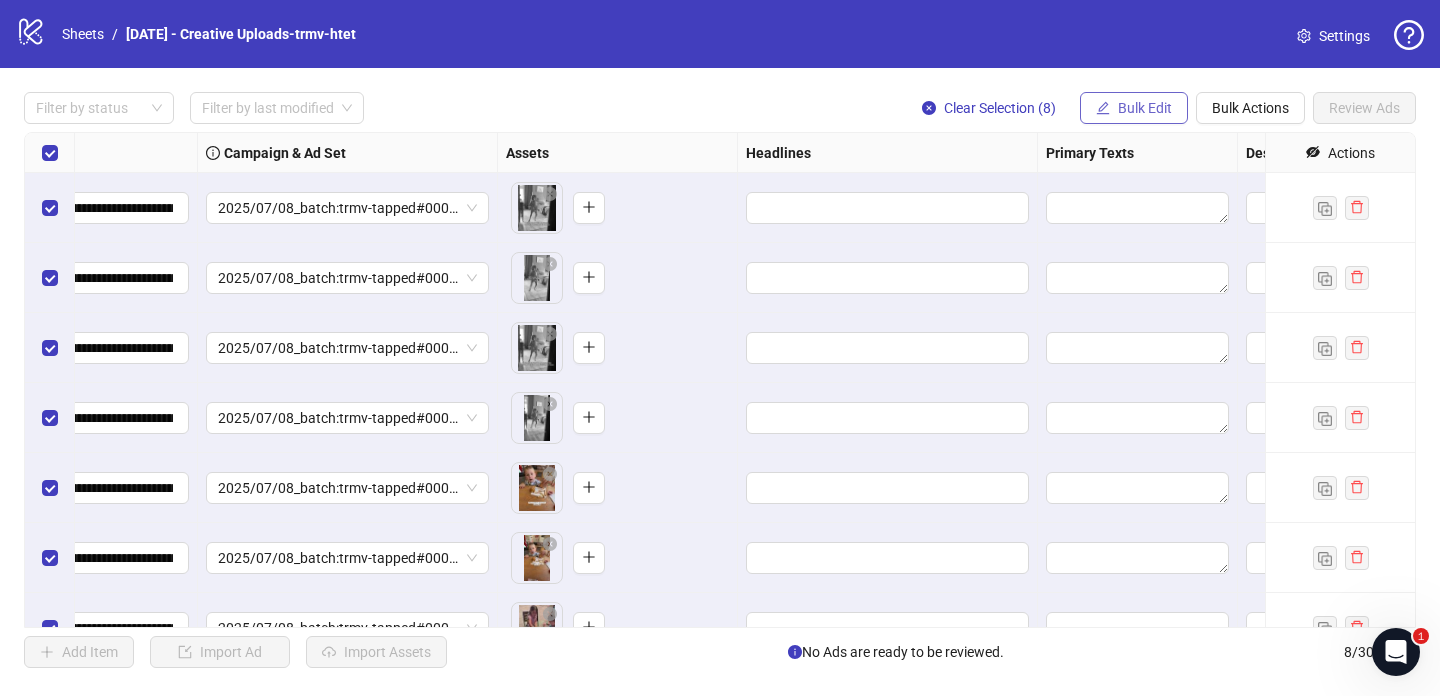 click on "Bulk Edit" at bounding box center (1145, 108) 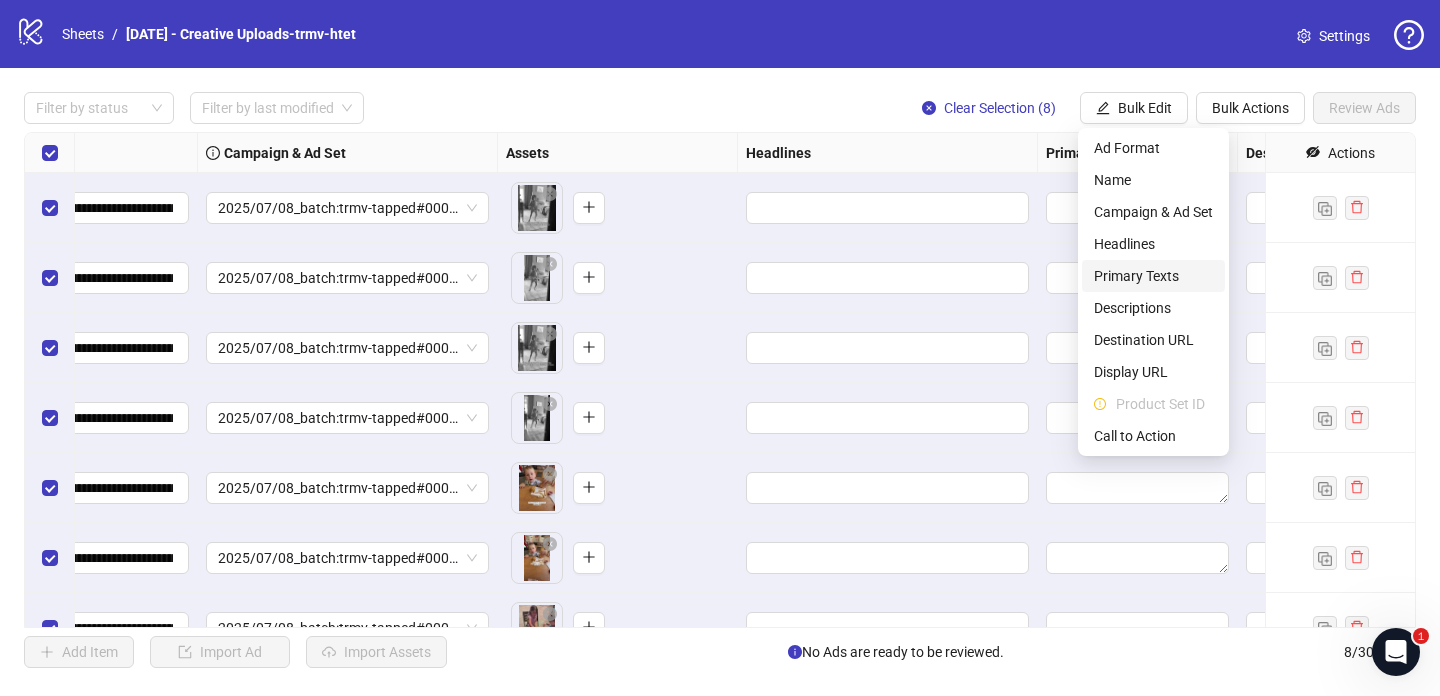 click on "Primary Texts" at bounding box center [1153, 276] 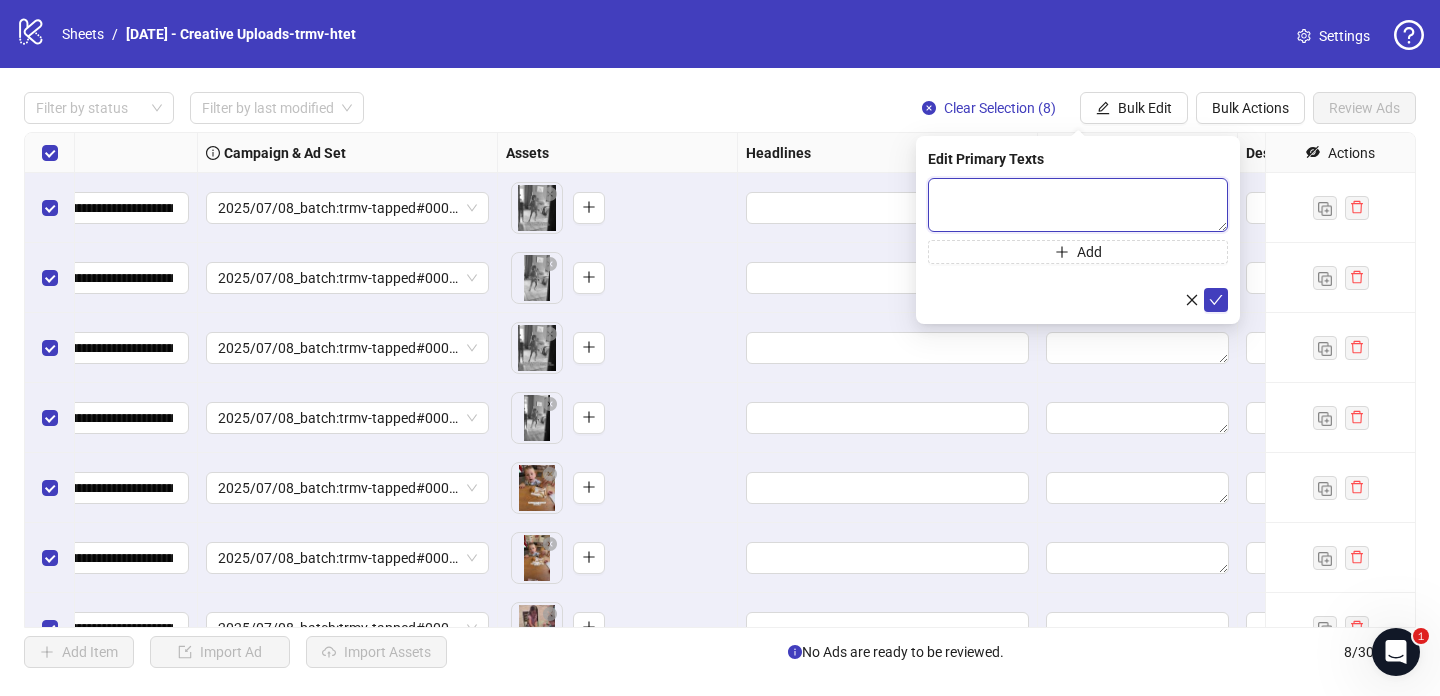 click at bounding box center (1078, 205) 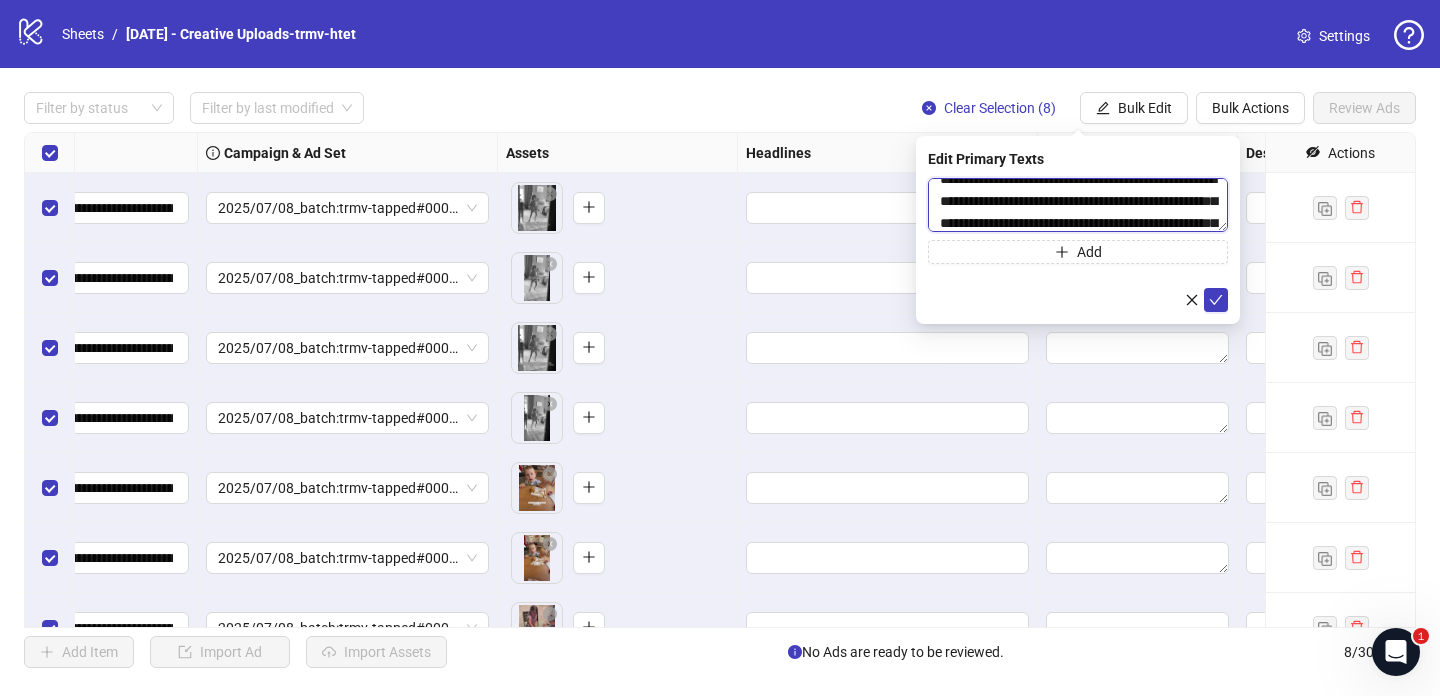 scroll, scrollTop: 0, scrollLeft: 0, axis: both 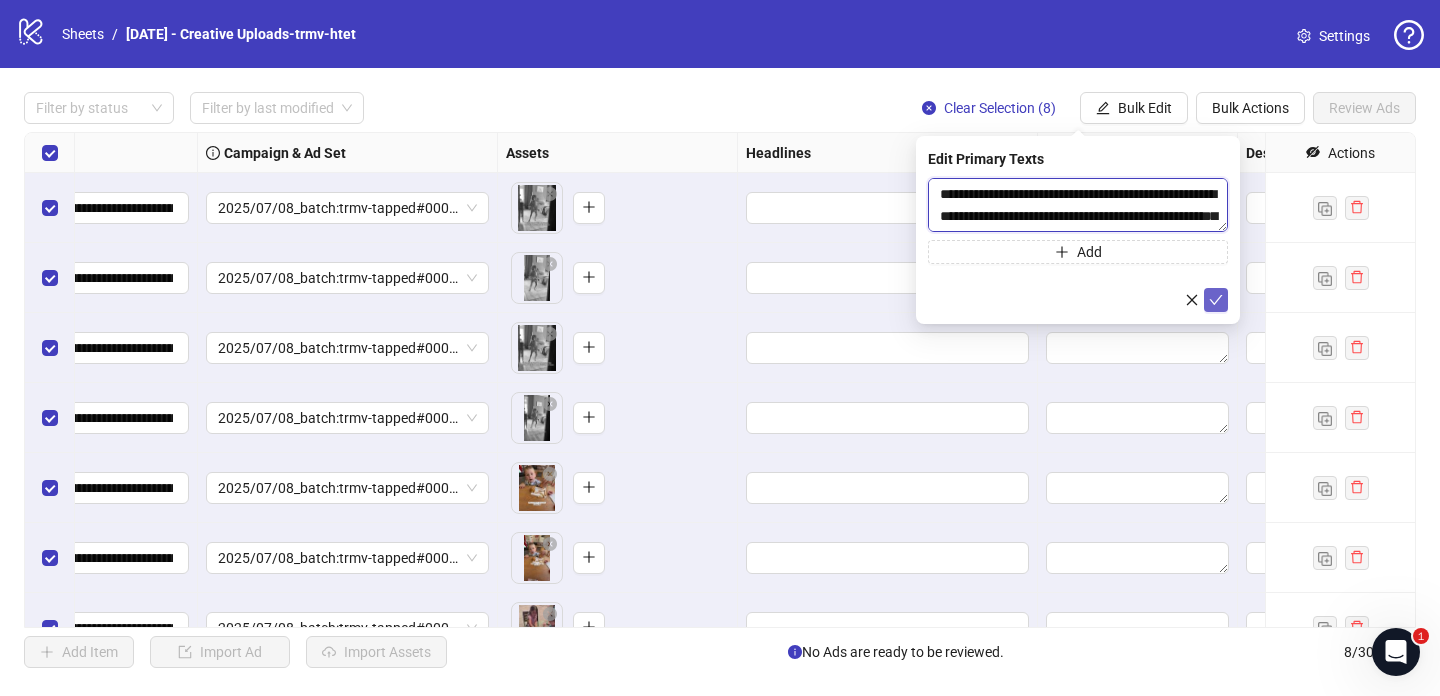type on "**********" 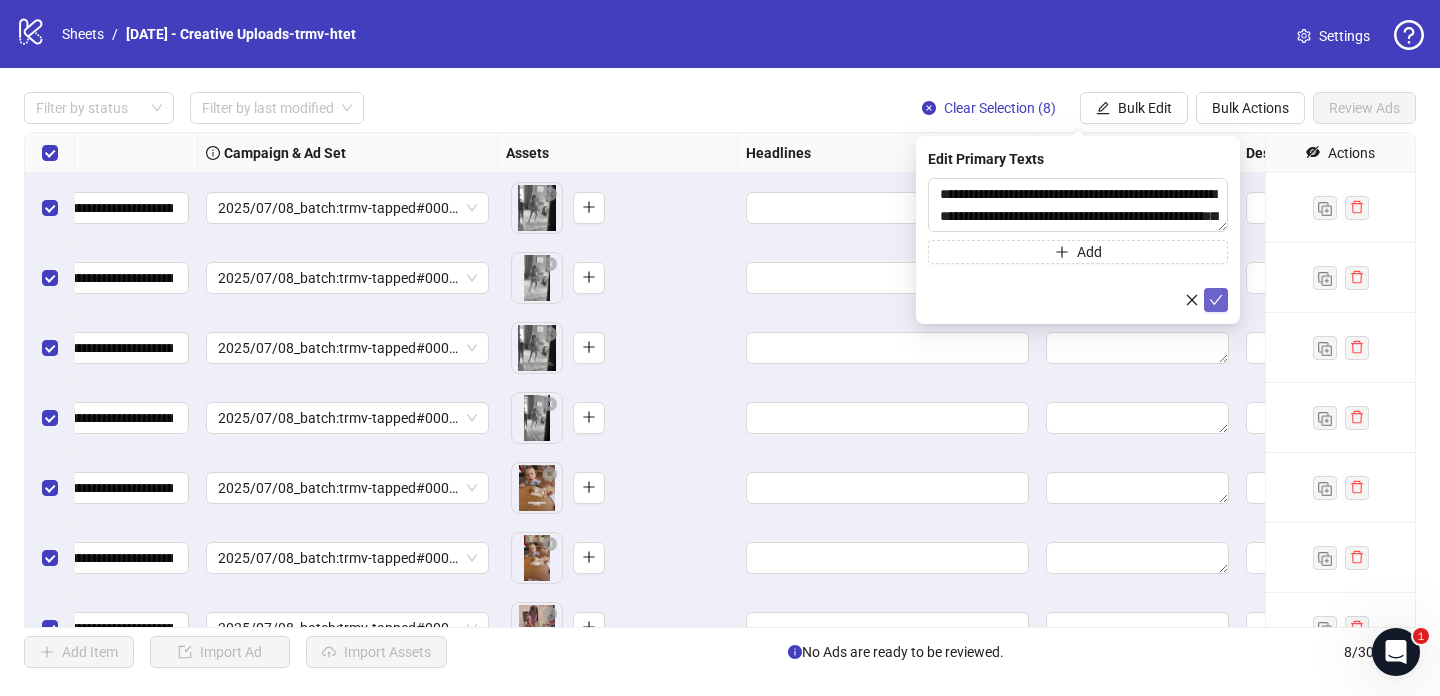 click at bounding box center [1216, 300] 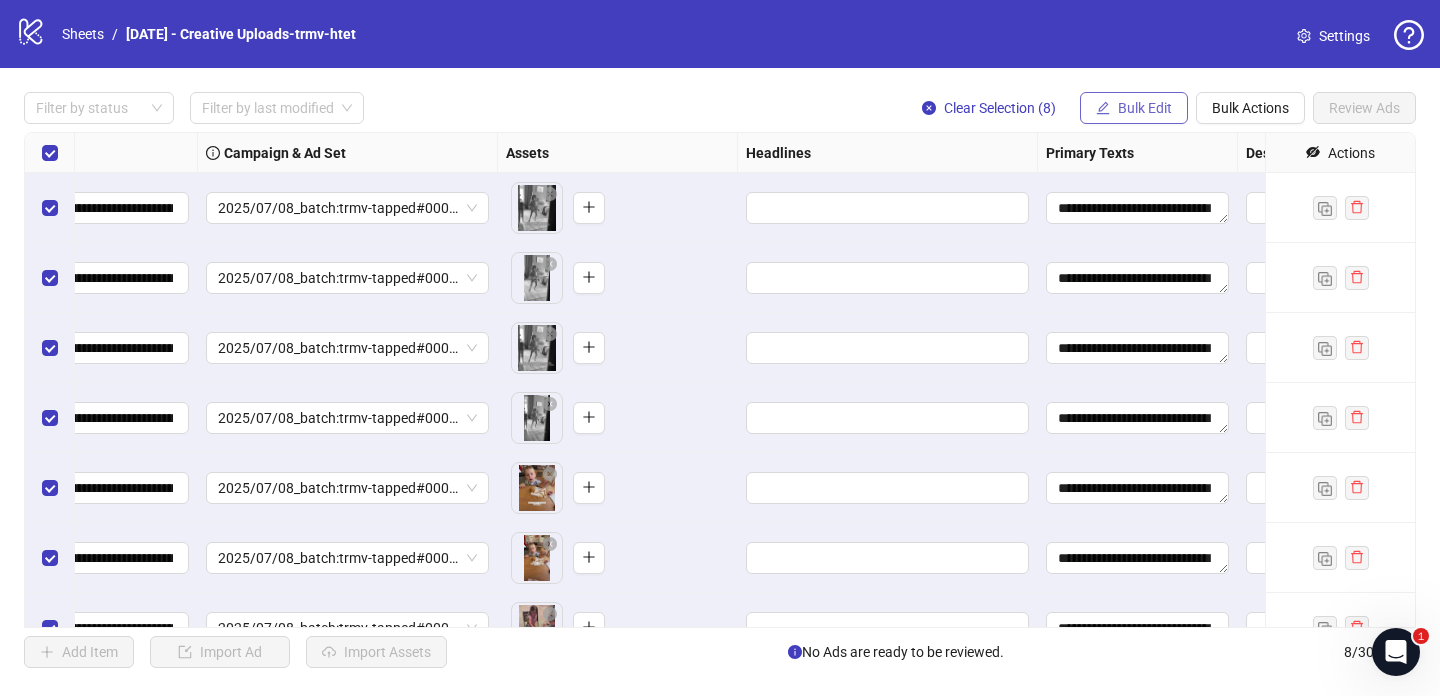 click on "Bulk Edit" at bounding box center (1145, 108) 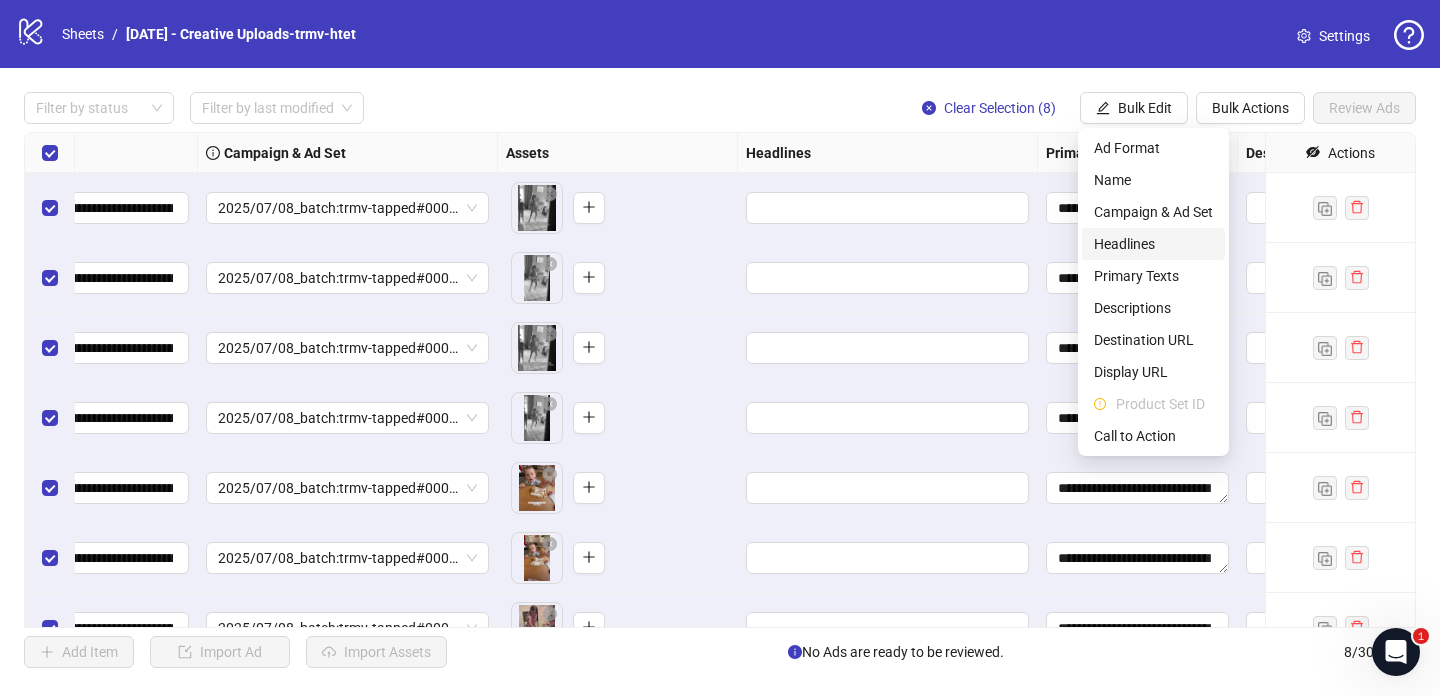 click on "Headlines" at bounding box center (1153, 244) 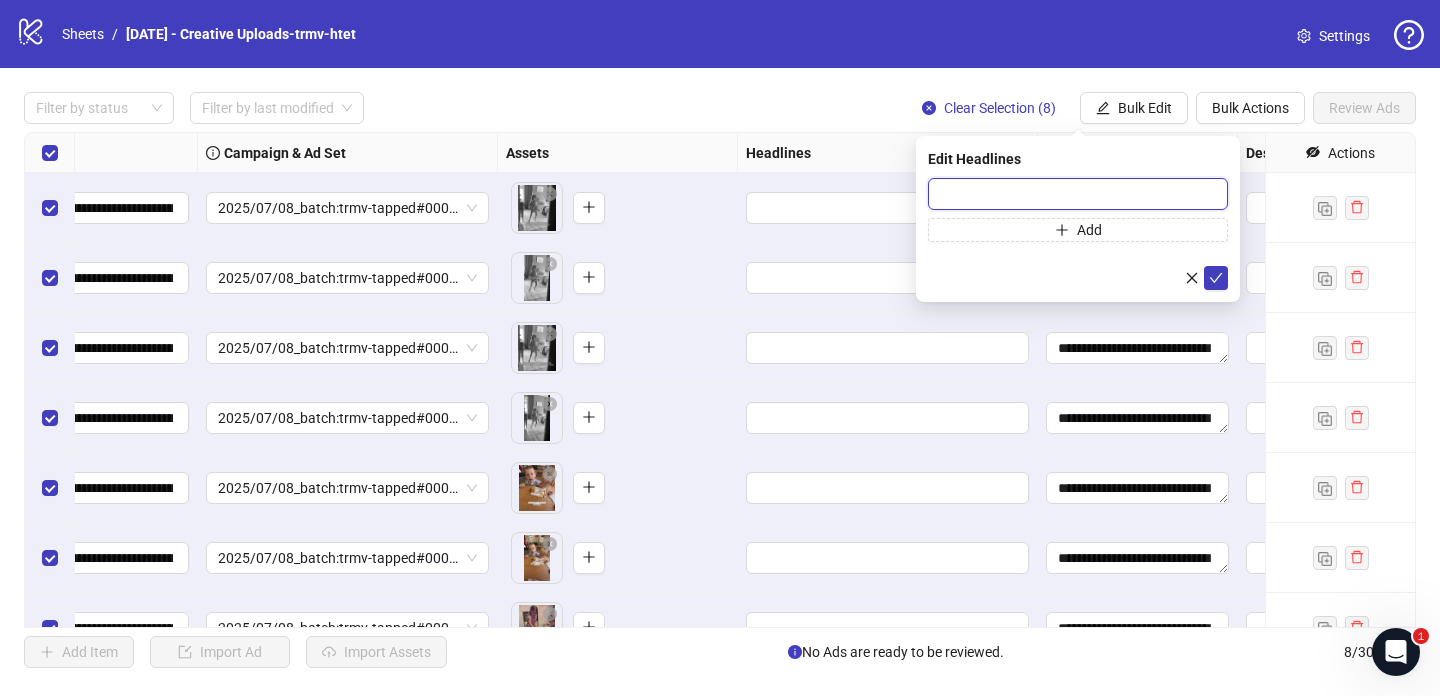 click at bounding box center [1078, 194] 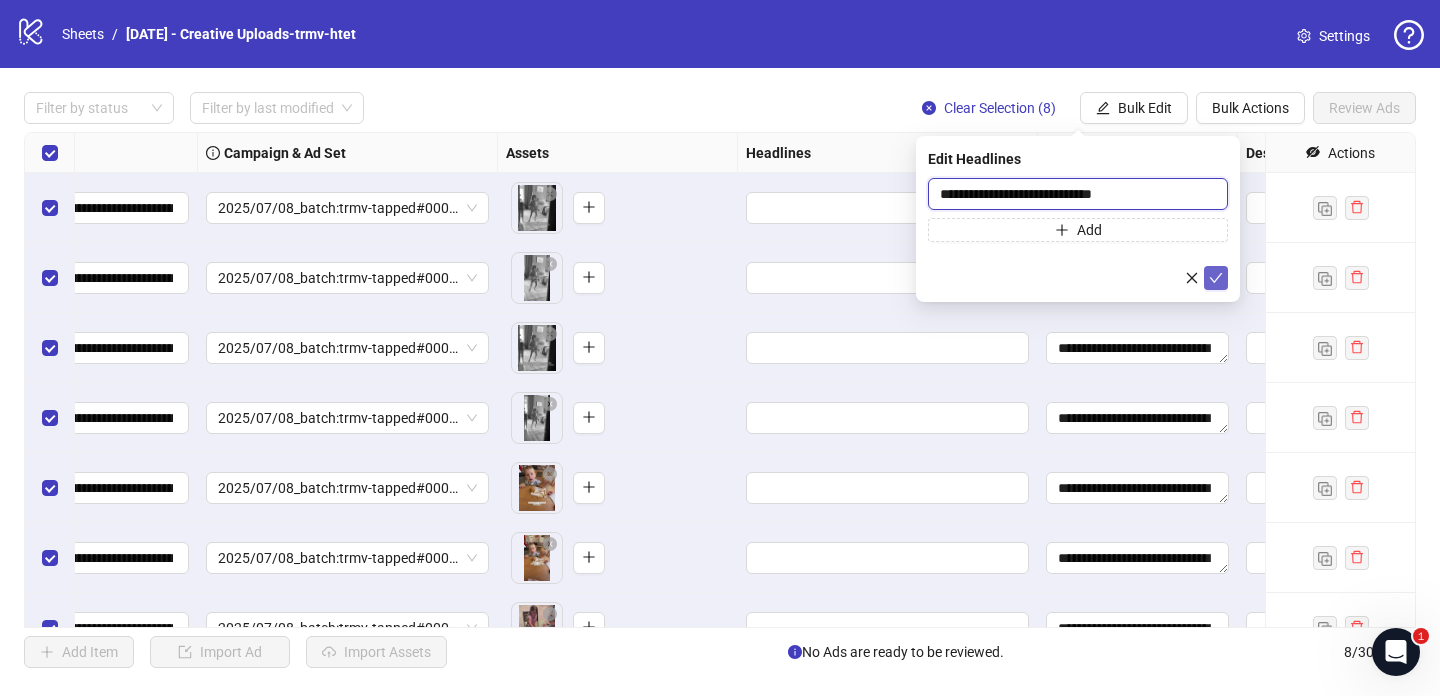 type on "**********" 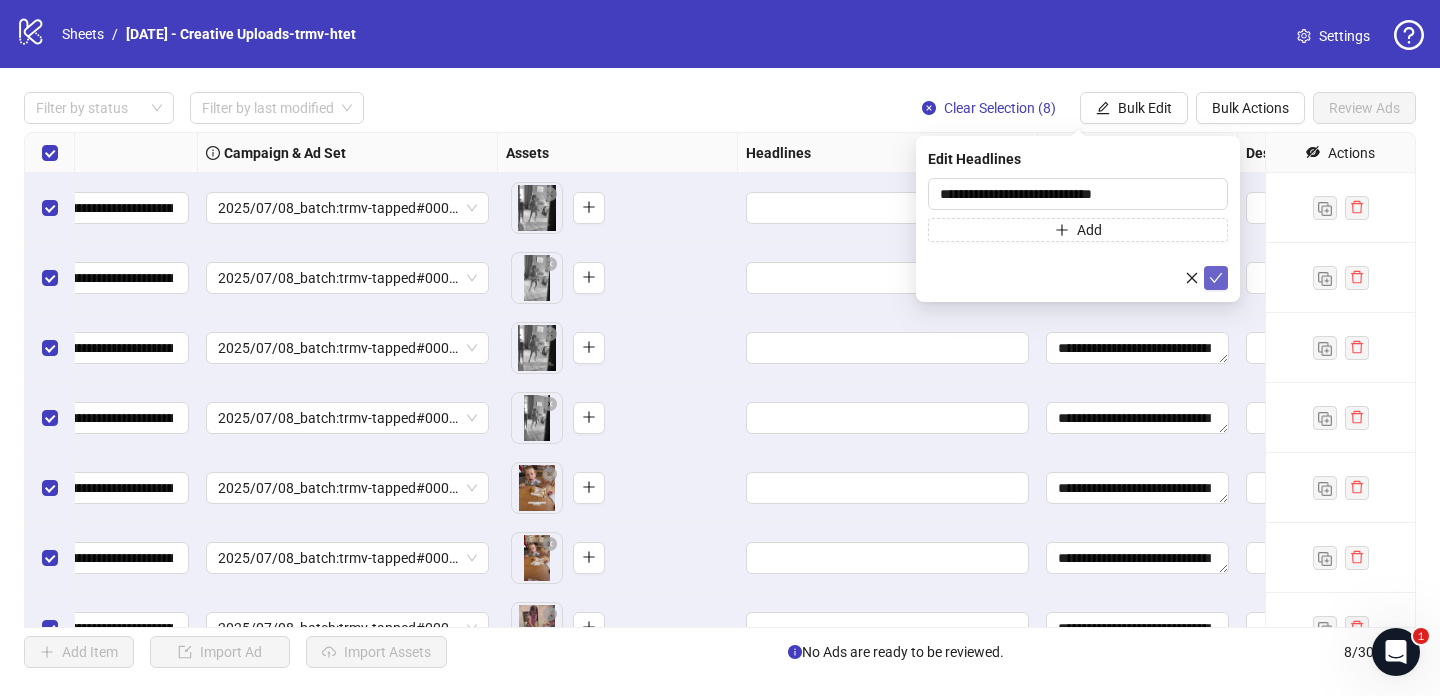 click at bounding box center (1216, 278) 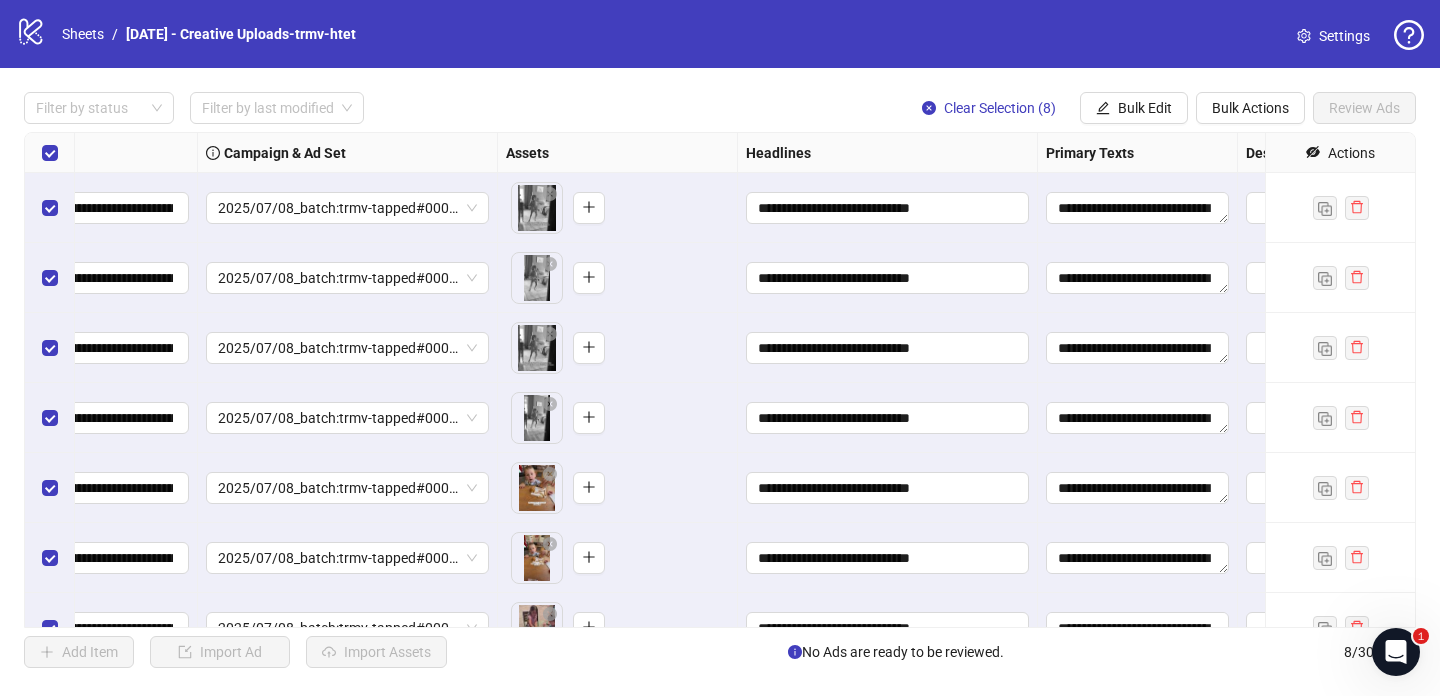 click on "Filter by status Filter by last modified Clear Selection (8) Bulk Edit Bulk Actions Review Ads" at bounding box center (720, 34) 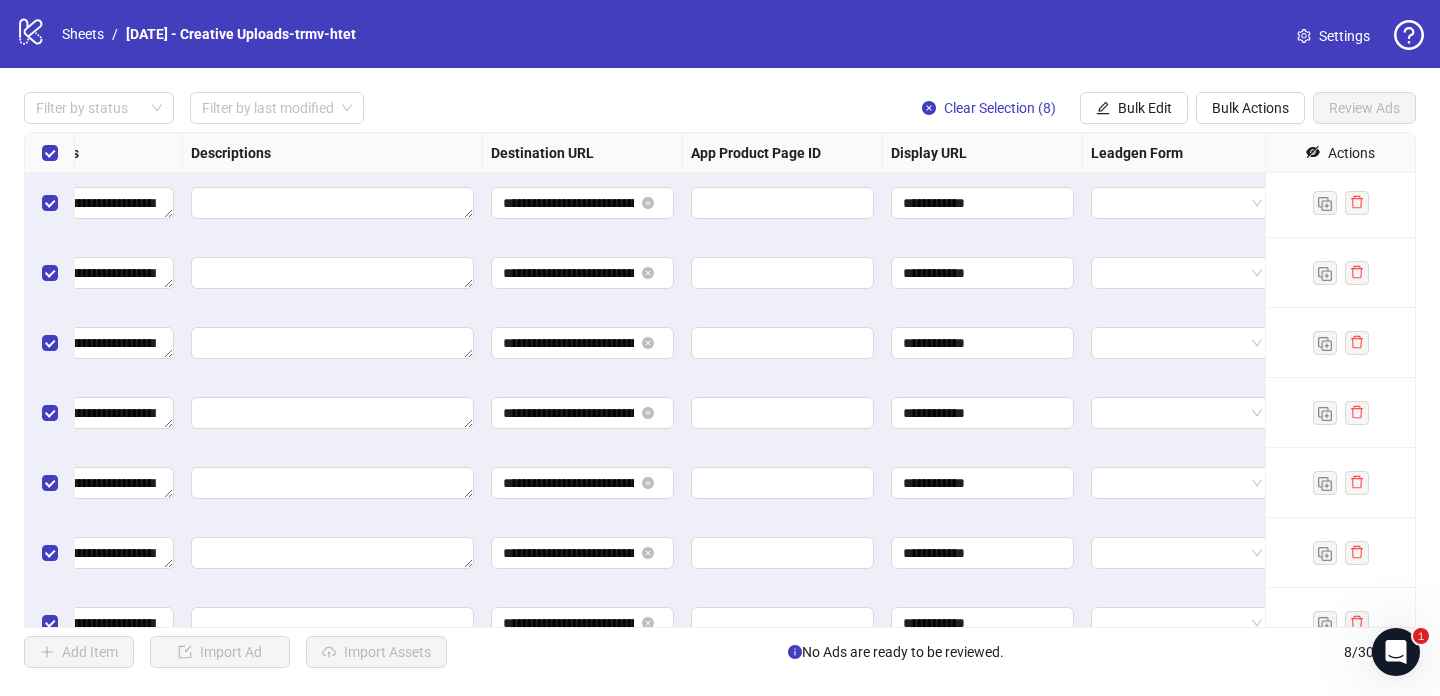 scroll, scrollTop: 5, scrollLeft: 1880, axis: both 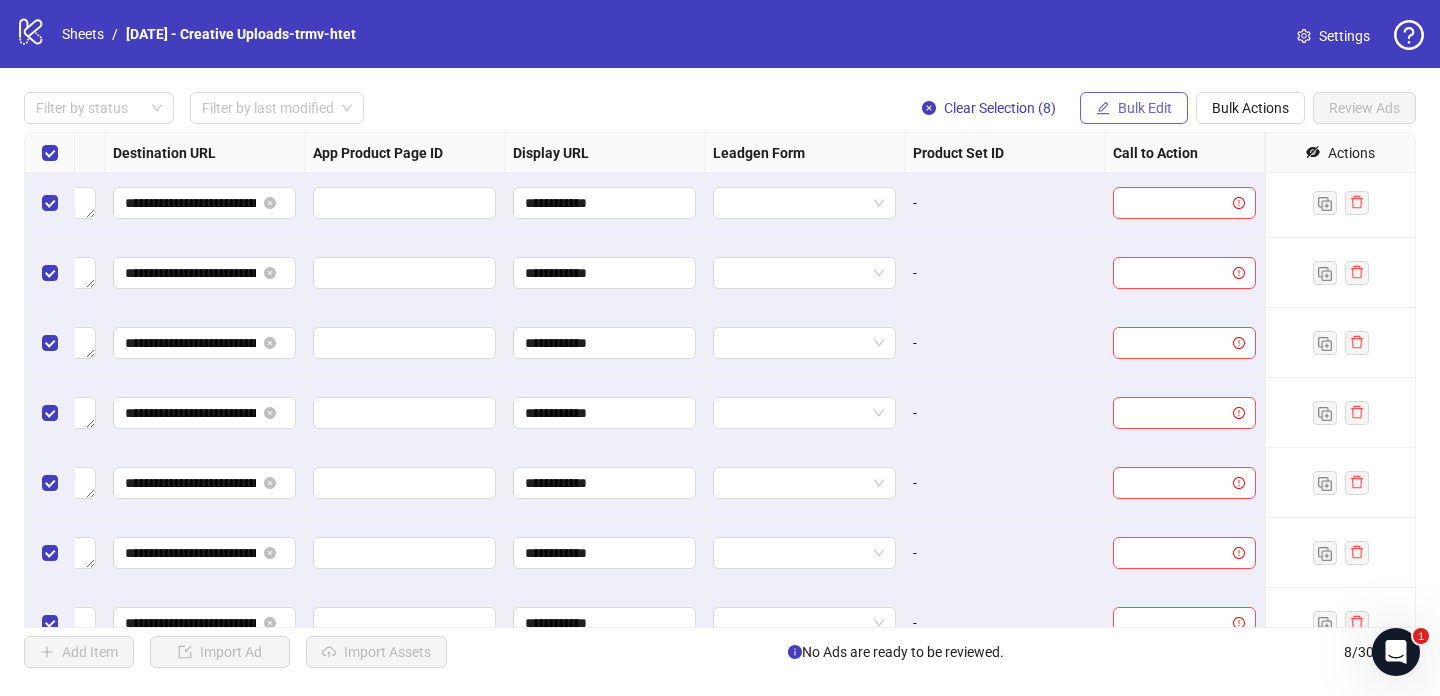 click on "Bulk Edit" at bounding box center [1145, 108] 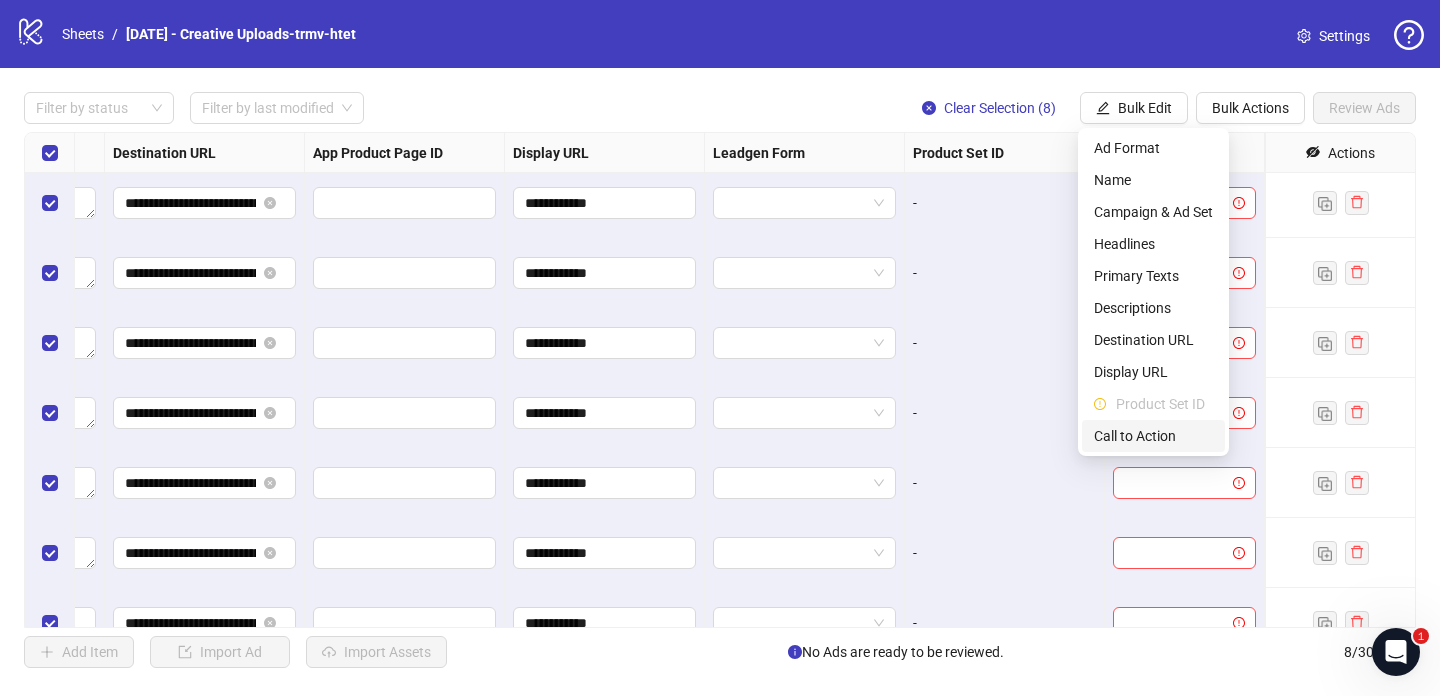 click on "Call to Action" at bounding box center (1153, 436) 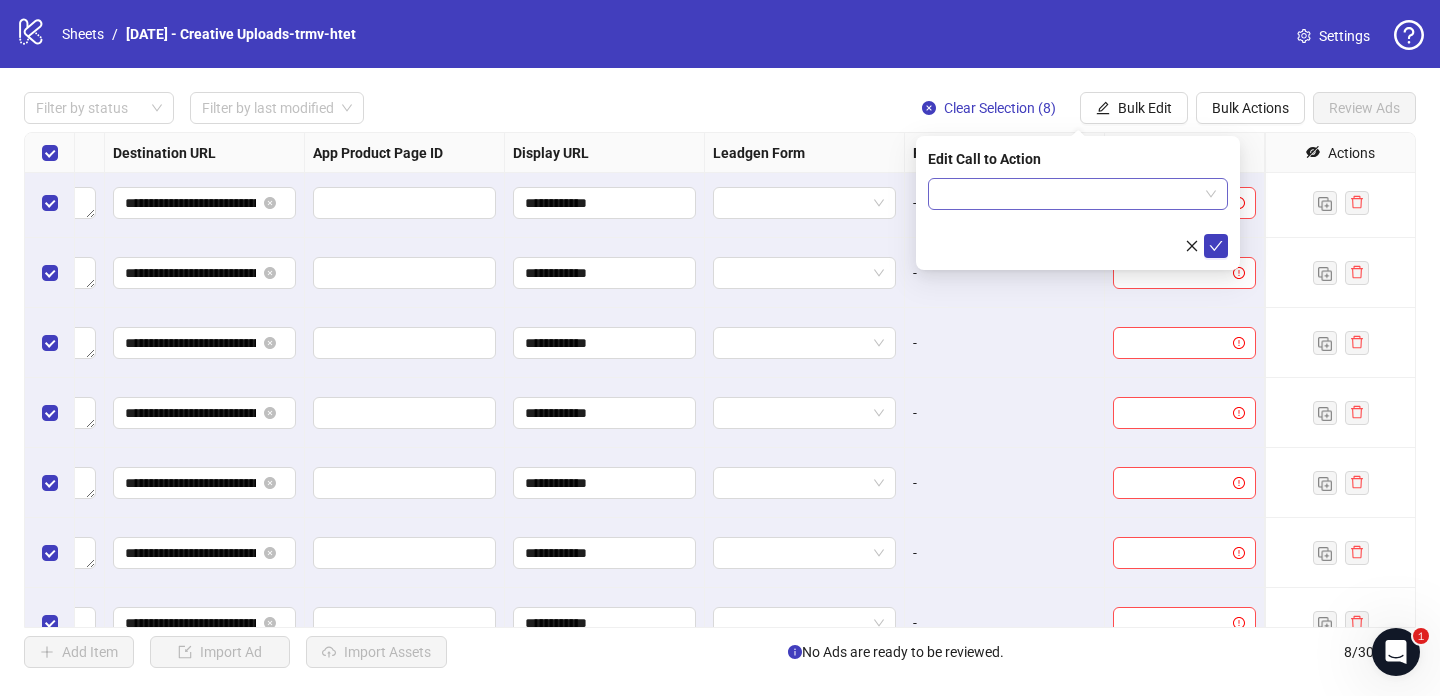 click at bounding box center [1069, 194] 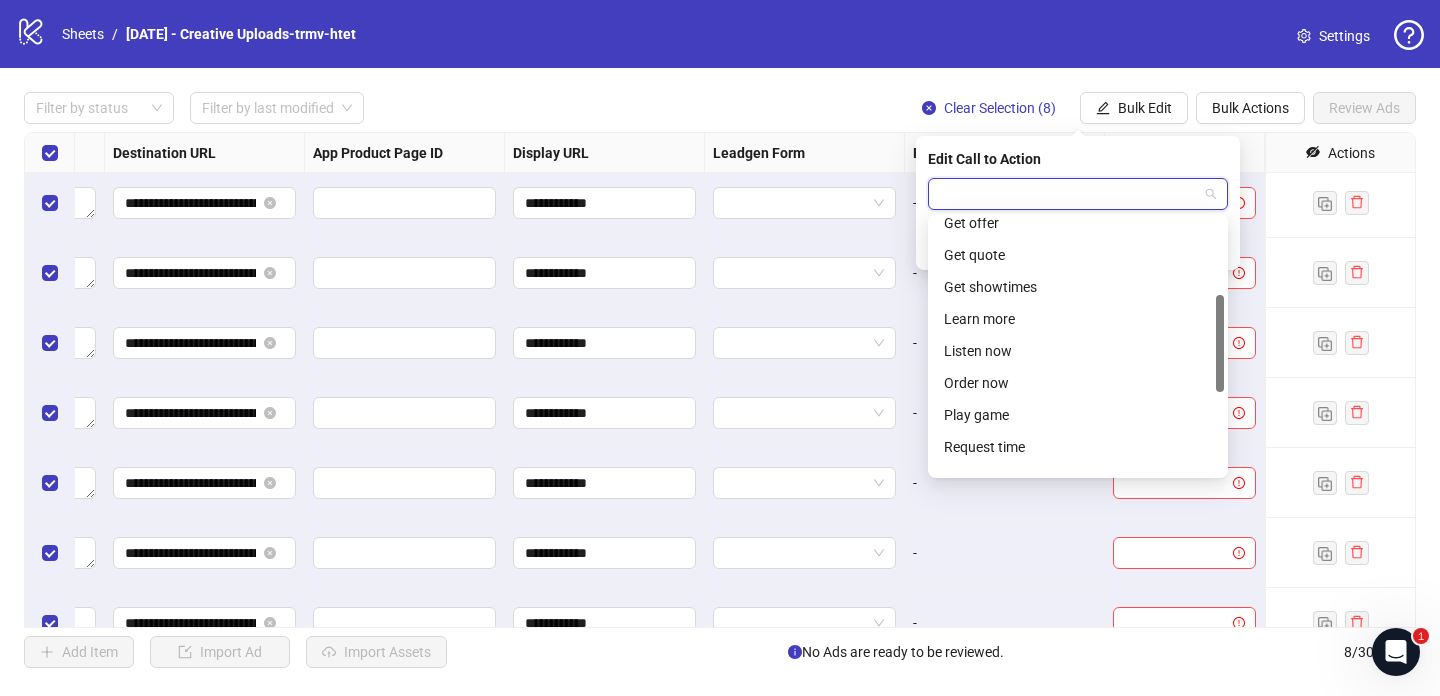 scroll, scrollTop: 201, scrollLeft: 0, axis: vertical 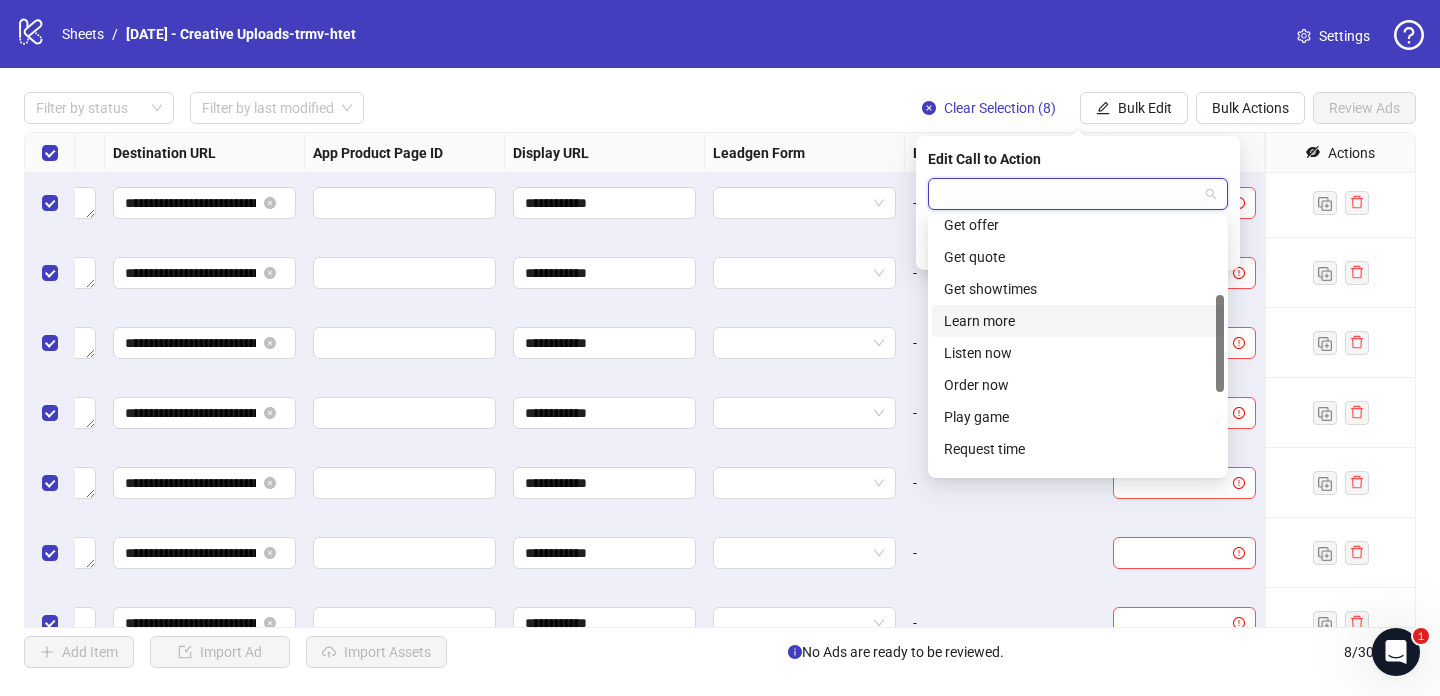 click on "Learn more" at bounding box center [1078, 321] 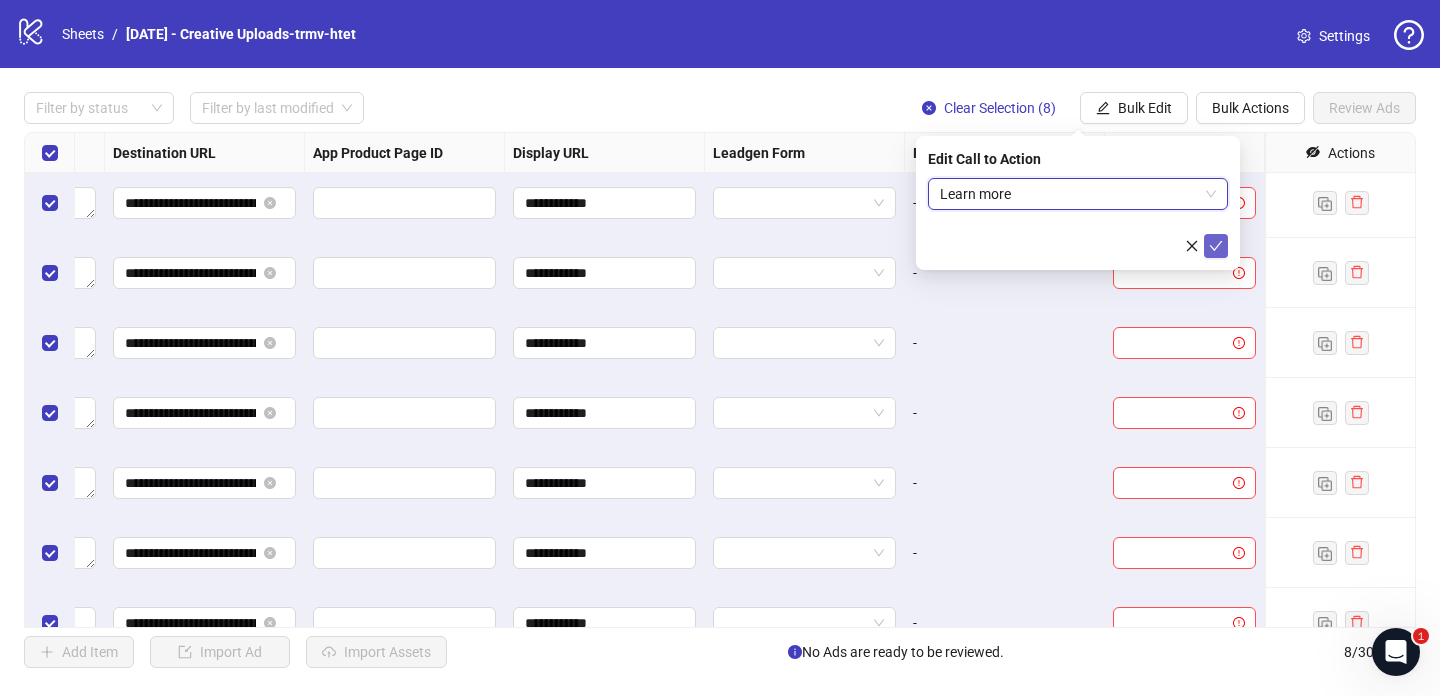 click at bounding box center [1216, 246] 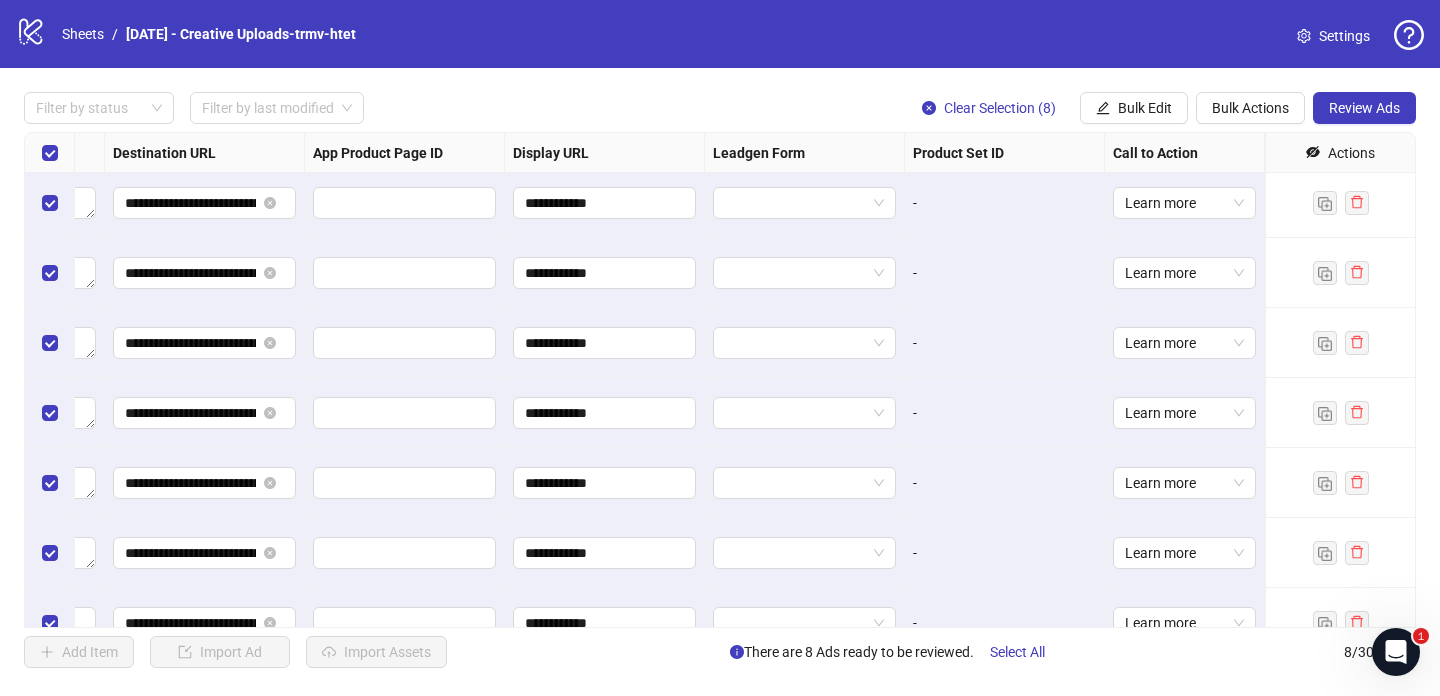 click on "Filter by status Filter by last modified Clear Selection (8) Bulk Edit Bulk Actions Review Ads" at bounding box center [720, 34] 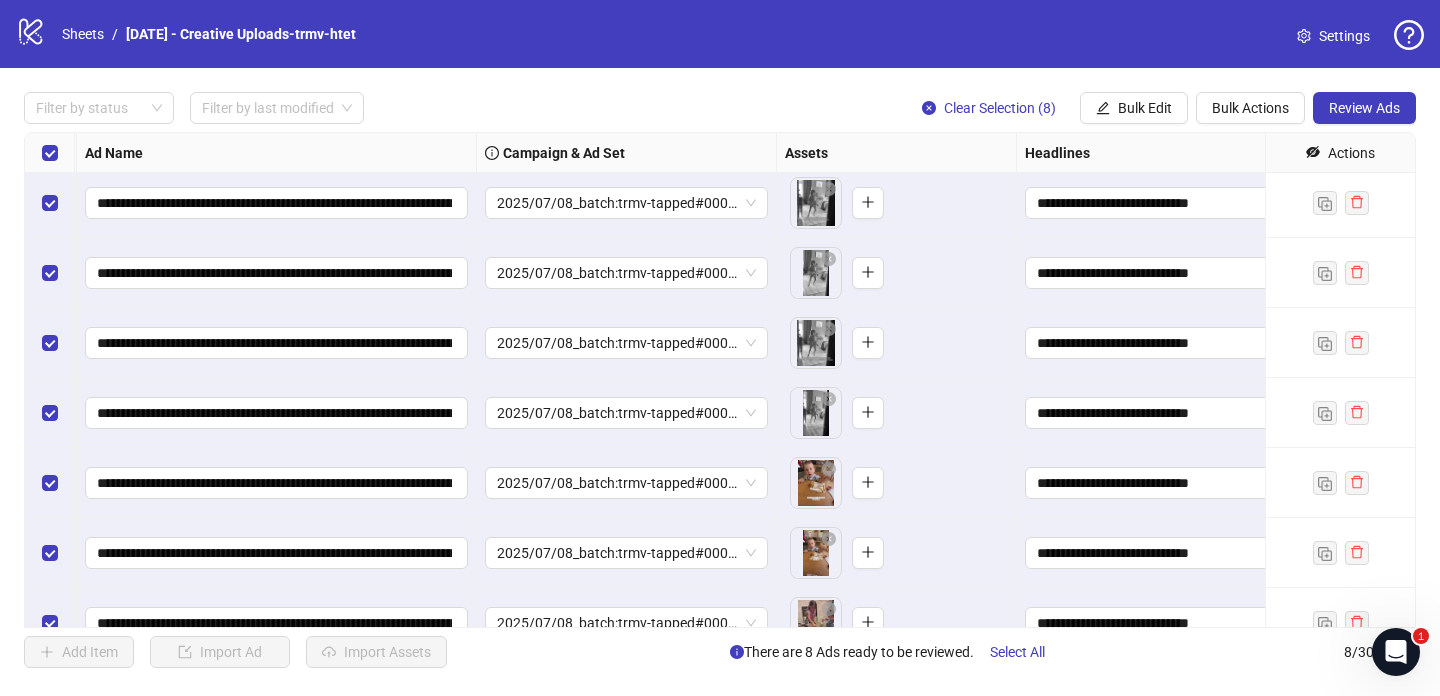 scroll, scrollTop: 5, scrollLeft: 0, axis: vertical 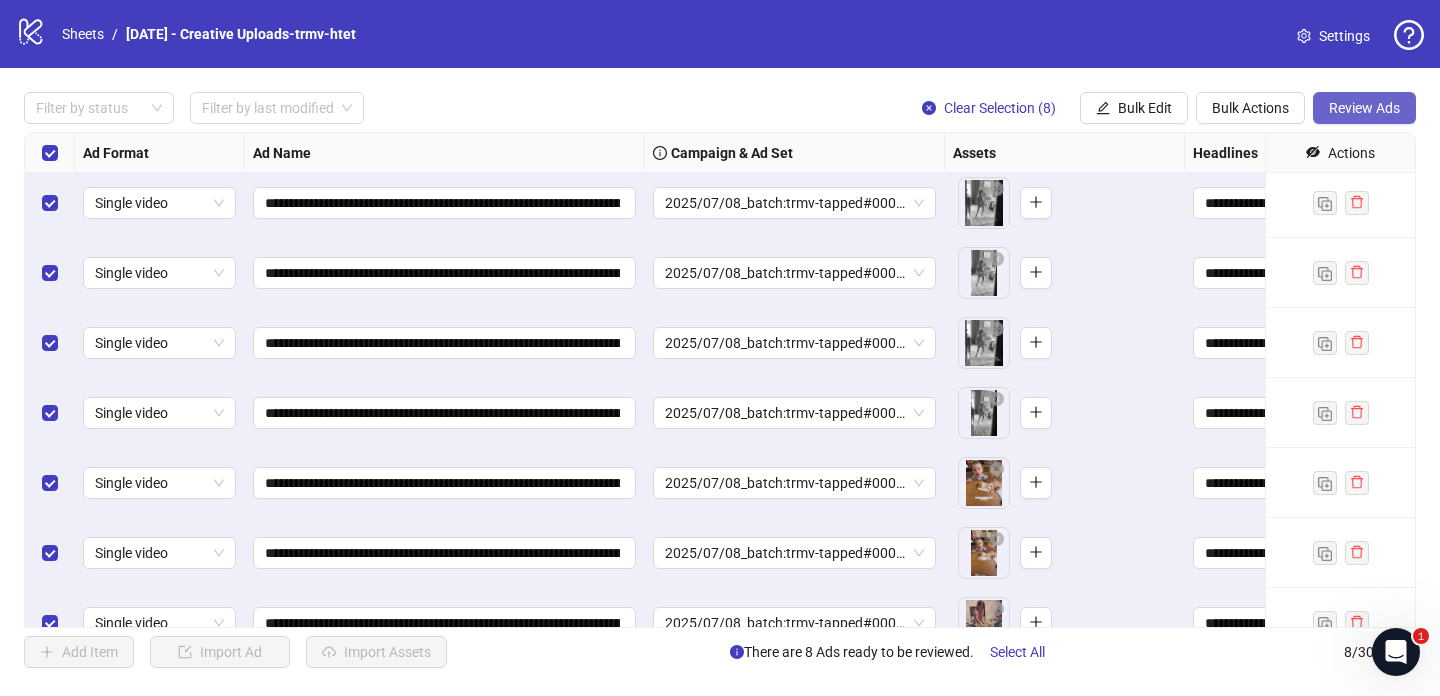click on "Review Ads" at bounding box center [1364, 108] 